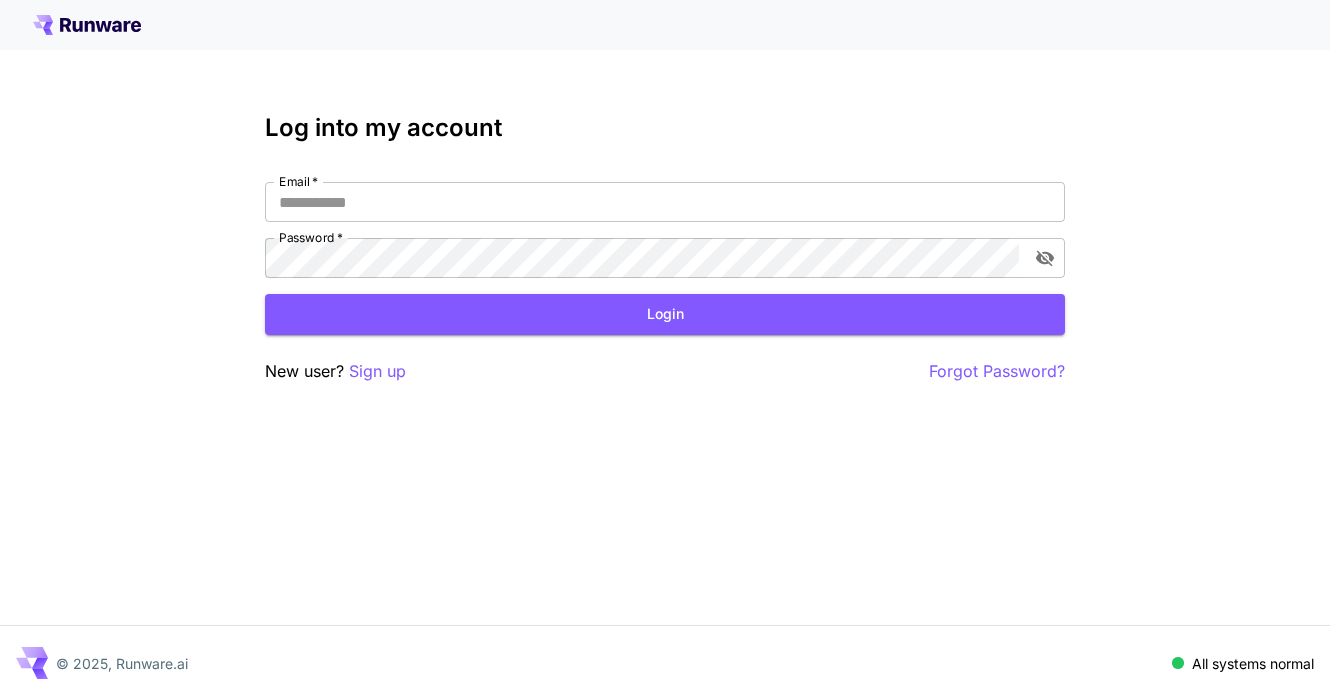 scroll, scrollTop: 0, scrollLeft: 0, axis: both 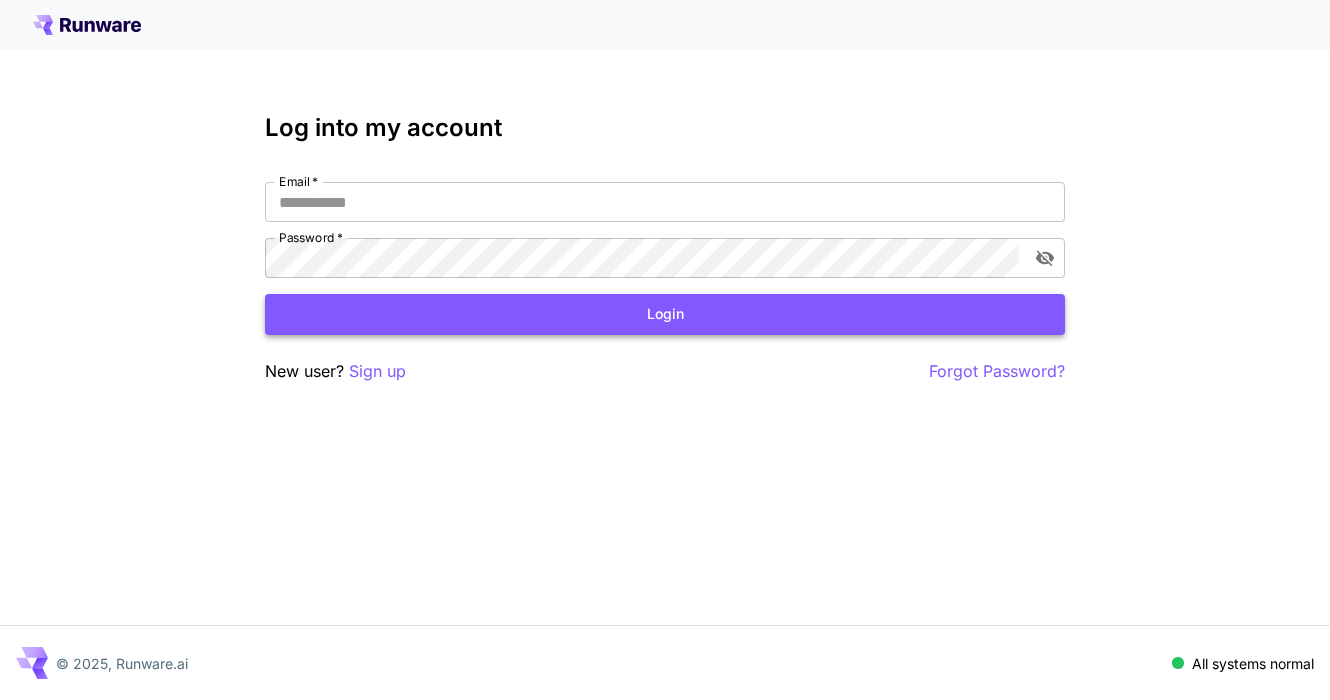 type on "**********" 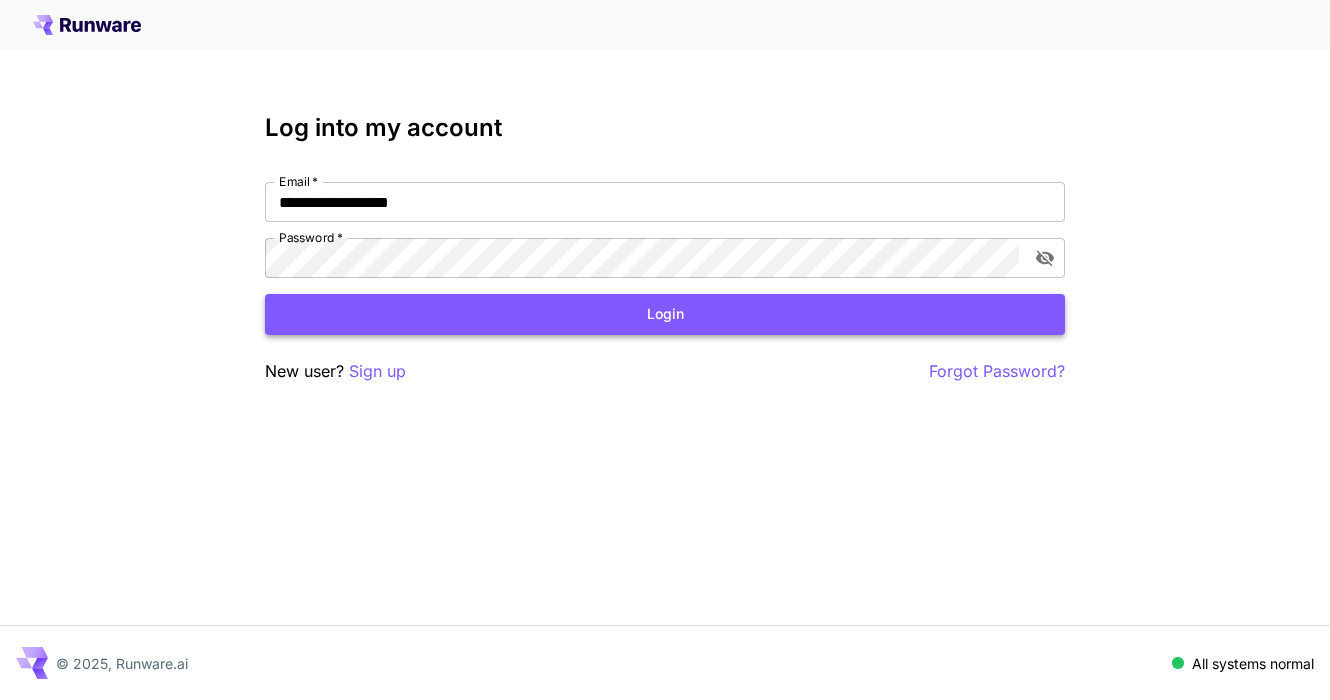 click on "Login" at bounding box center (665, 314) 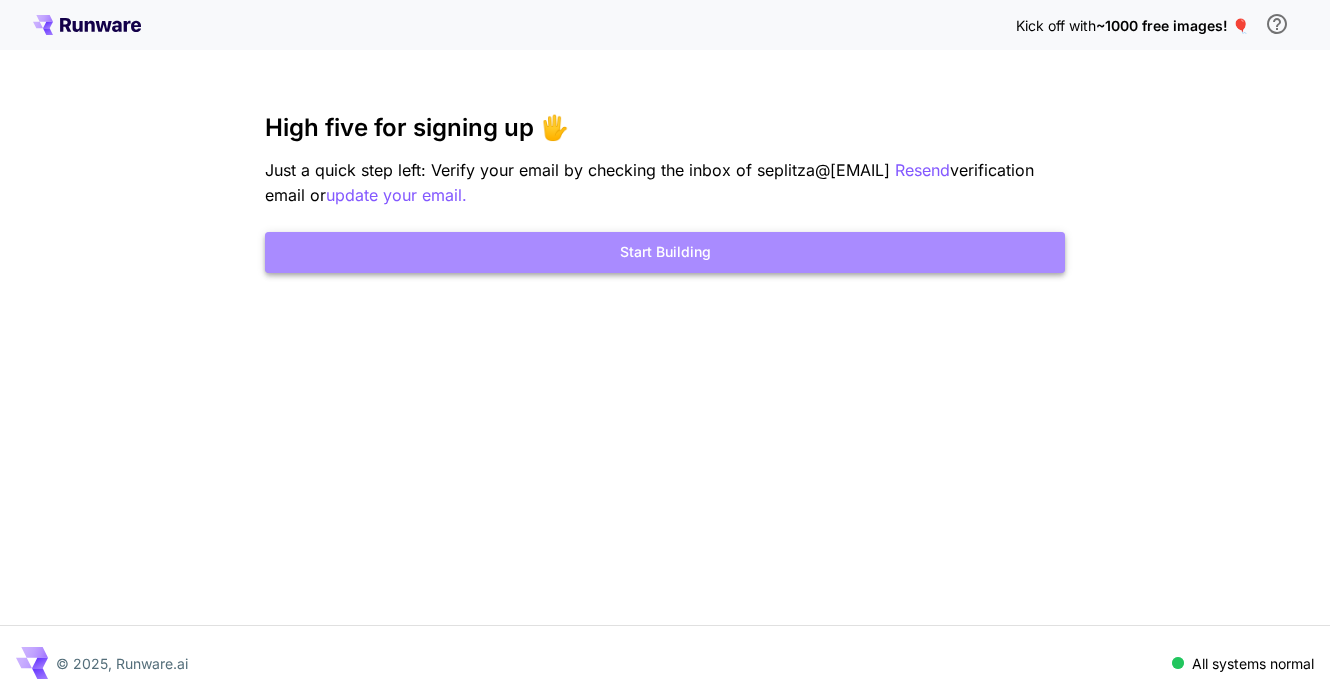 click on "Start Building" at bounding box center [665, 252] 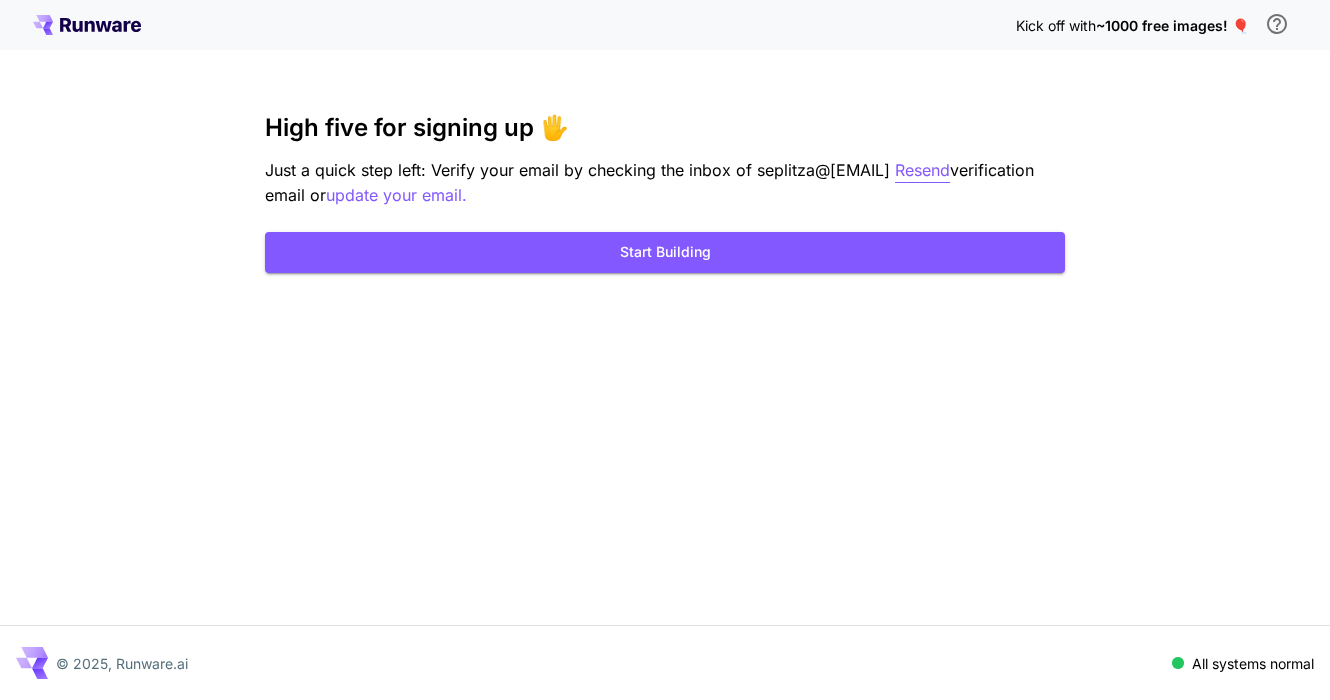click on "Resend" at bounding box center (922, 170) 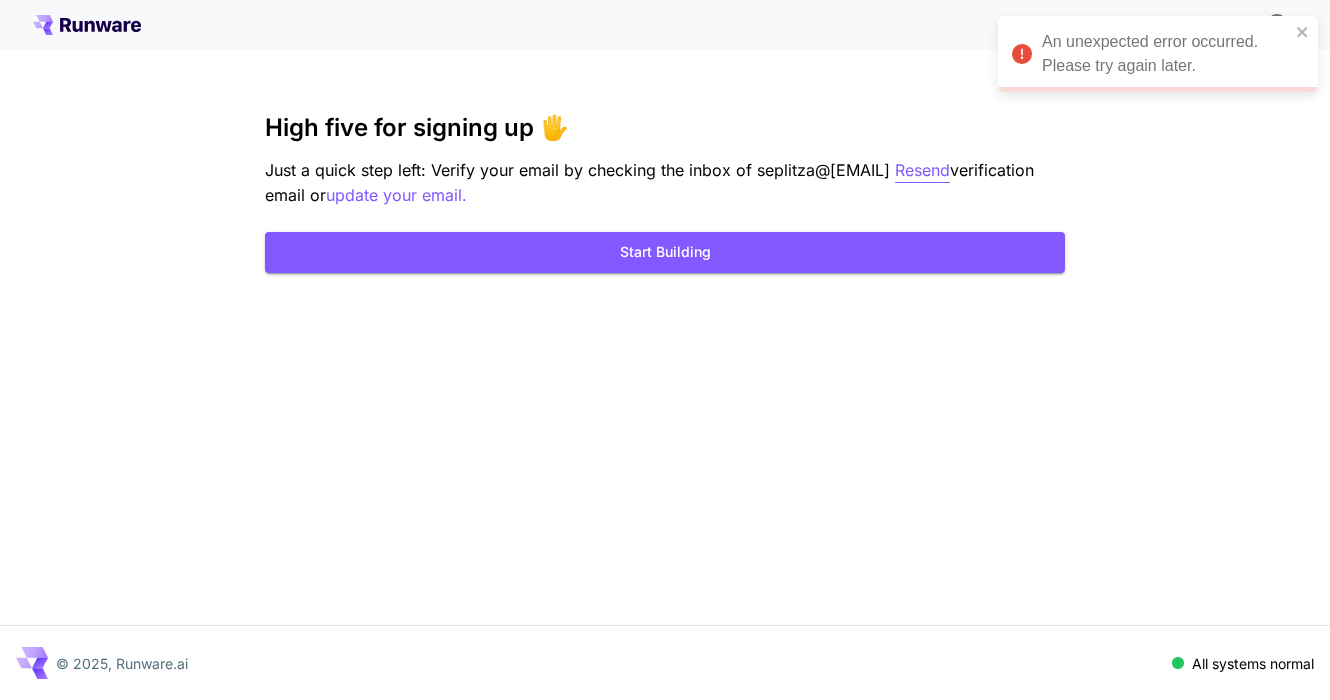 click on "Resend" at bounding box center (922, 170) 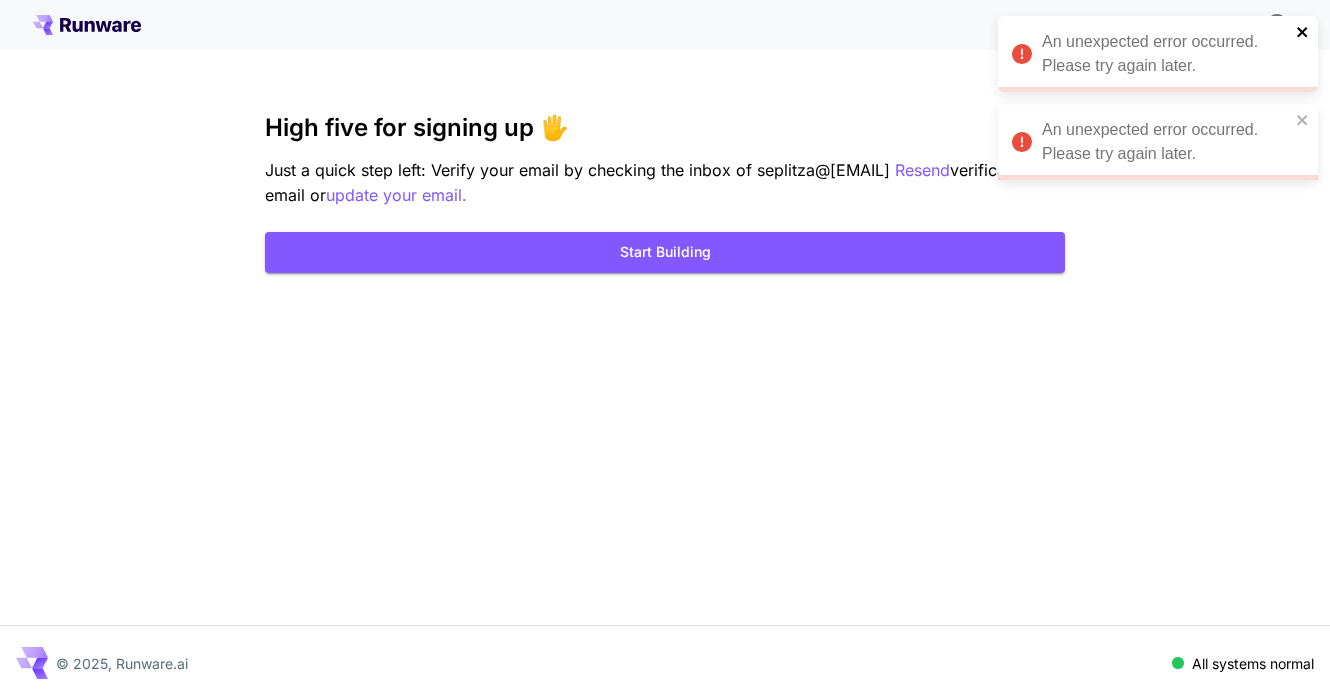 click 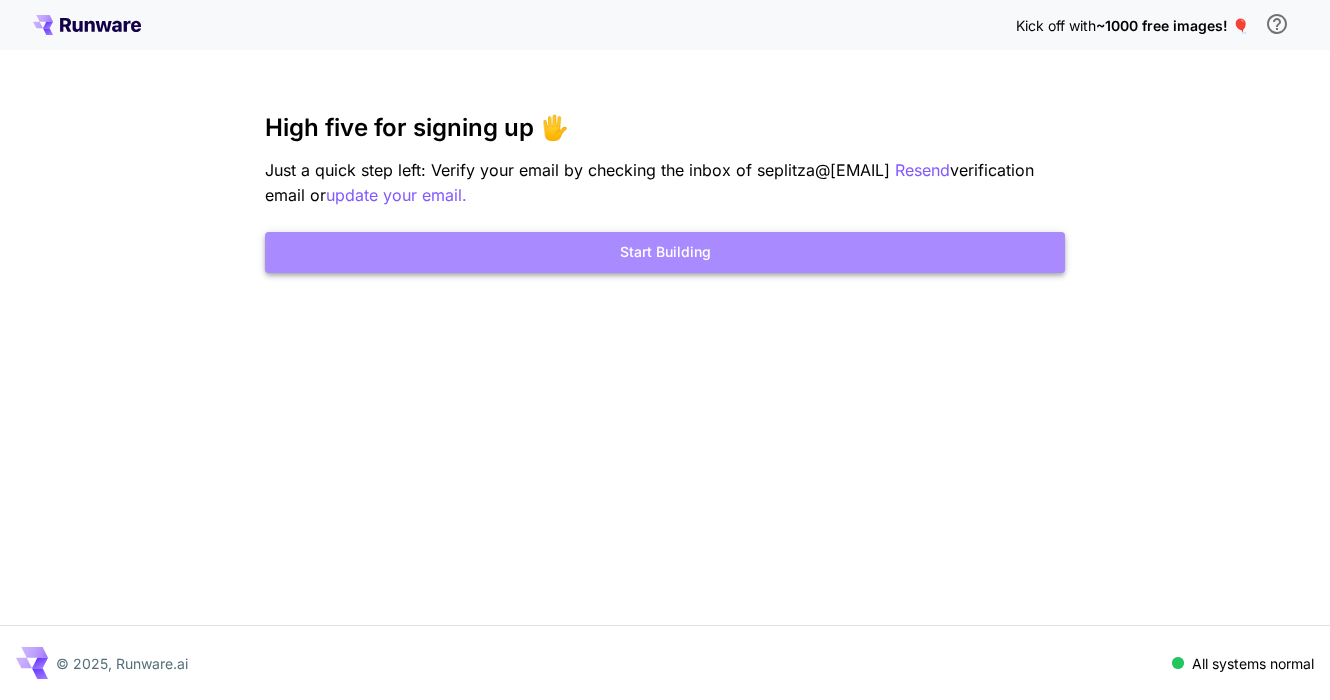 click on "Start Building" at bounding box center [665, 252] 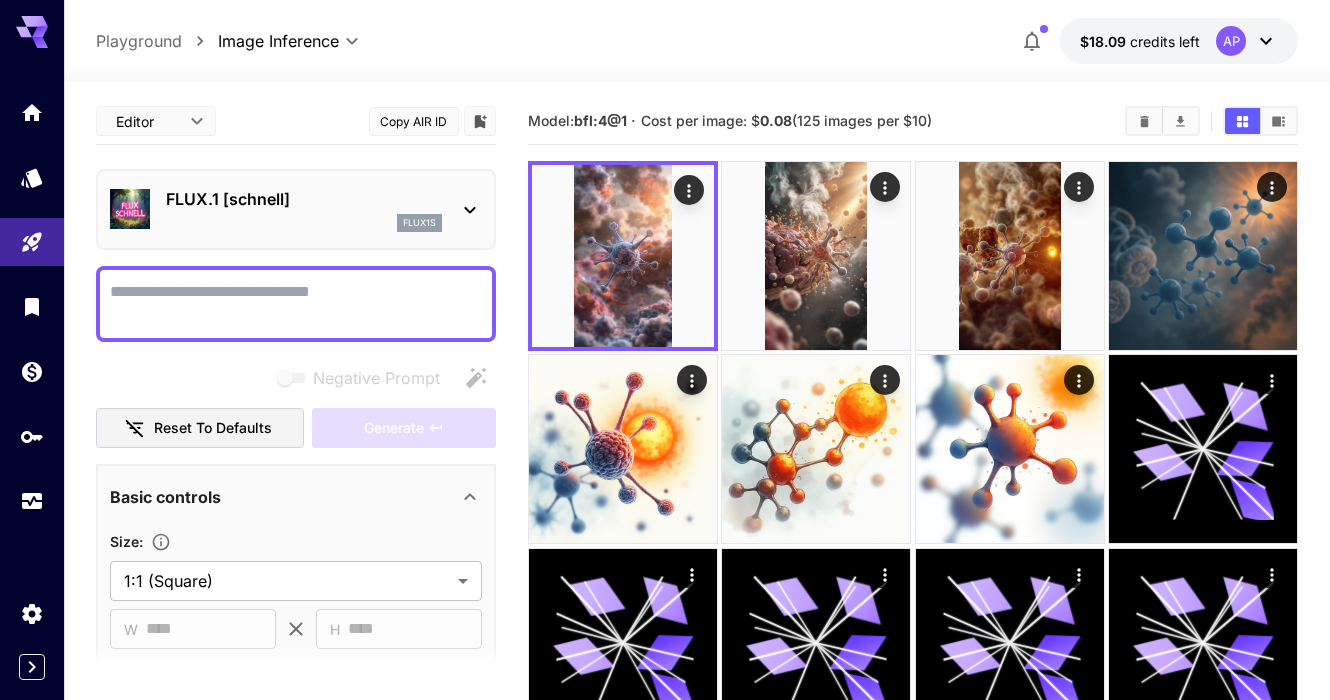 scroll, scrollTop: 0, scrollLeft: 0, axis: both 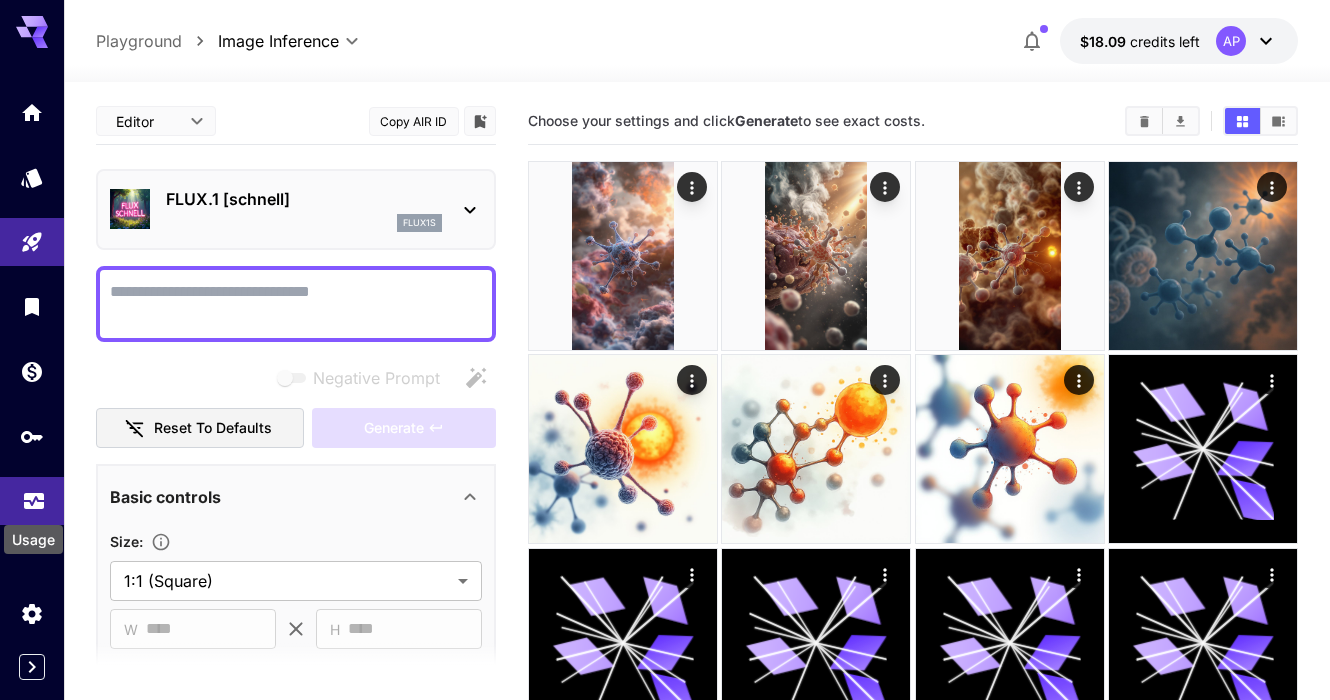 click 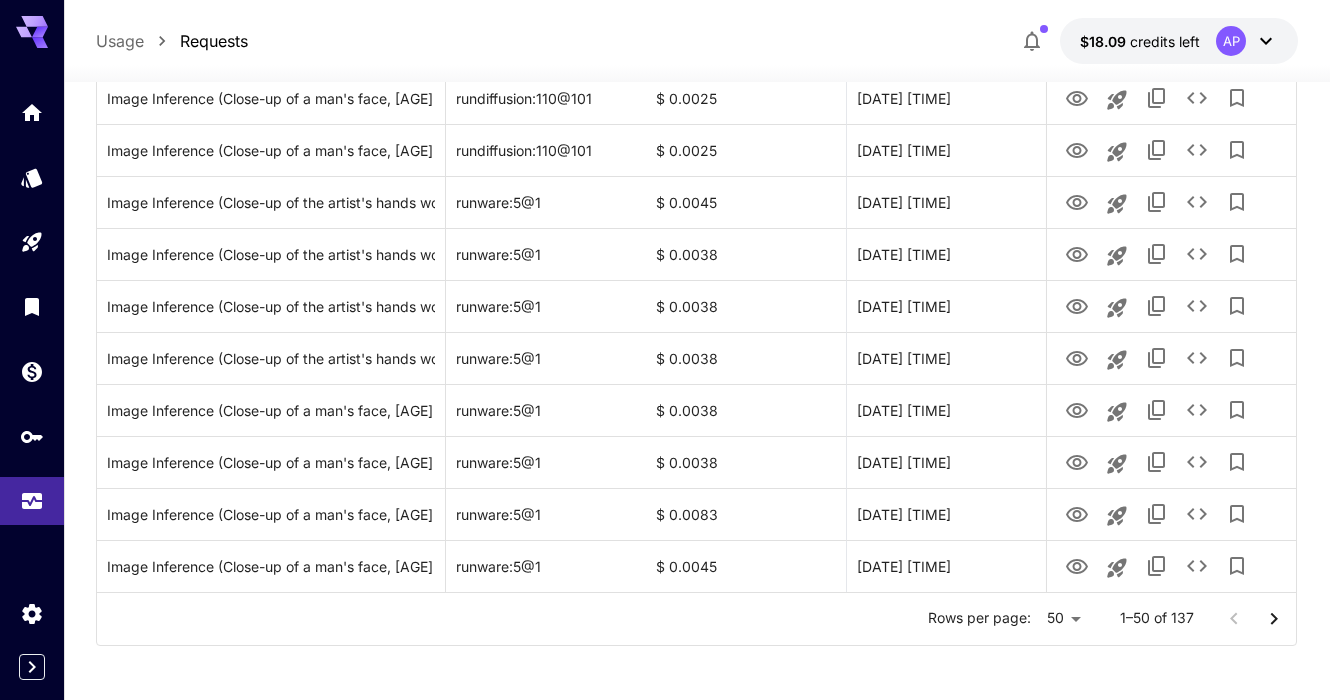 scroll, scrollTop: 2406, scrollLeft: 0, axis: vertical 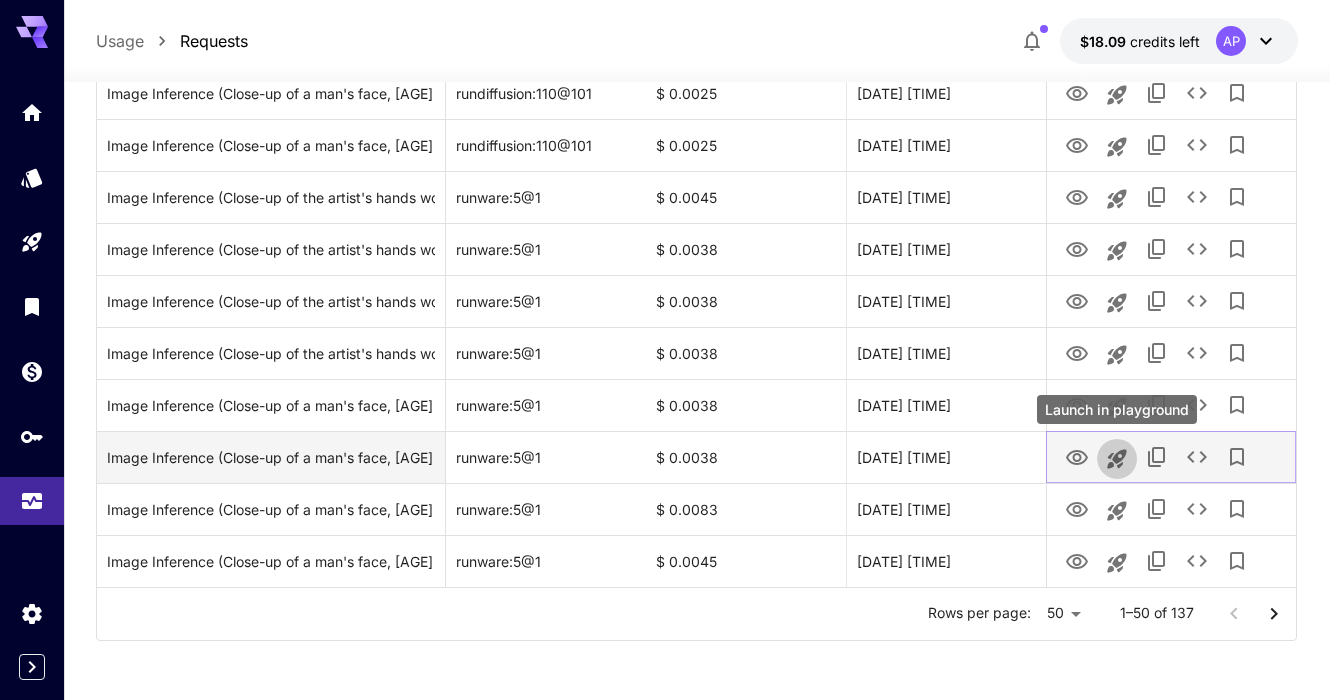 click 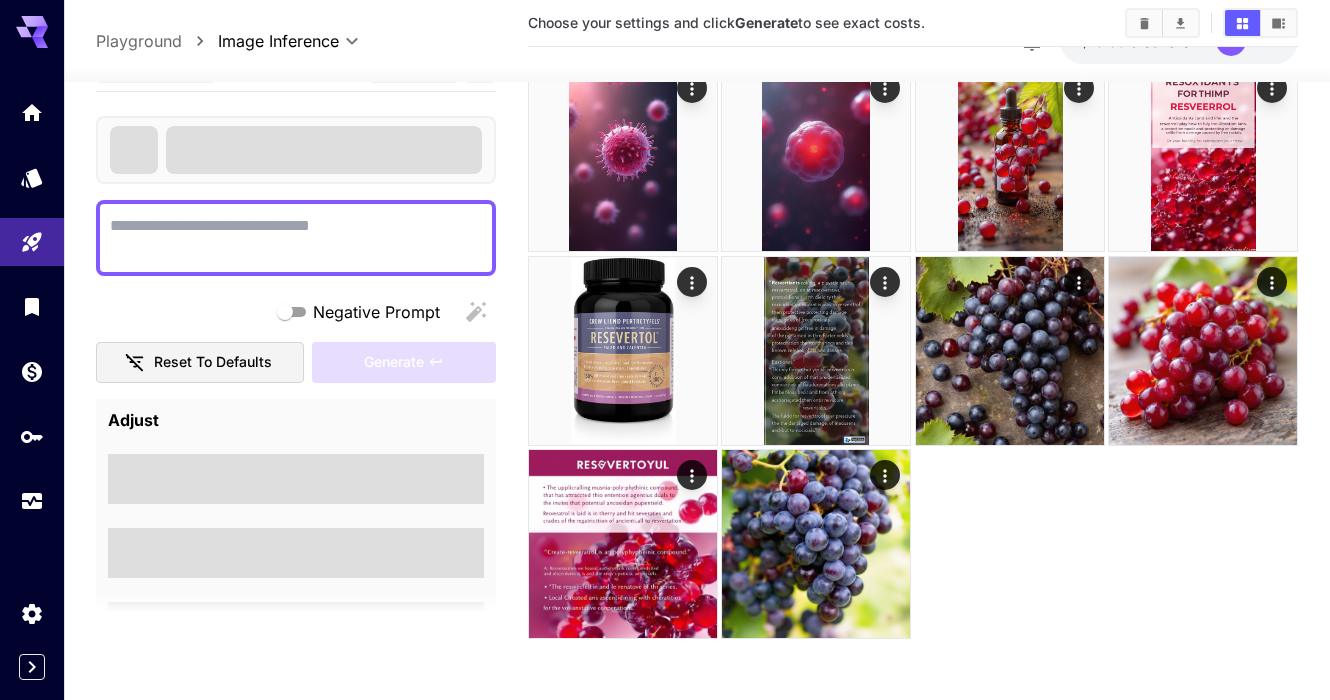 scroll, scrollTop: 1065, scrollLeft: 0, axis: vertical 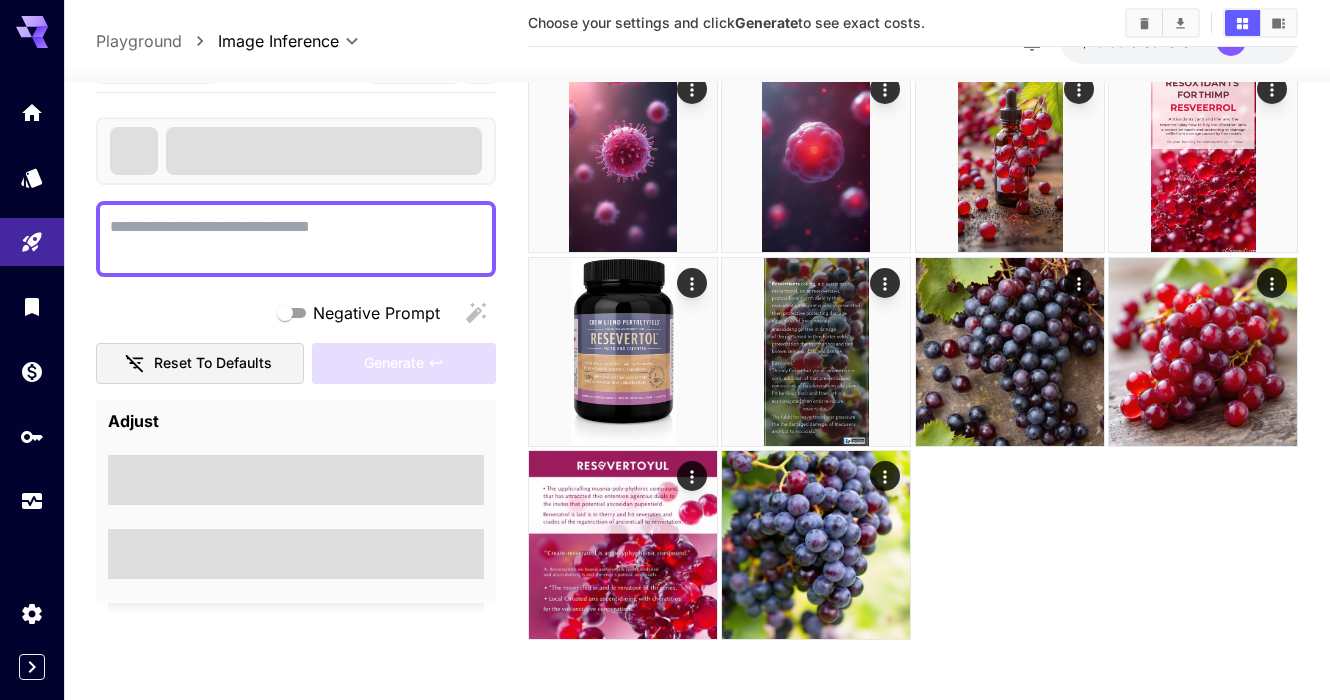 type on "**********" 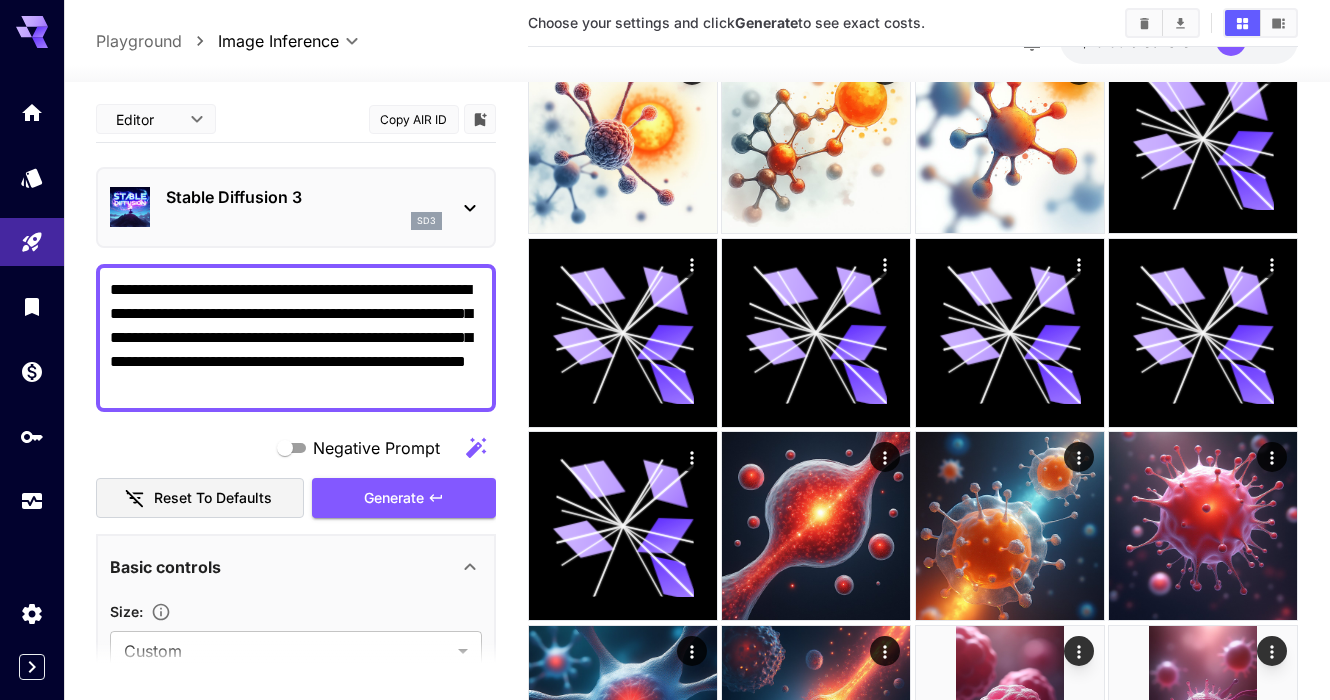 scroll, scrollTop: 0, scrollLeft: 0, axis: both 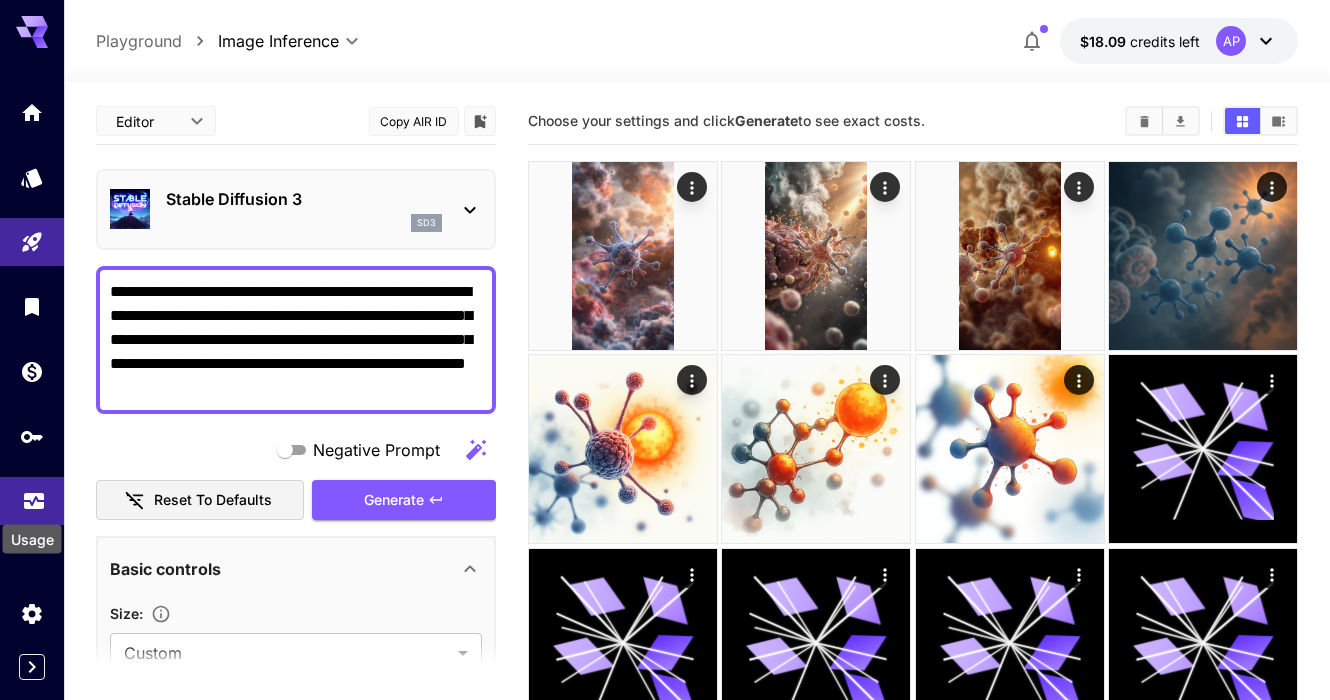 click 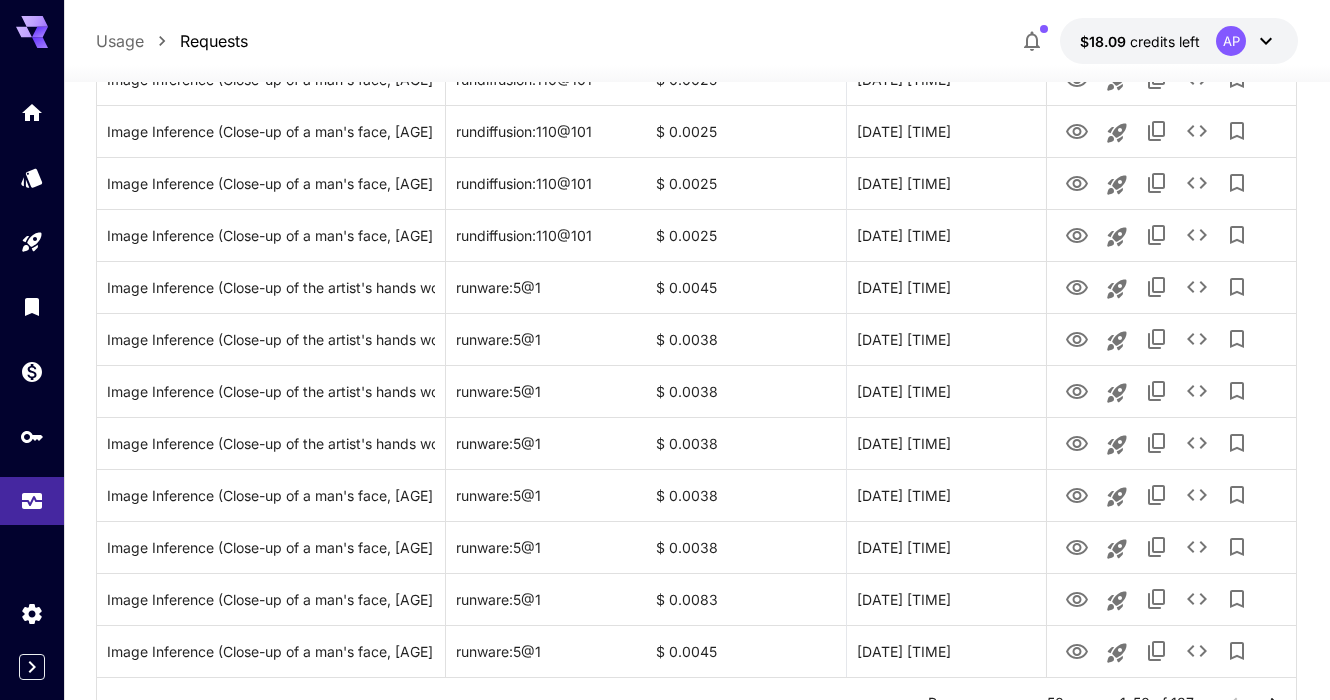 scroll, scrollTop: 2406, scrollLeft: 0, axis: vertical 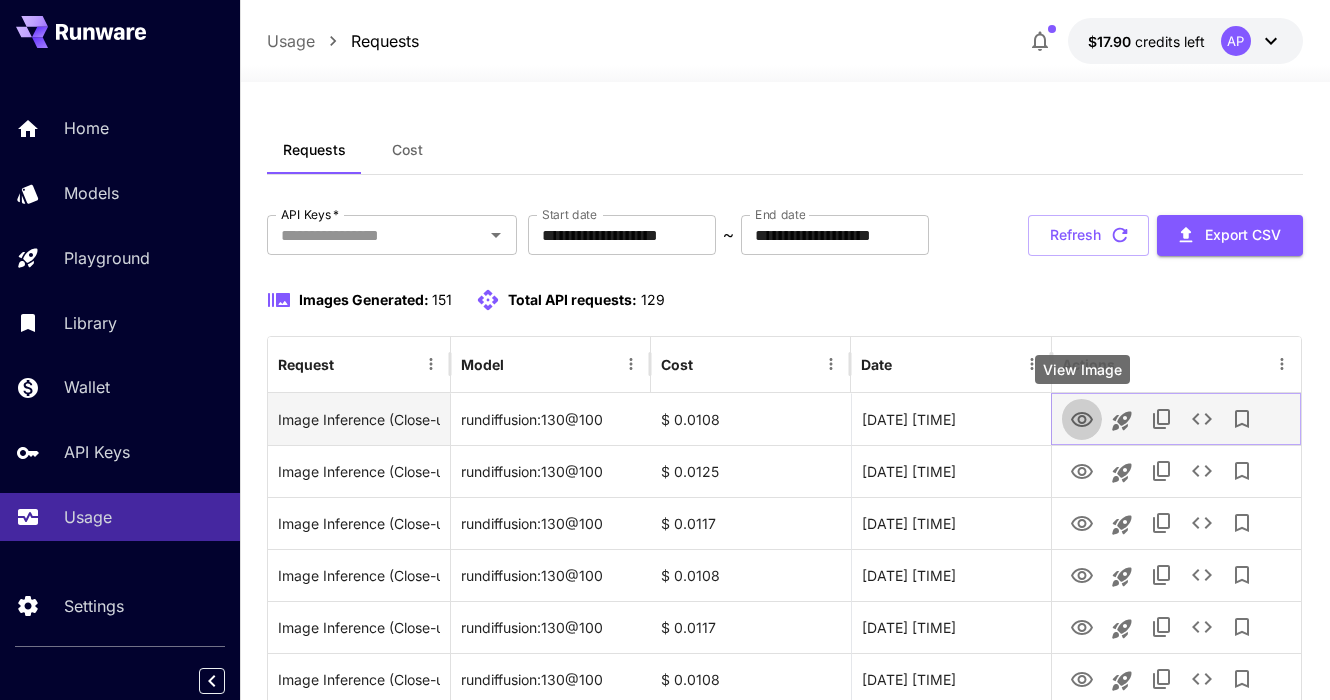 click 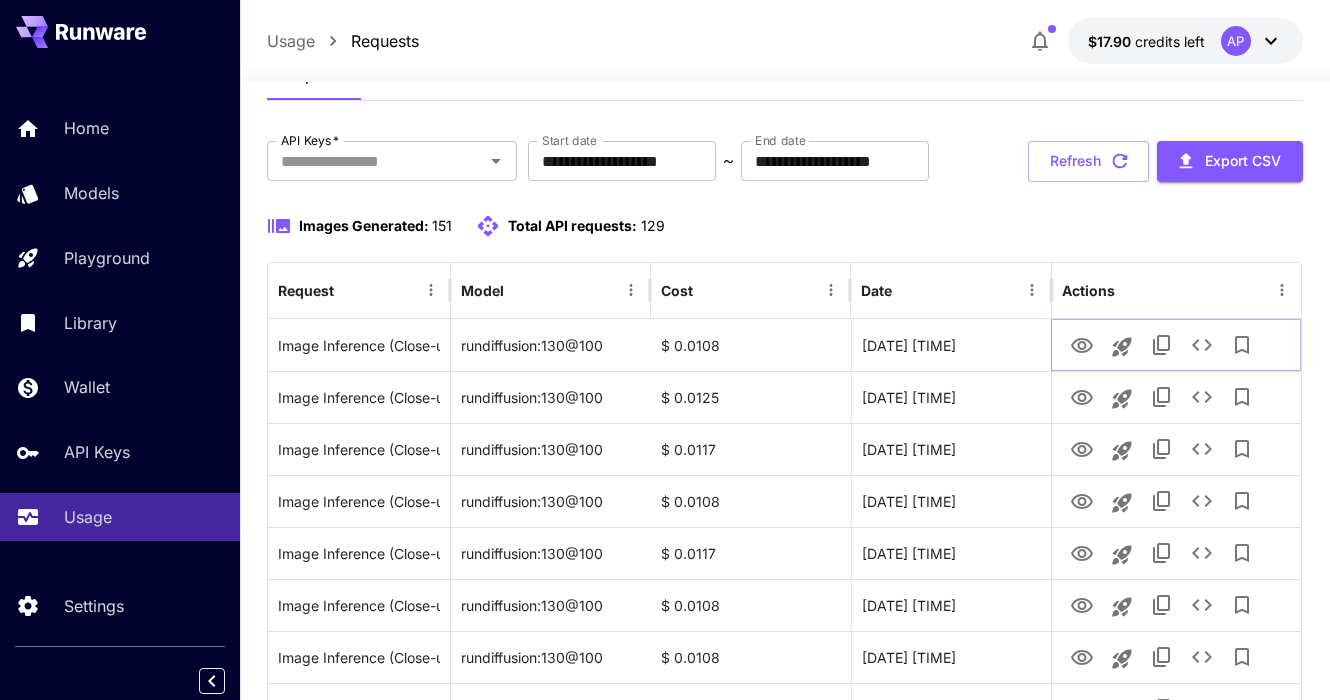 scroll, scrollTop: 76, scrollLeft: 0, axis: vertical 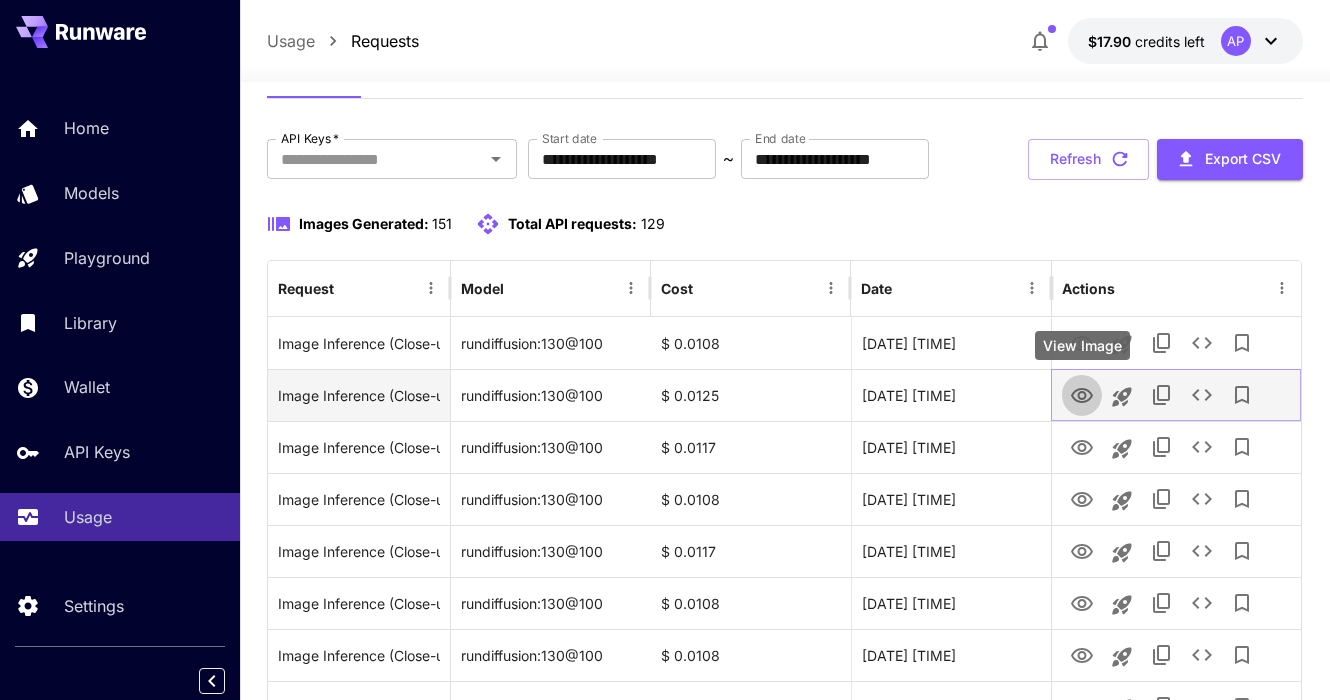 click 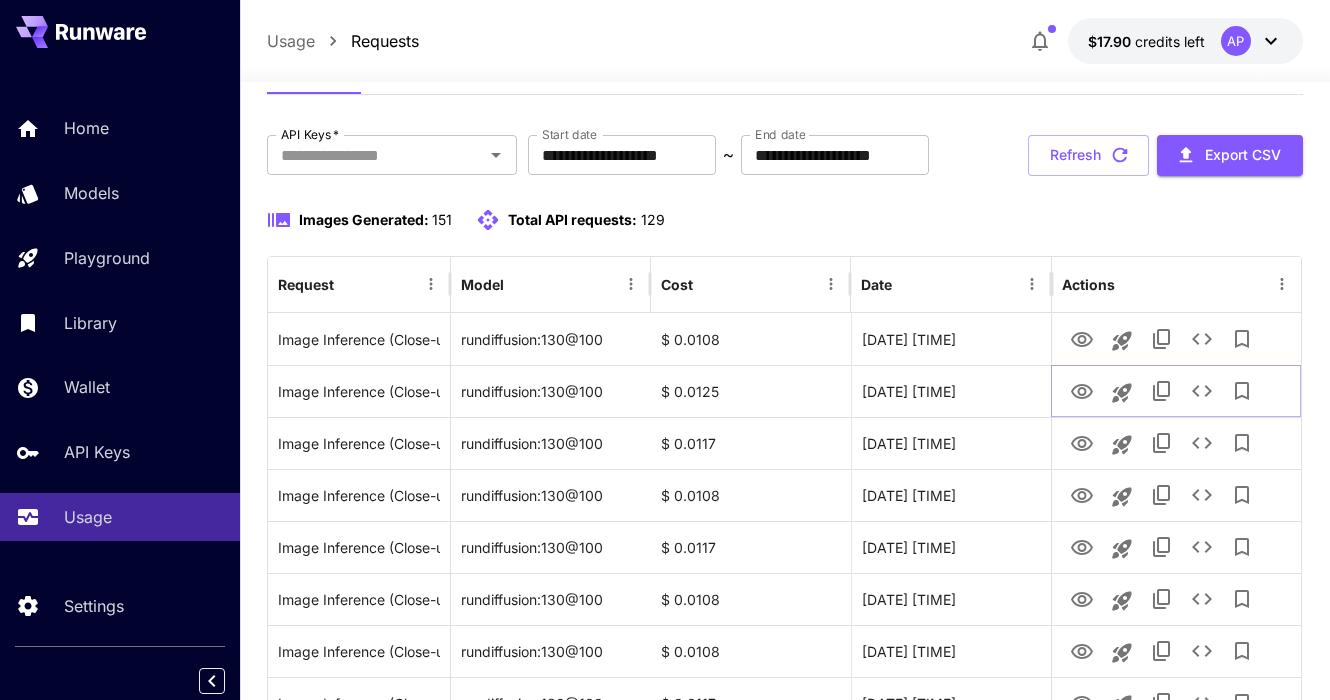 scroll, scrollTop: 0, scrollLeft: 0, axis: both 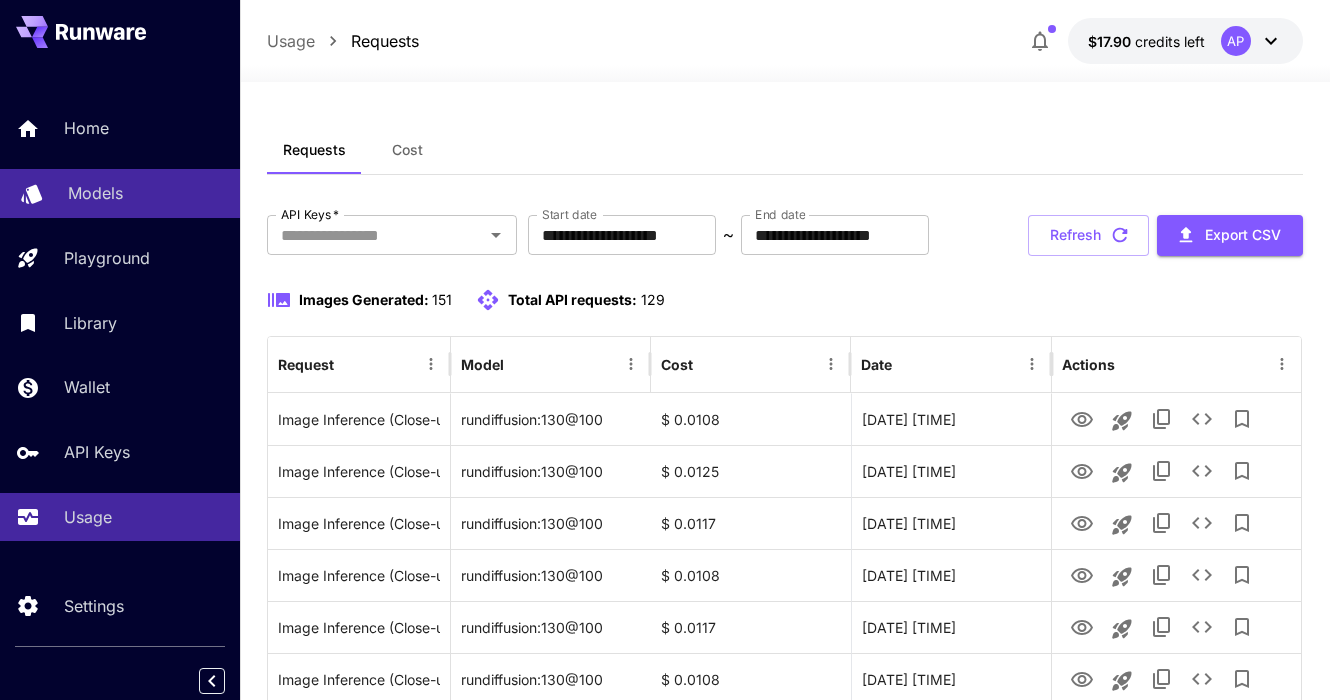 click on "Models" at bounding box center (95, 193) 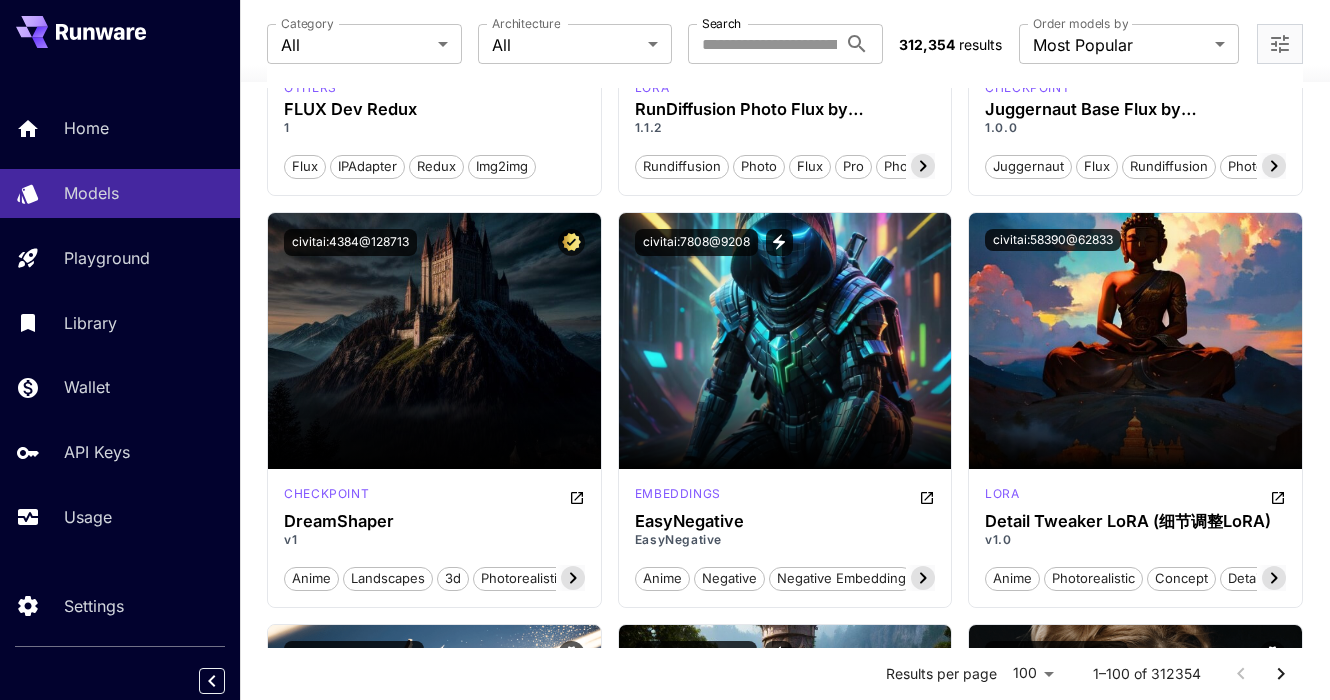 scroll, scrollTop: 2881, scrollLeft: 0, axis: vertical 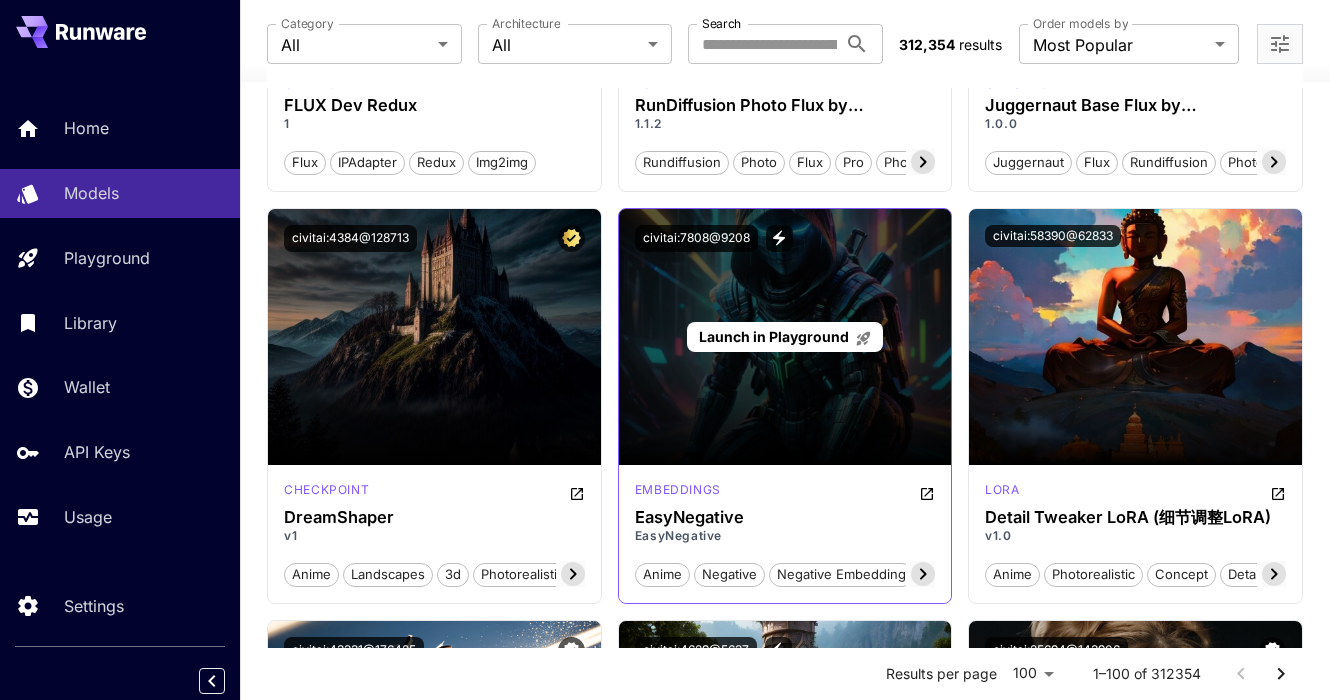 click on "Launch in Playground" at bounding box center (785, 337) 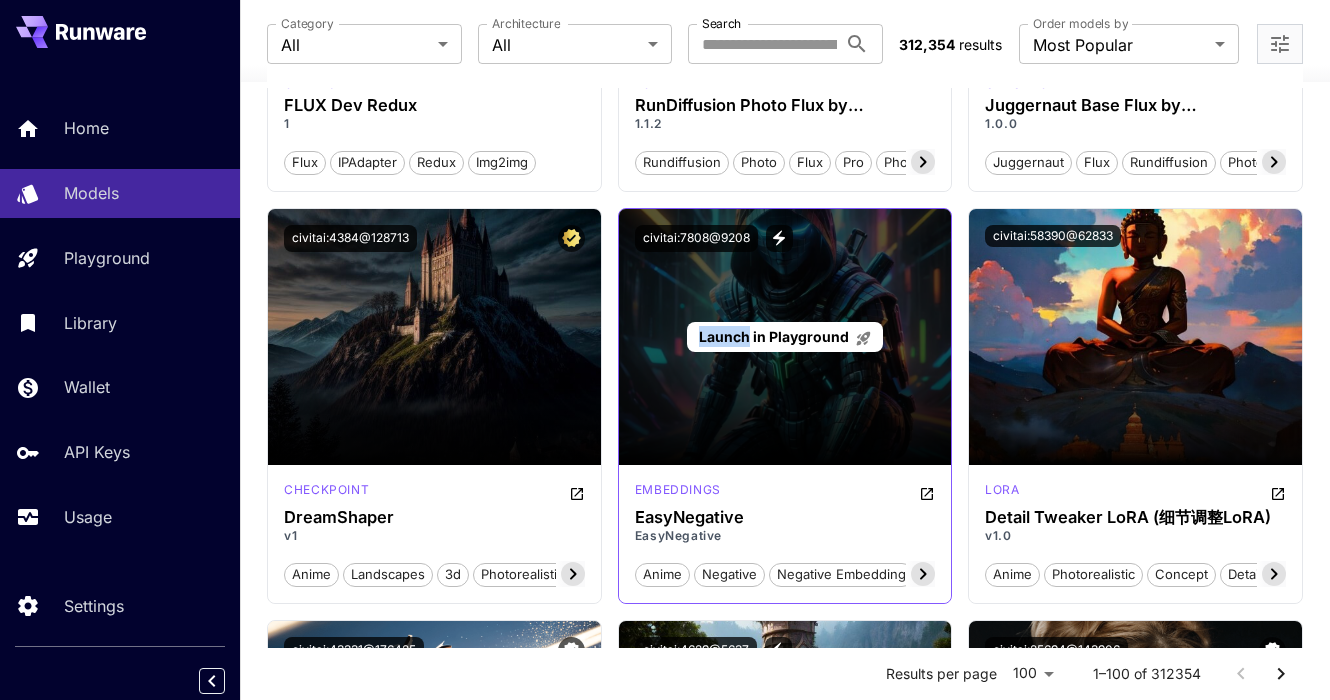 click on "Launch in Playground" at bounding box center (785, 337) 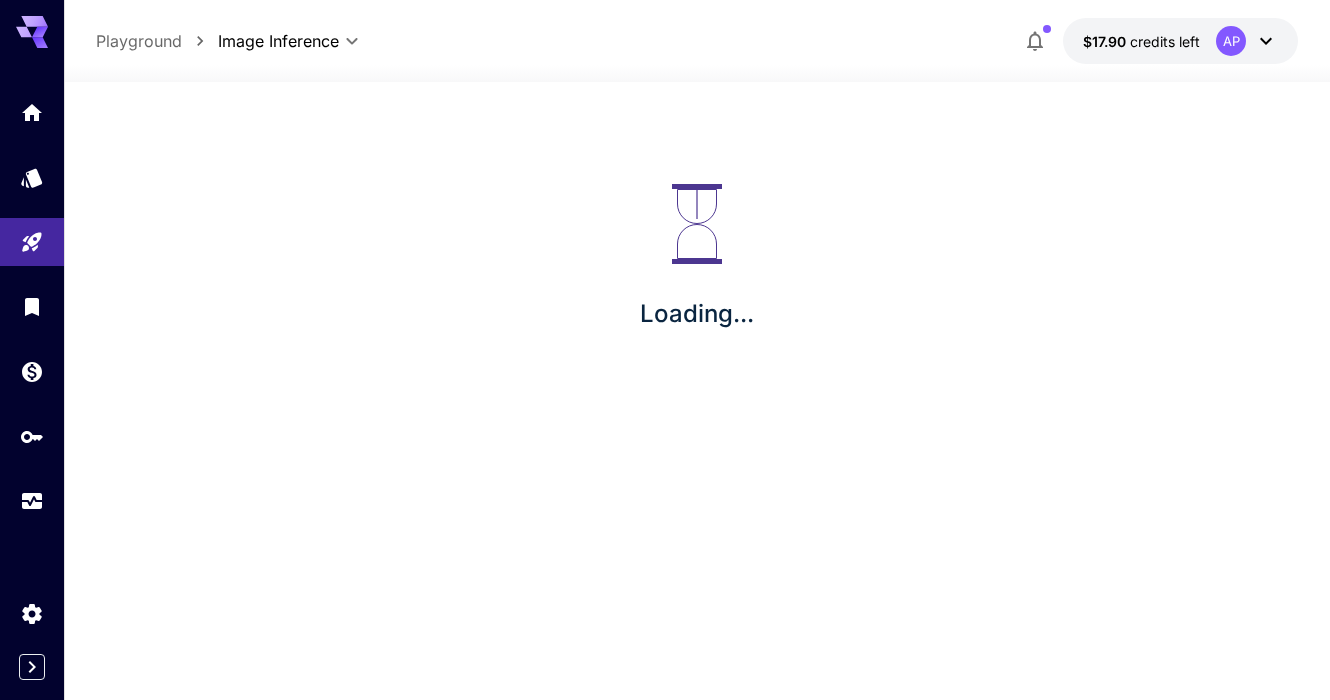 scroll, scrollTop: 0, scrollLeft: 0, axis: both 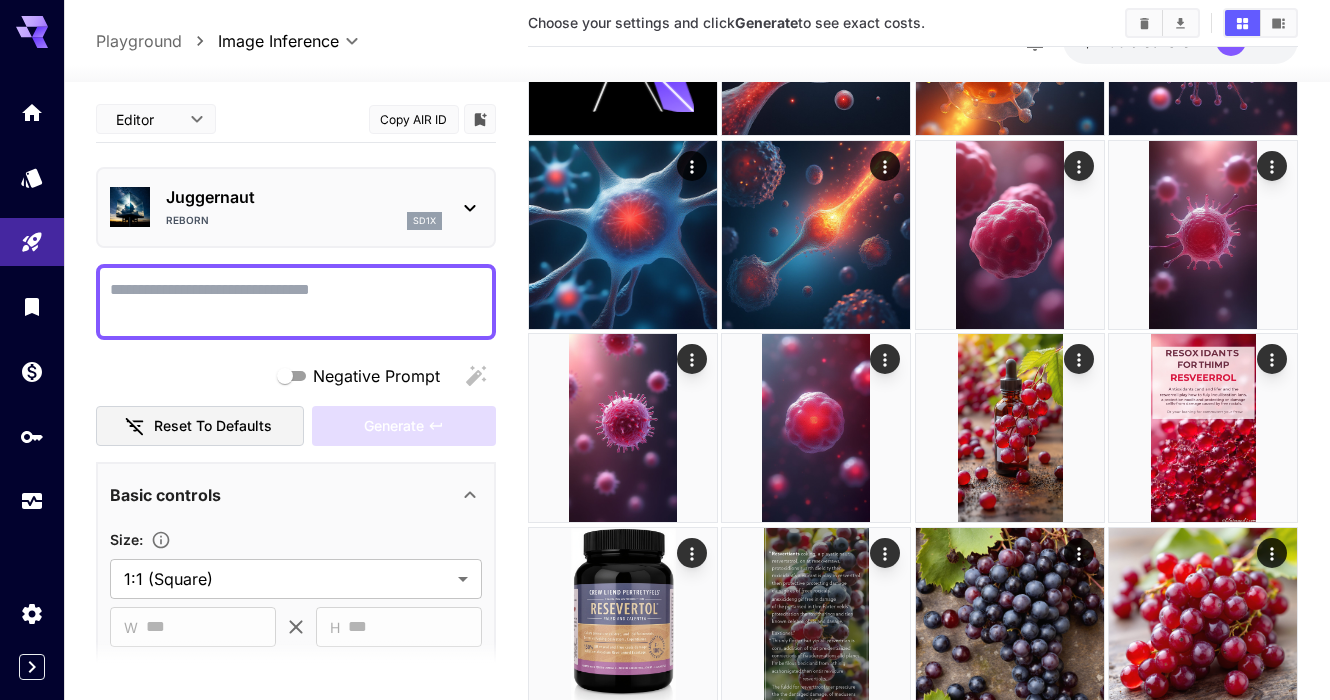 click 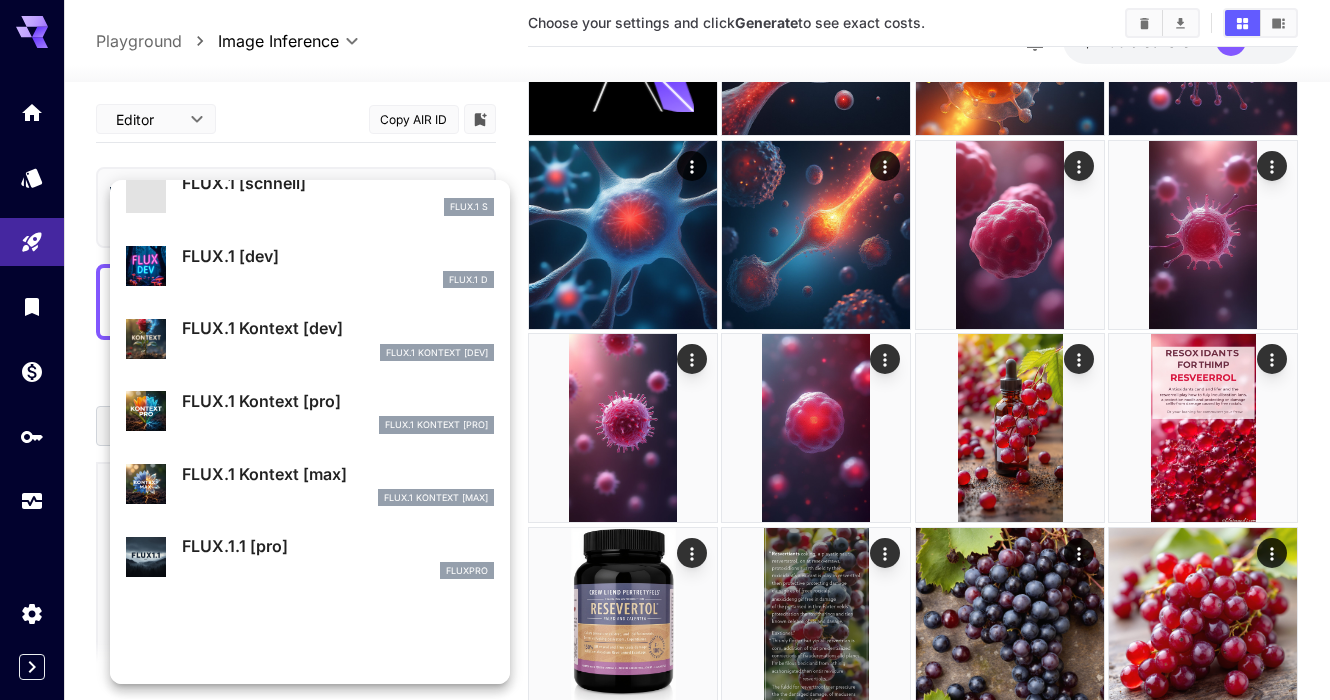 scroll, scrollTop: 0, scrollLeft: 0, axis: both 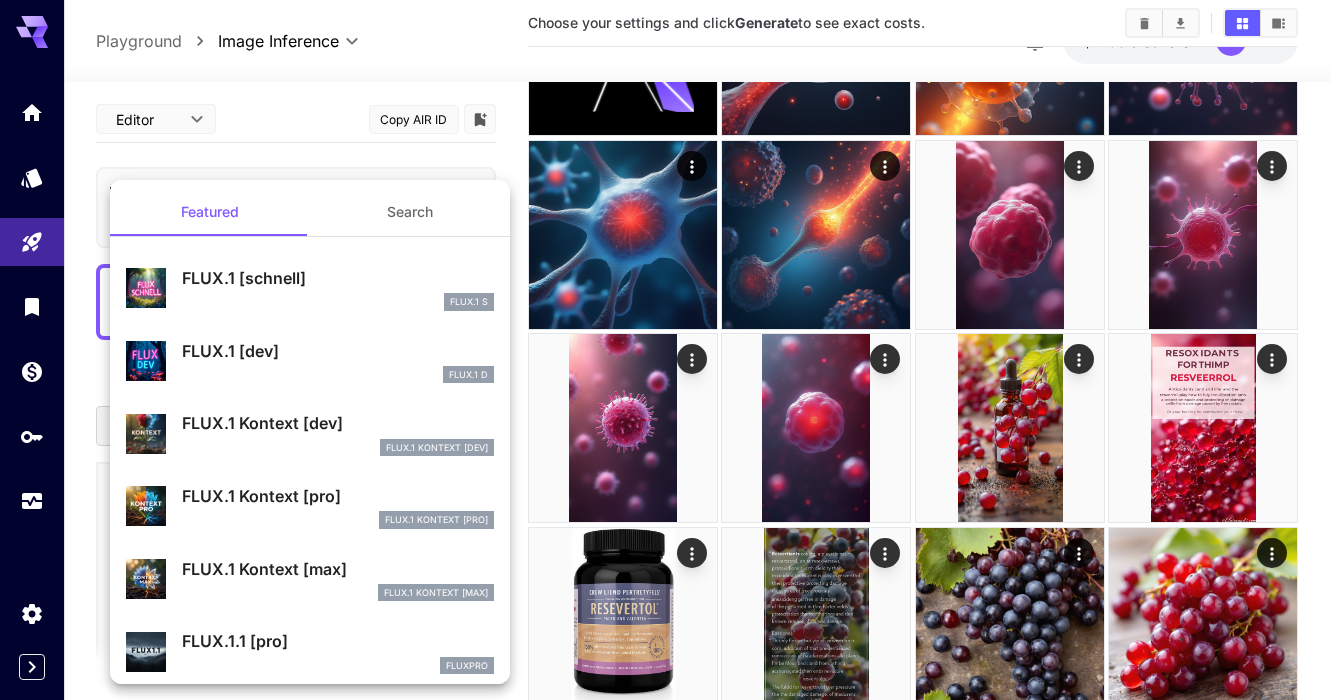 click at bounding box center [665, 350] 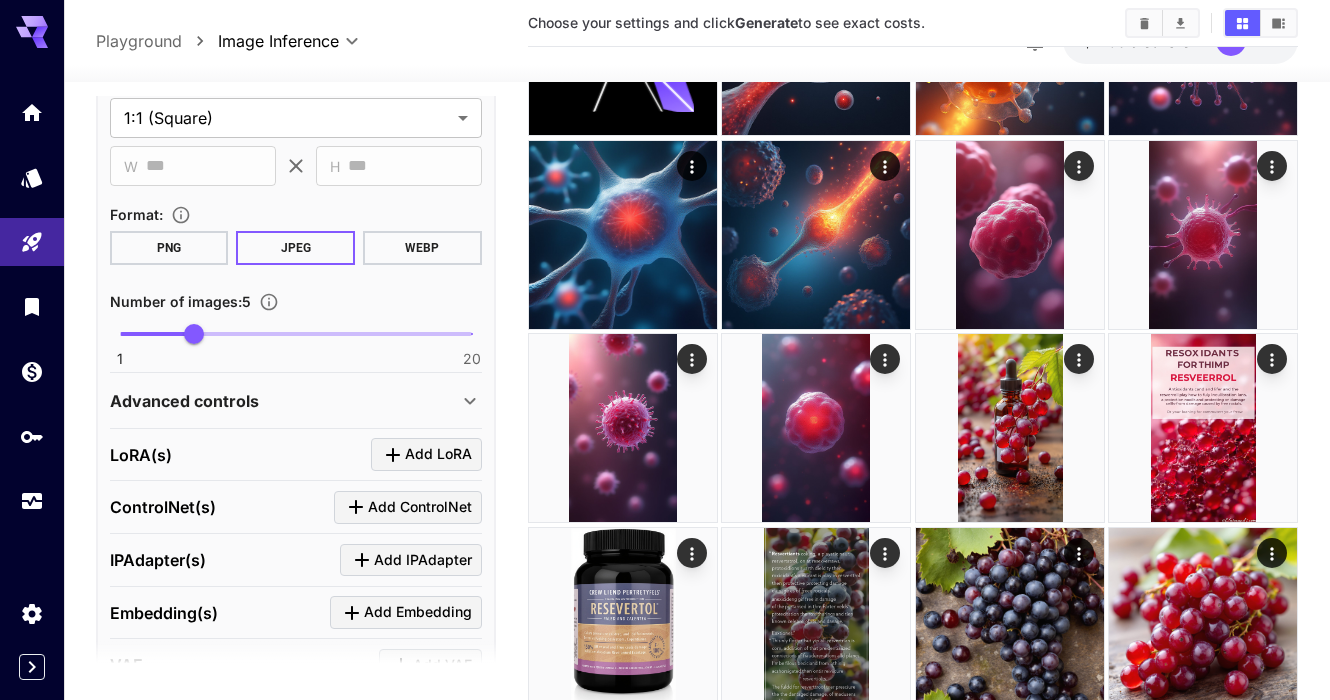 scroll, scrollTop: 623, scrollLeft: 0, axis: vertical 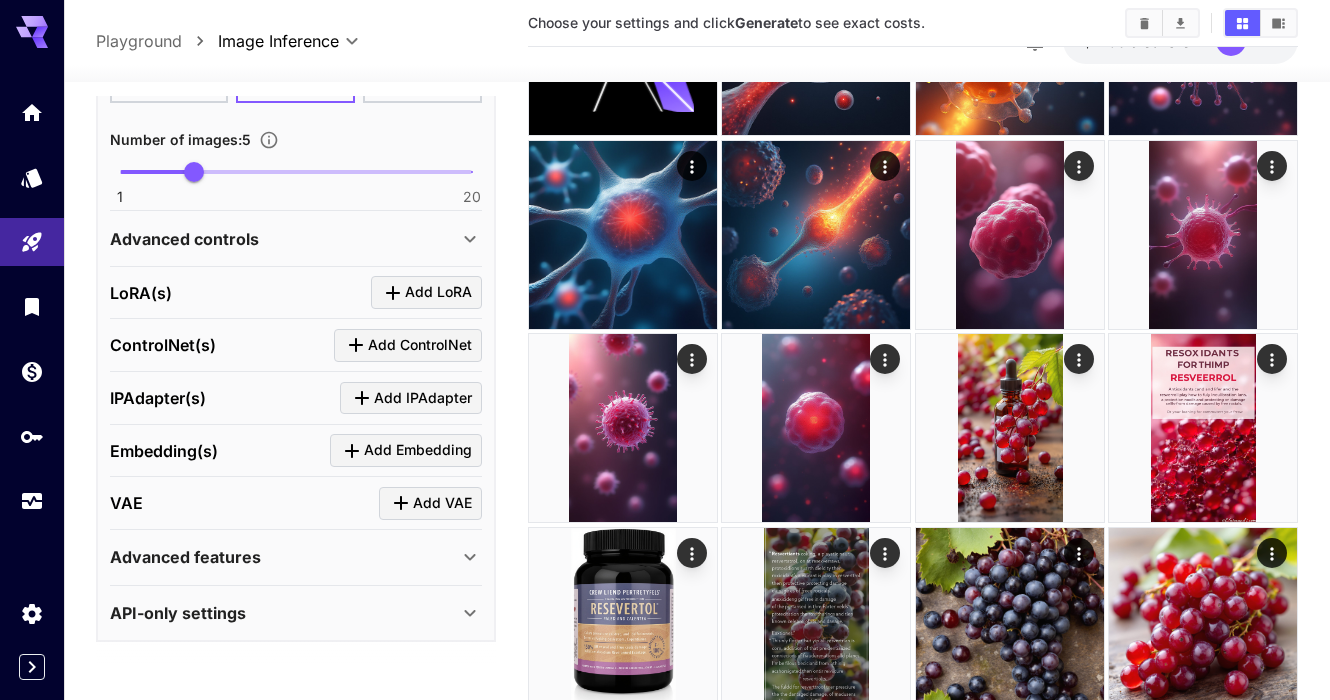 click on "VAE" at bounding box center (126, 503) 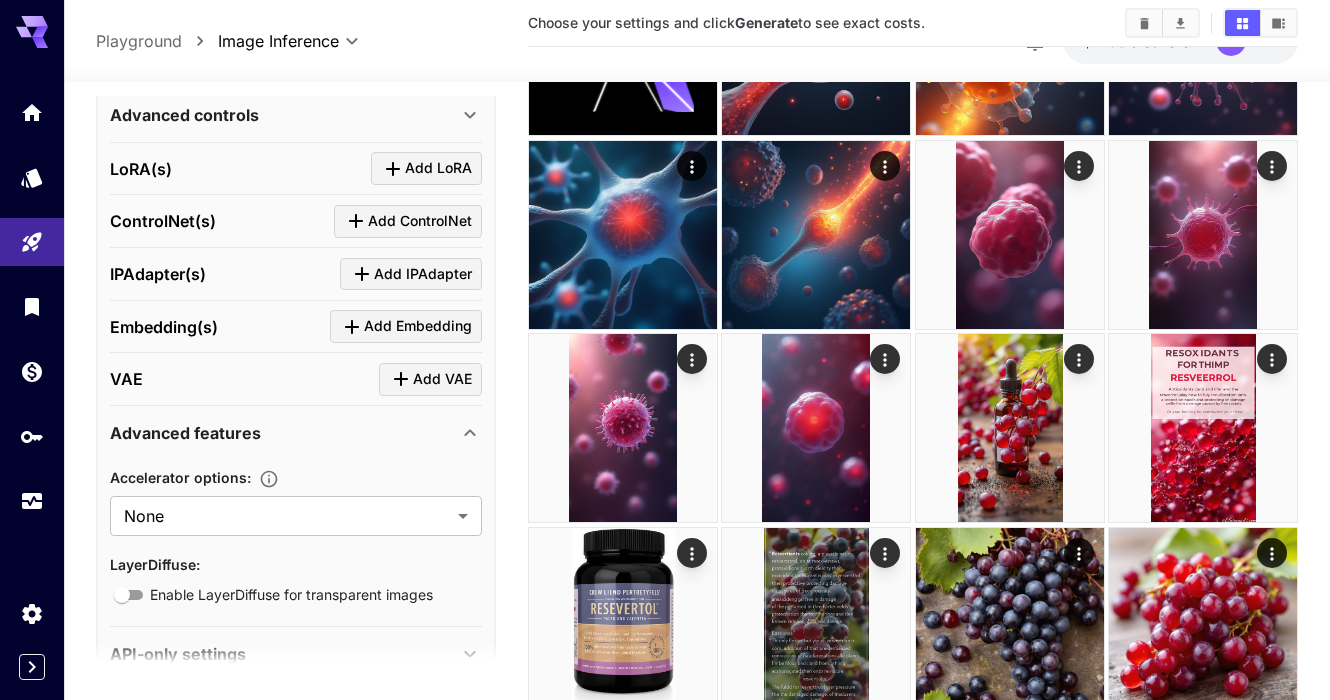 scroll, scrollTop: 789, scrollLeft: 0, axis: vertical 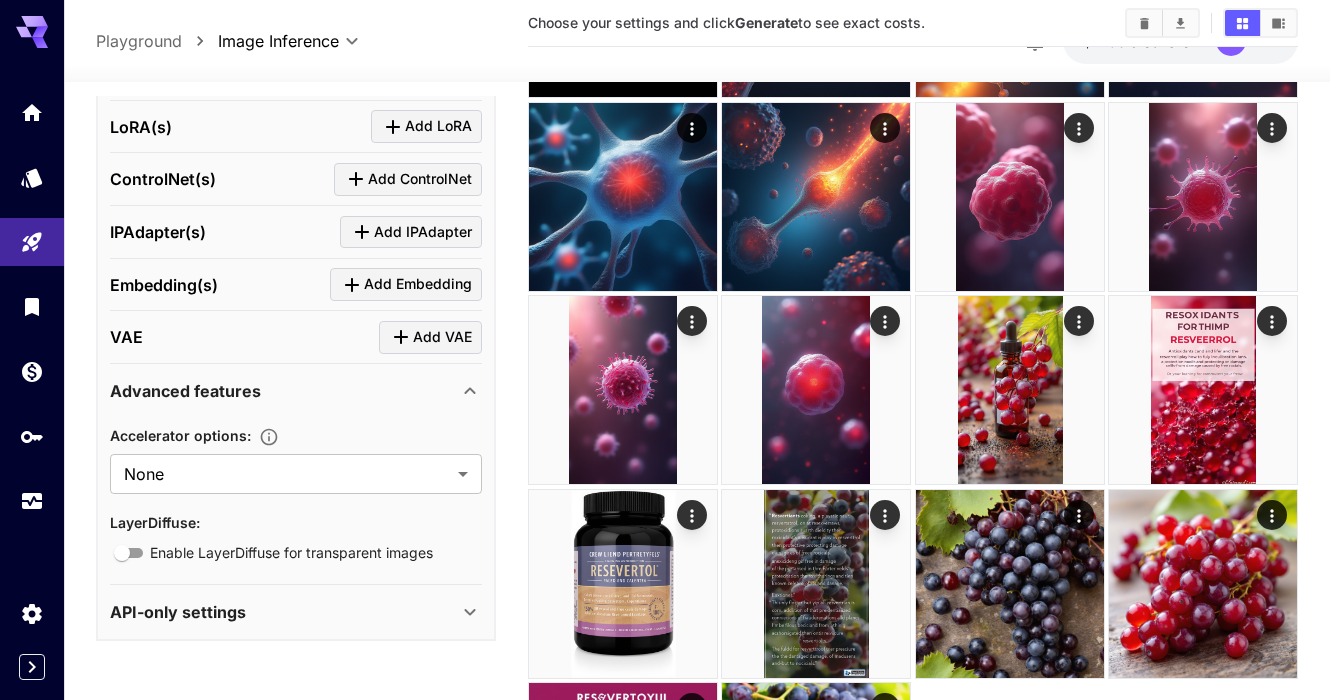 click on "API-only settings" at bounding box center [284, 612] 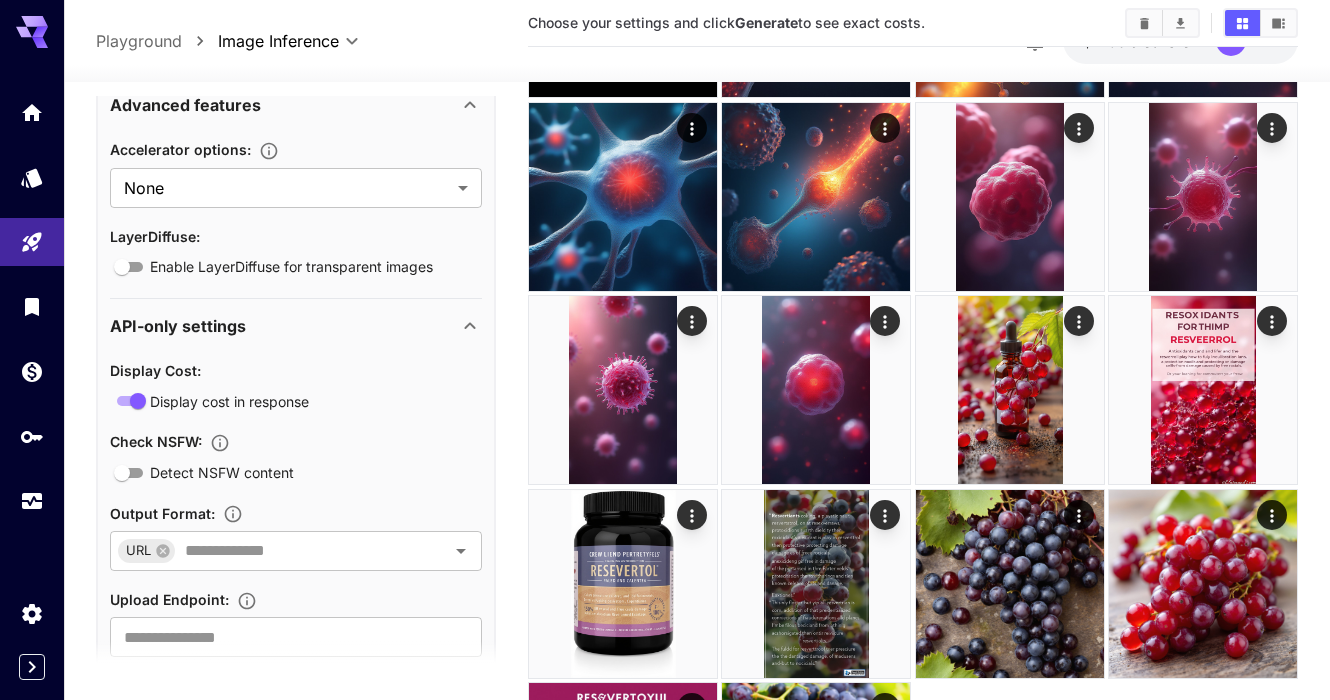 scroll, scrollTop: 1129, scrollLeft: 0, axis: vertical 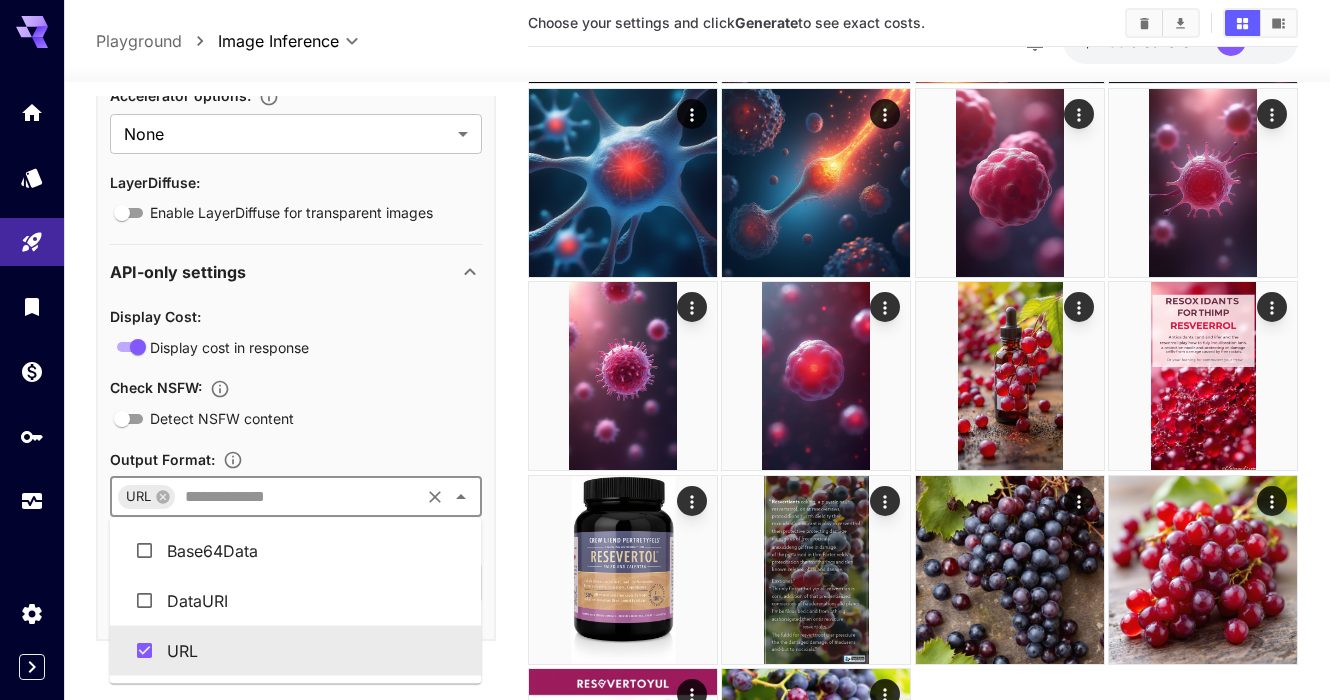 click at bounding box center [297, 497] 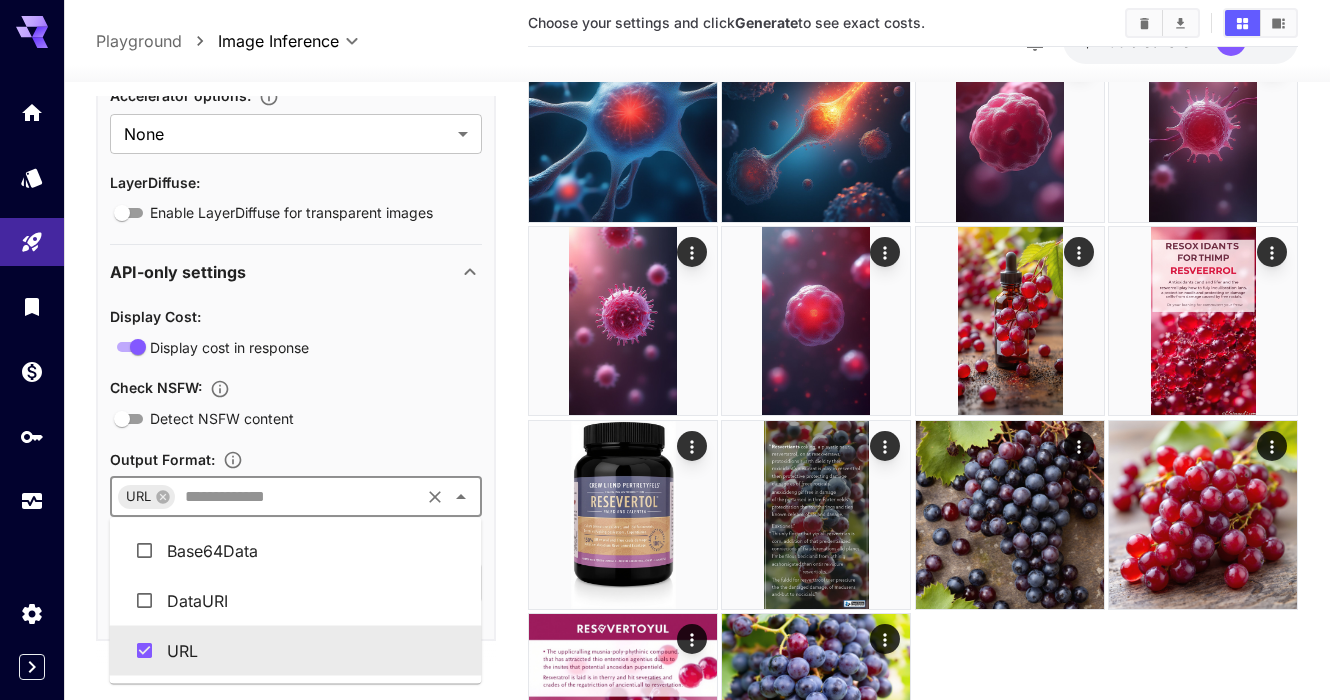 scroll, scrollTop: 915, scrollLeft: 0, axis: vertical 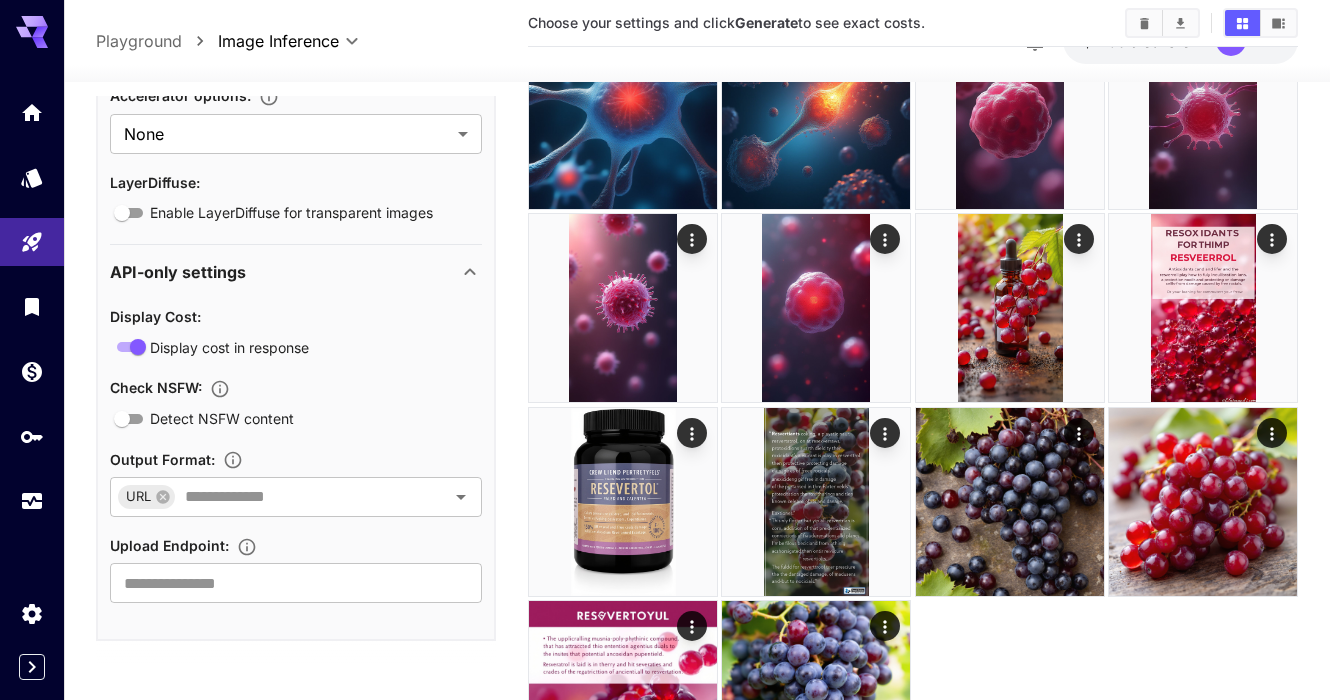 click on "Display Cost :  Display cost in response Check NSFW :  Detect NSFW content Output Format :  URL ​ Upload Endpoint :  ​" at bounding box center [296, 453] 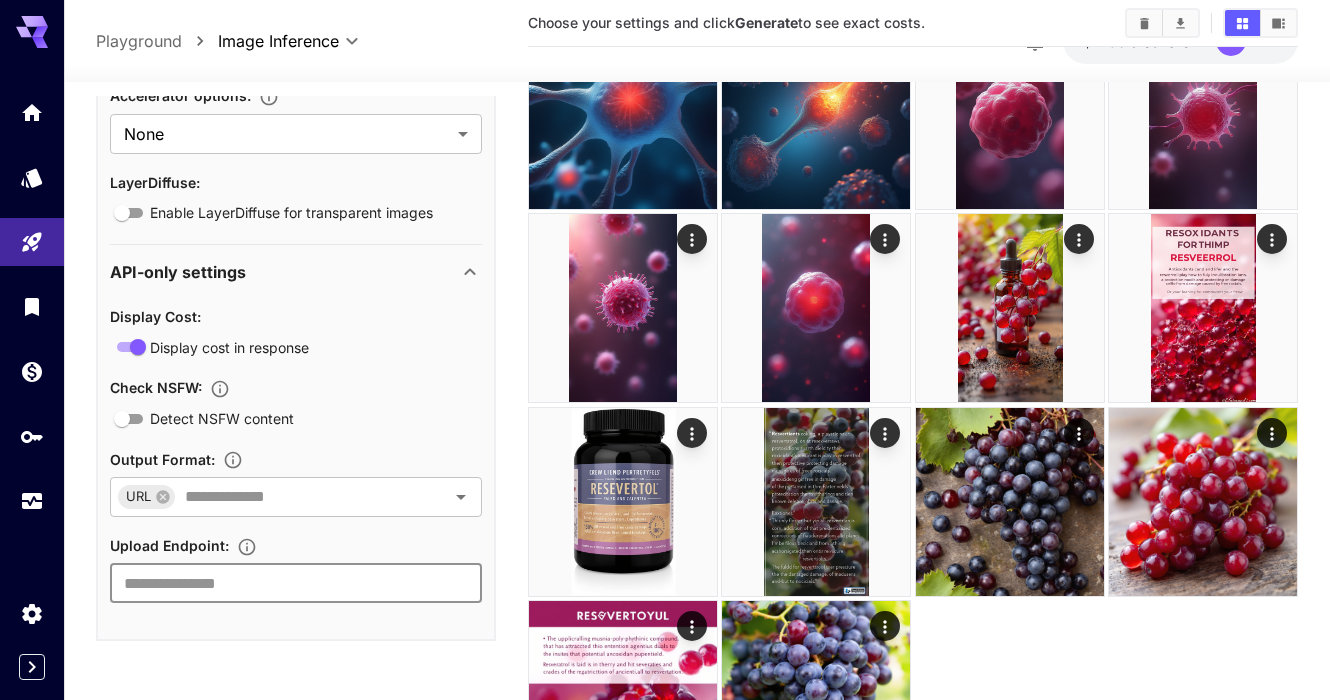 click at bounding box center (296, 583) 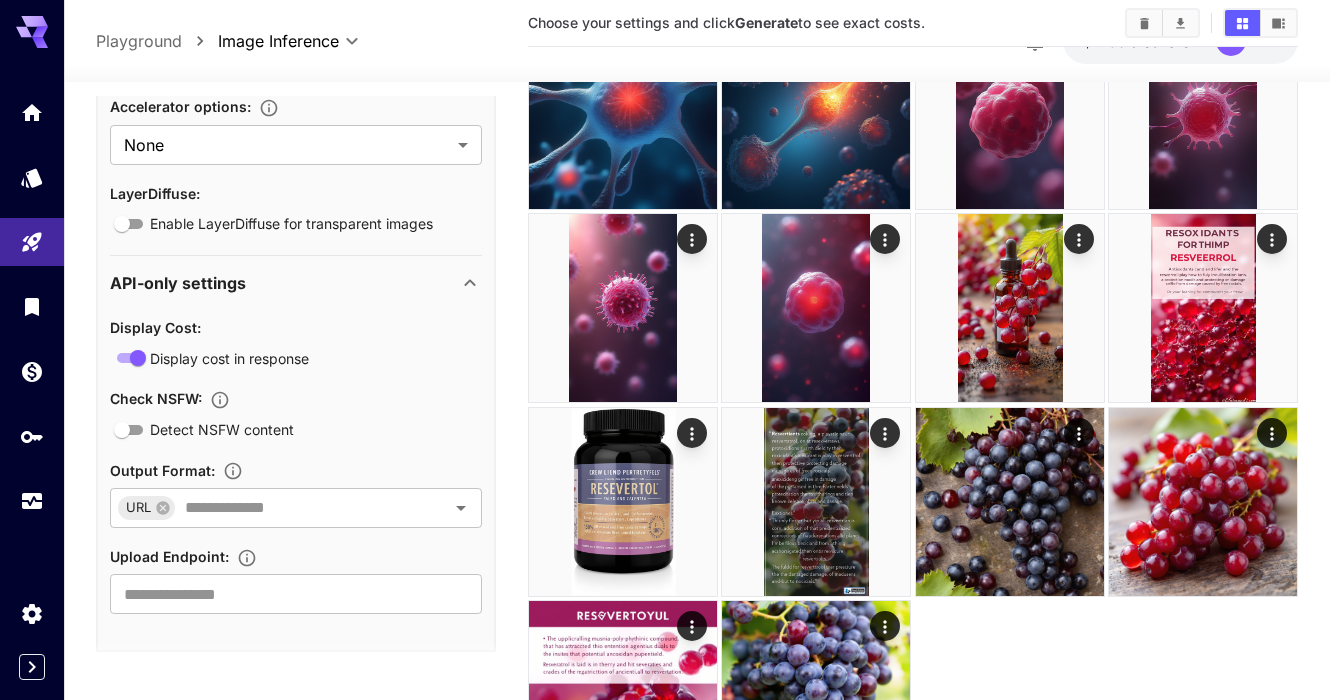 scroll, scrollTop: 1129, scrollLeft: 0, axis: vertical 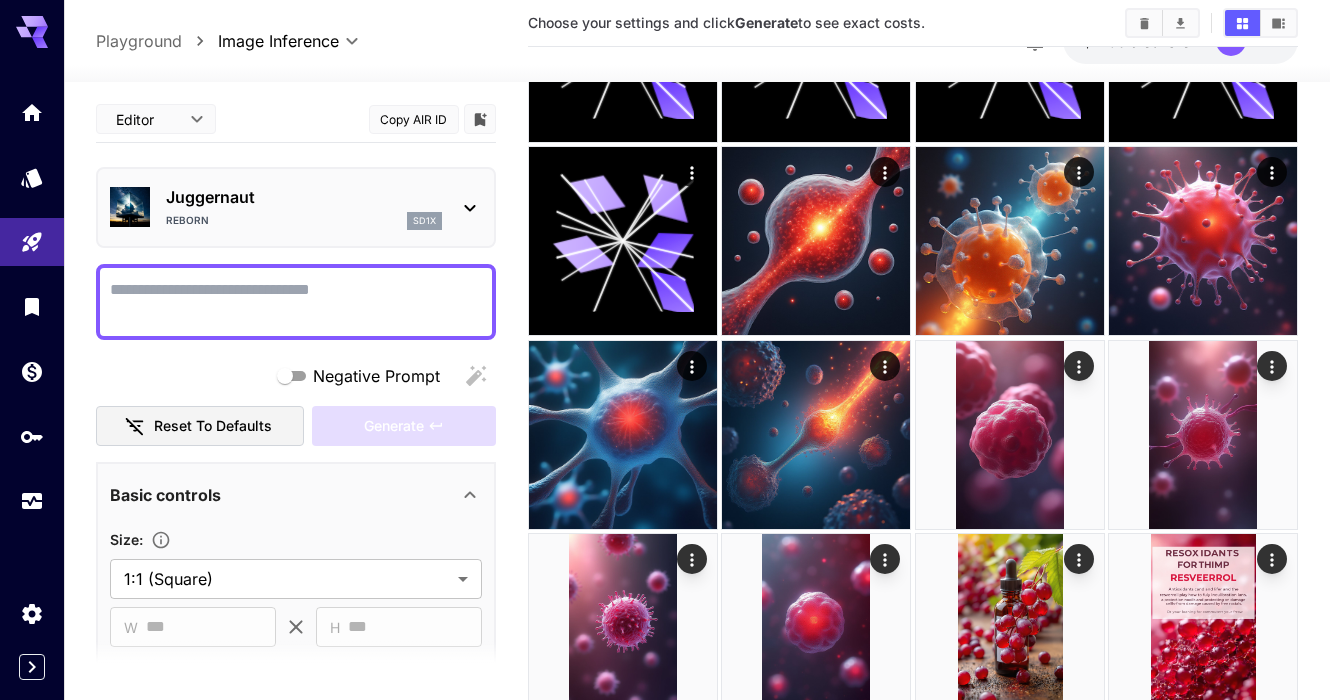 click on "Playground" at bounding box center [139, 41] 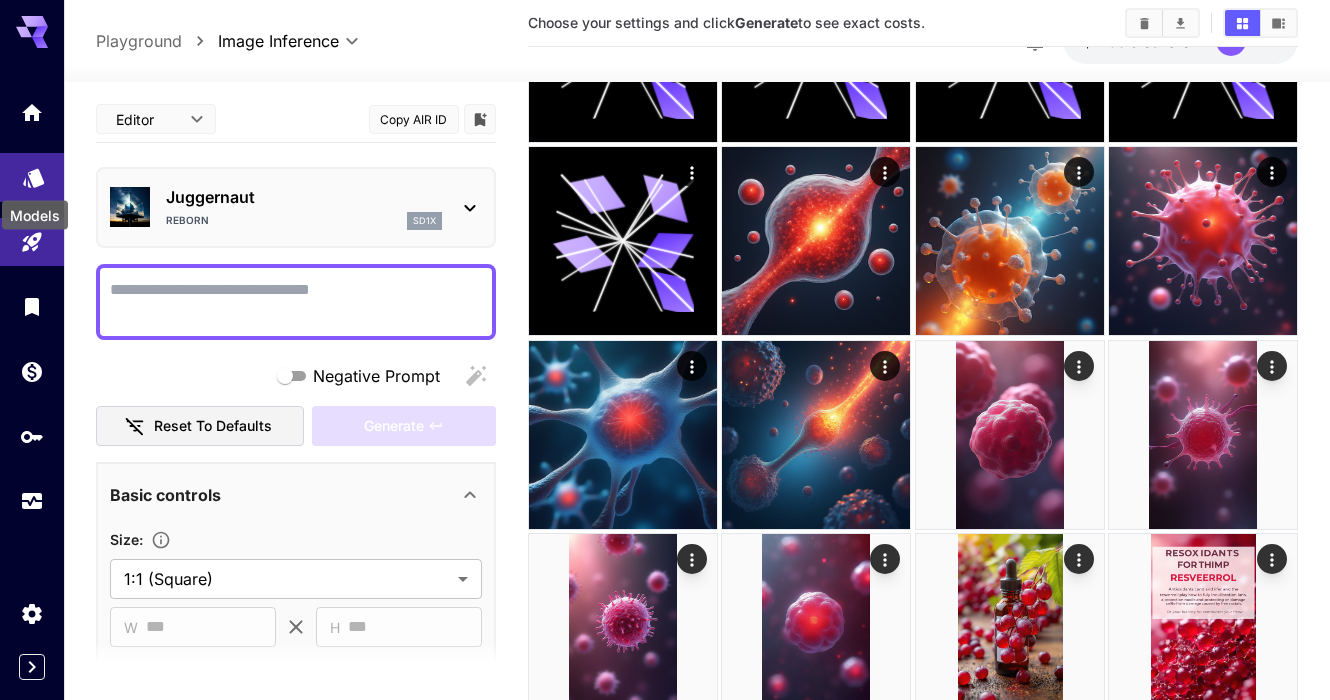 click 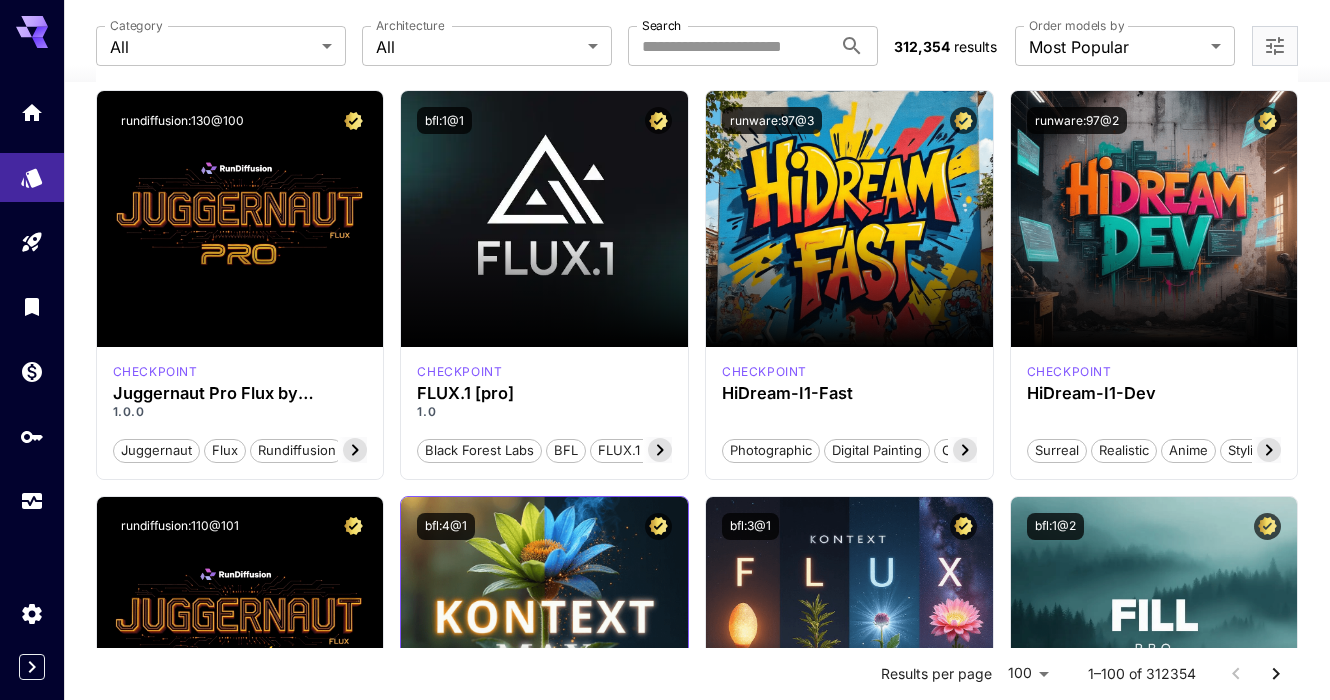 scroll, scrollTop: 0, scrollLeft: 0, axis: both 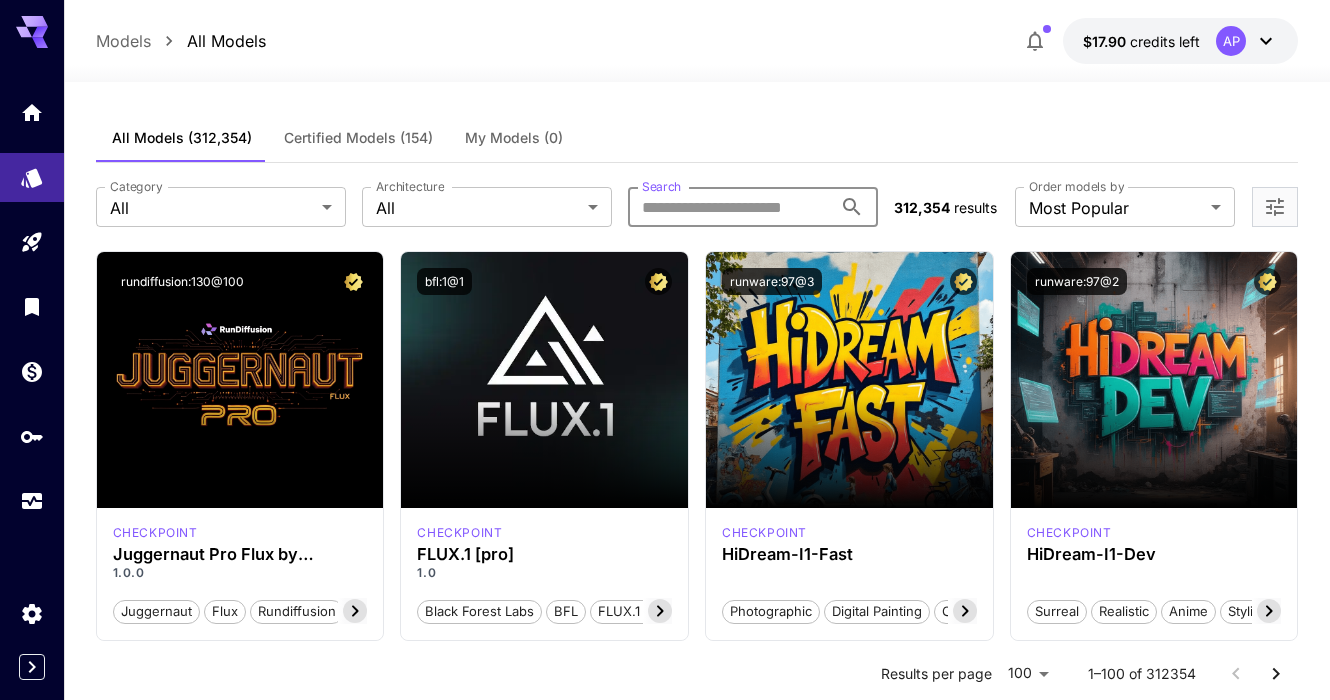 click on "Search" at bounding box center (730, 207) 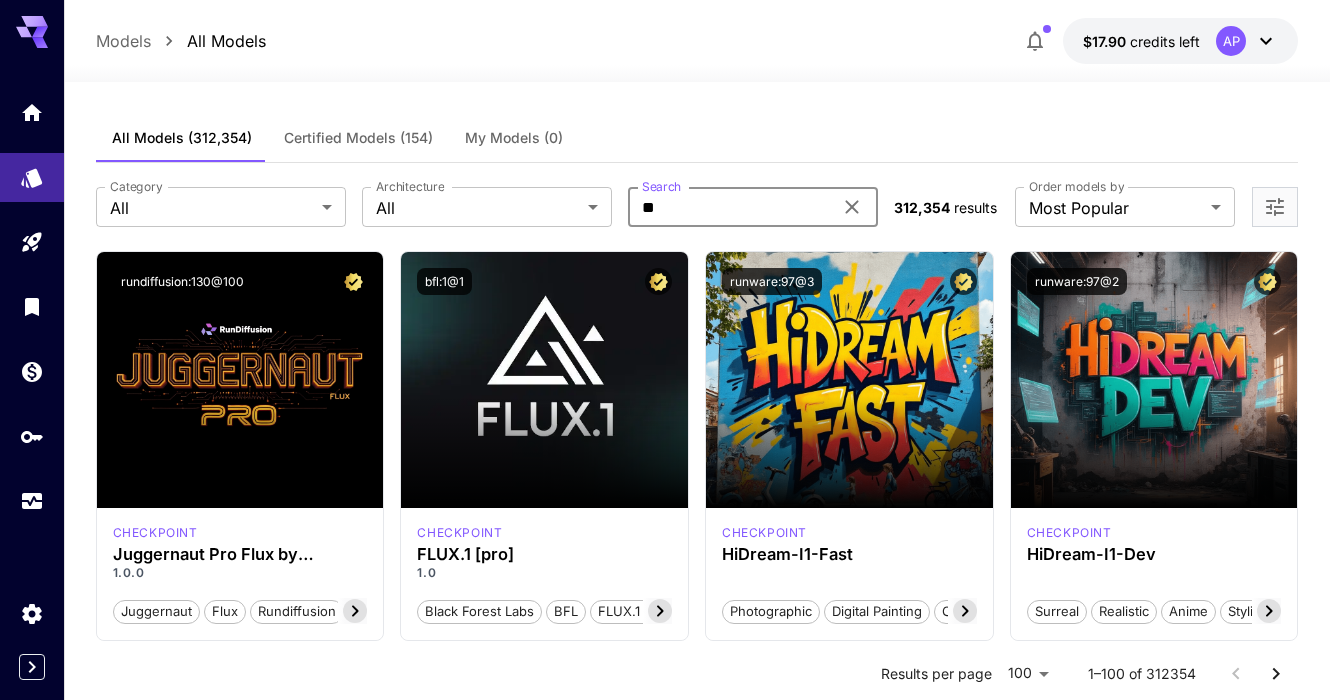 type on "*" 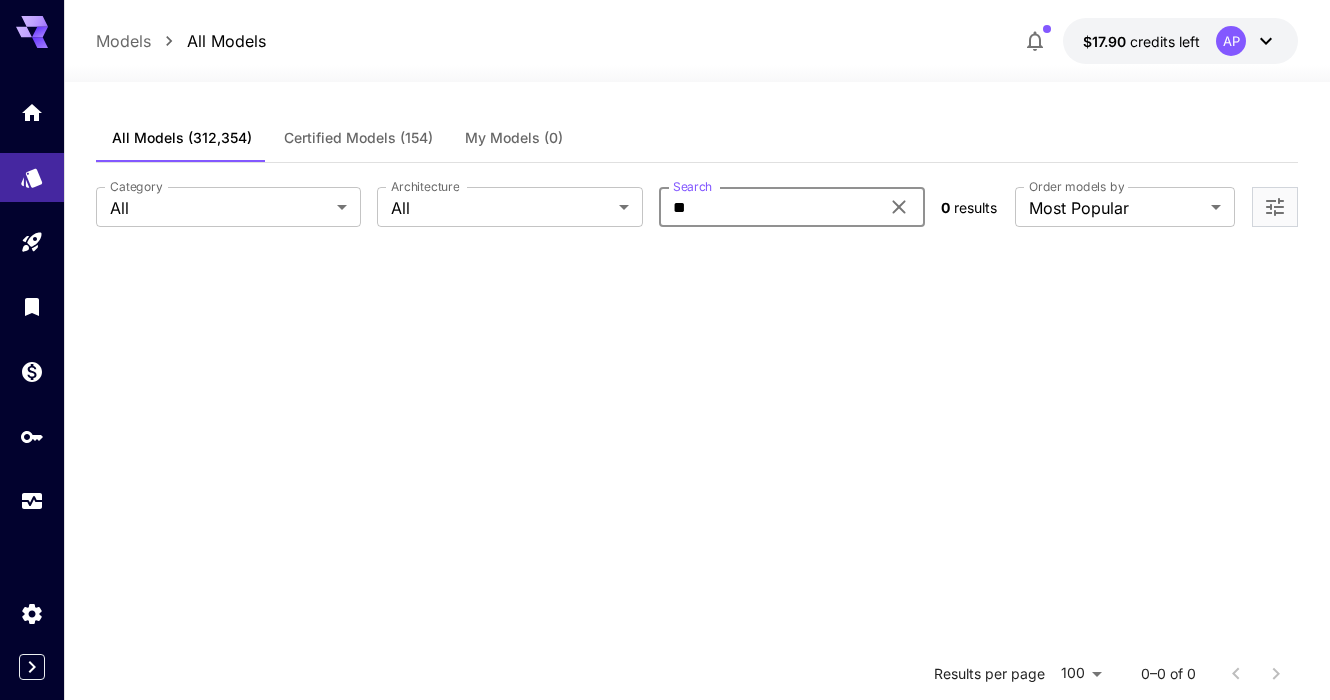 type on "*" 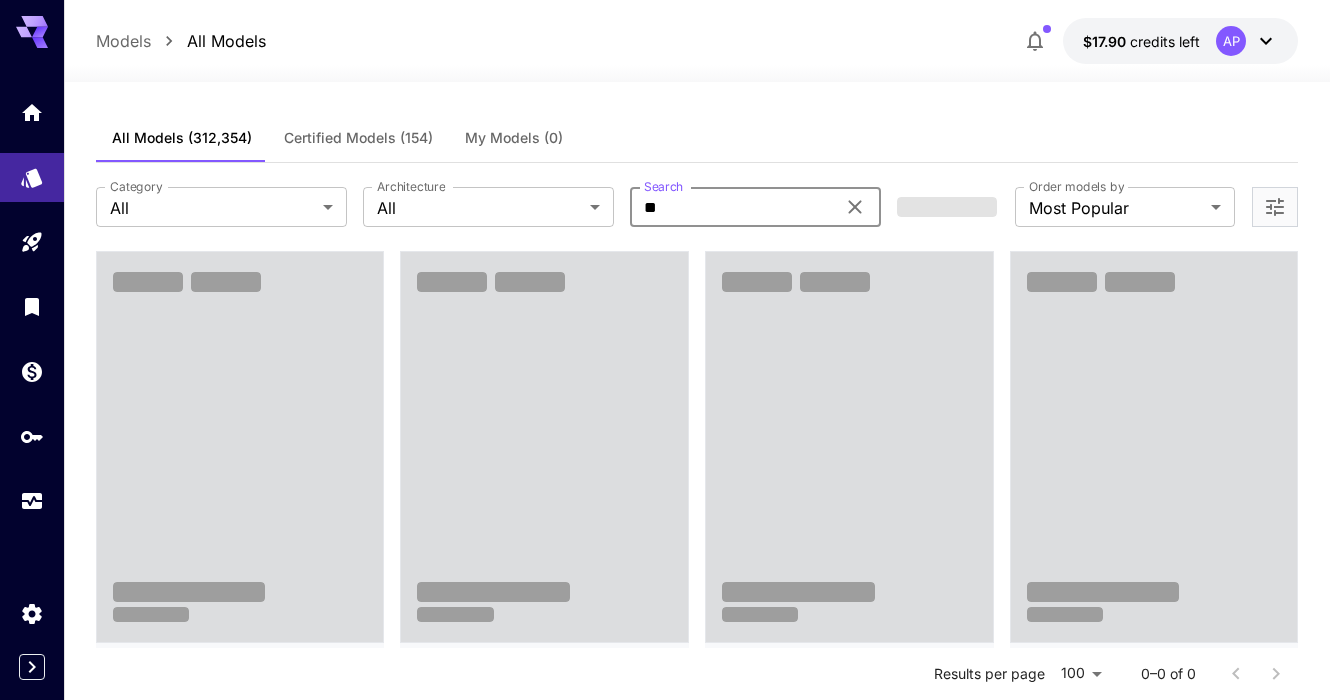 type on "*" 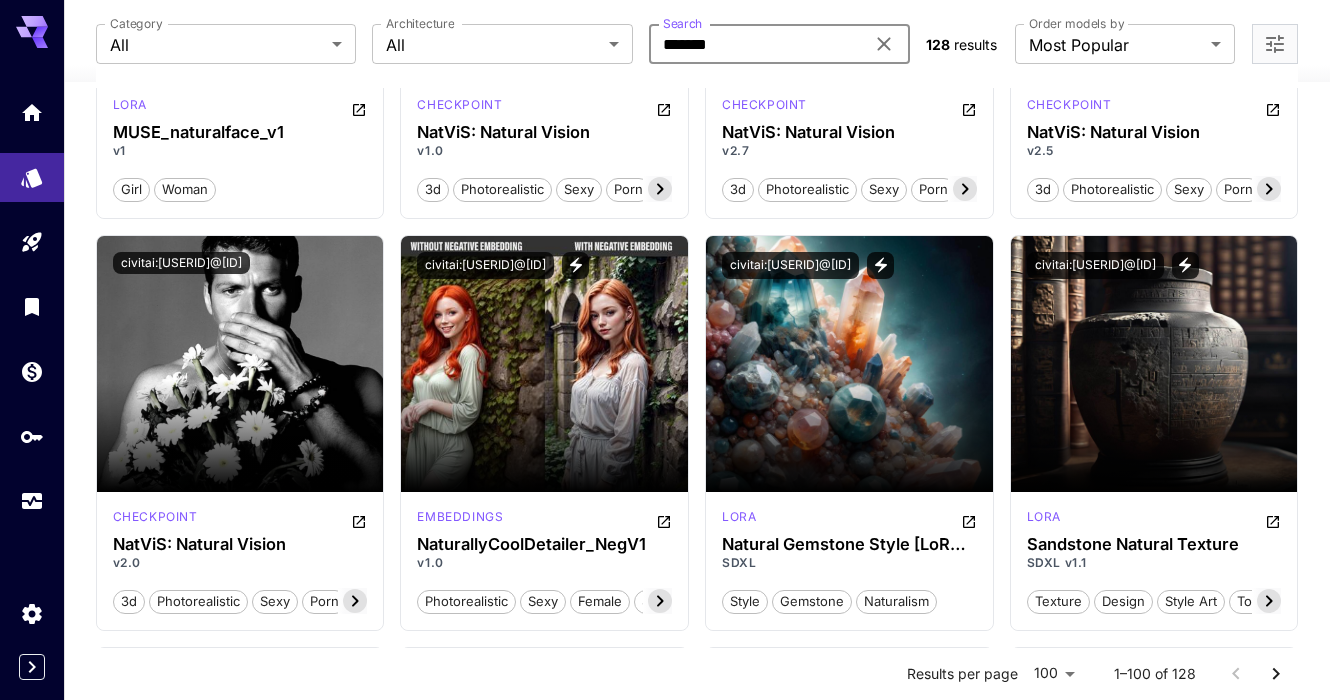 scroll, scrollTop: 348, scrollLeft: 0, axis: vertical 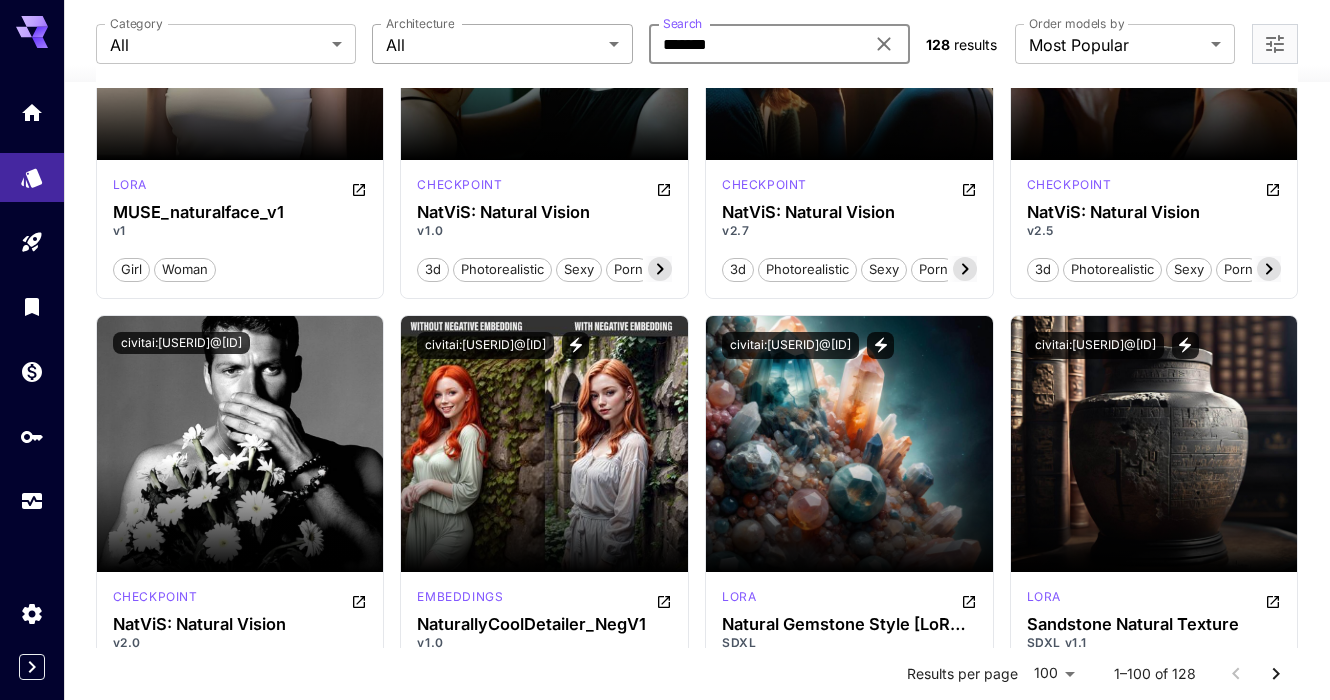 drag, startPoint x: 750, startPoint y: 51, endPoint x: 578, endPoint y: 29, distance: 173.40128 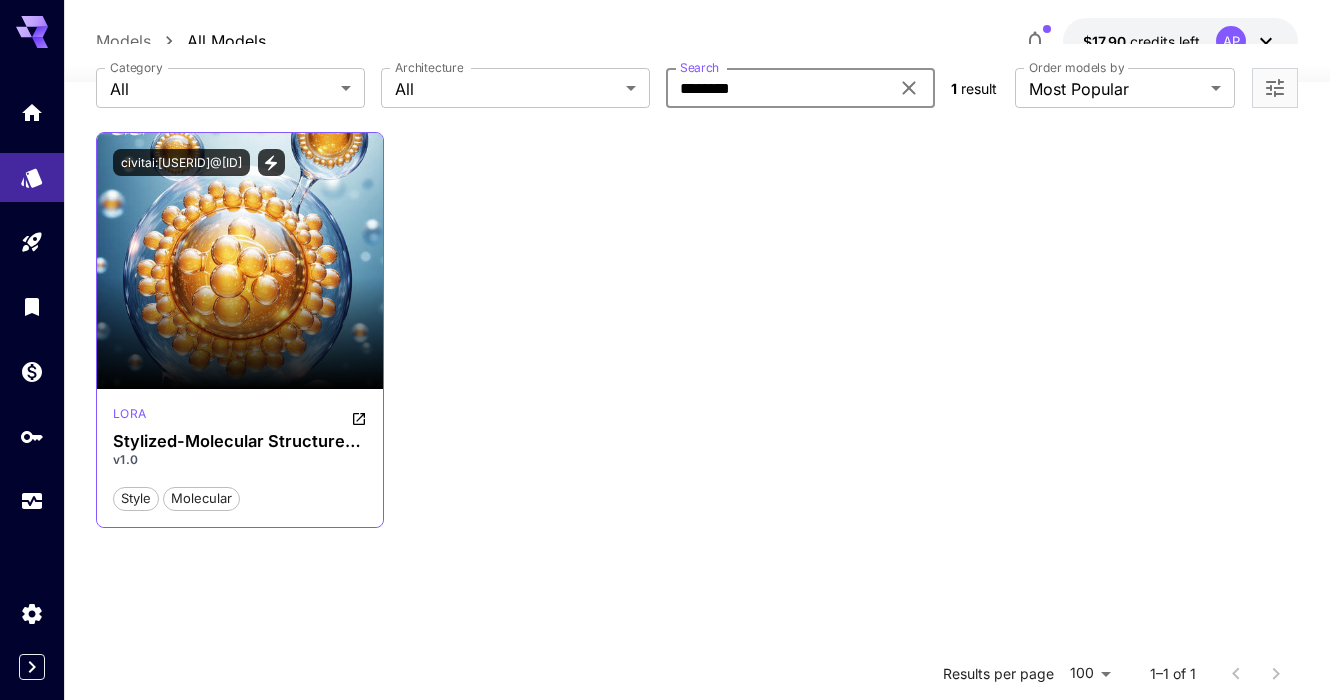 scroll, scrollTop: 116, scrollLeft: 0, axis: vertical 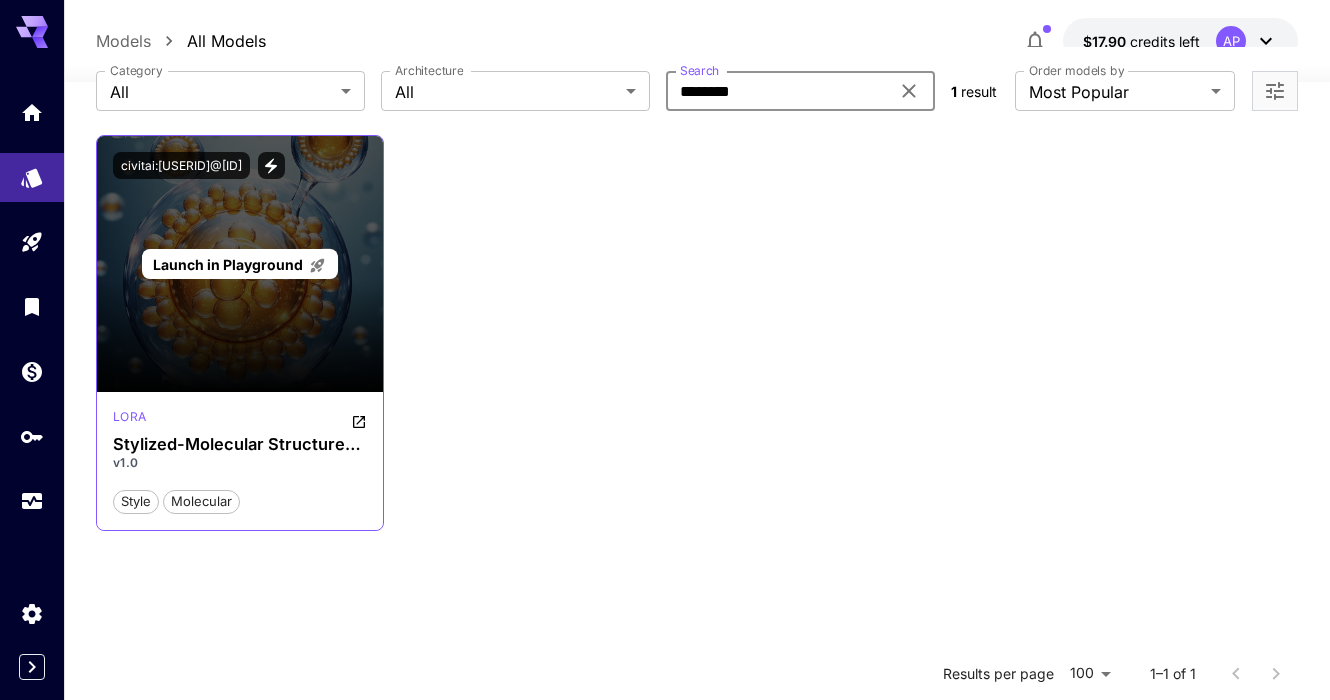 type on "********" 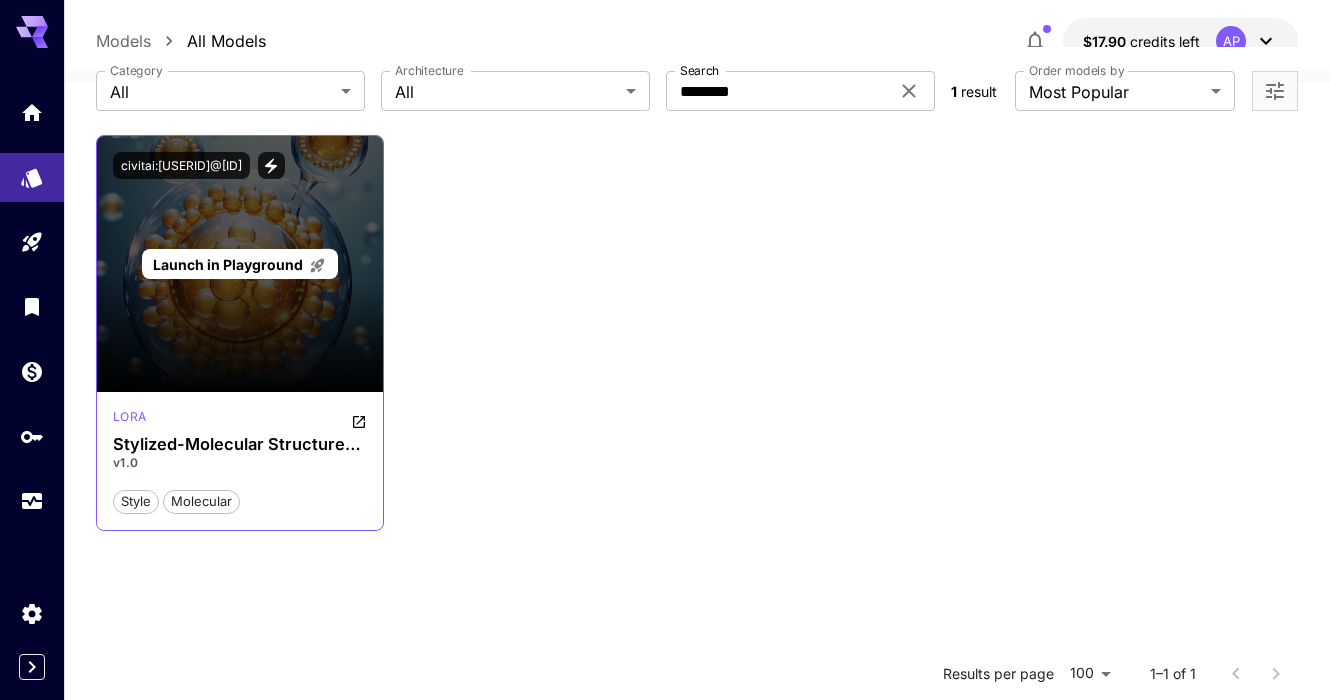 click on "Launch in Playground" at bounding box center [228, 264] 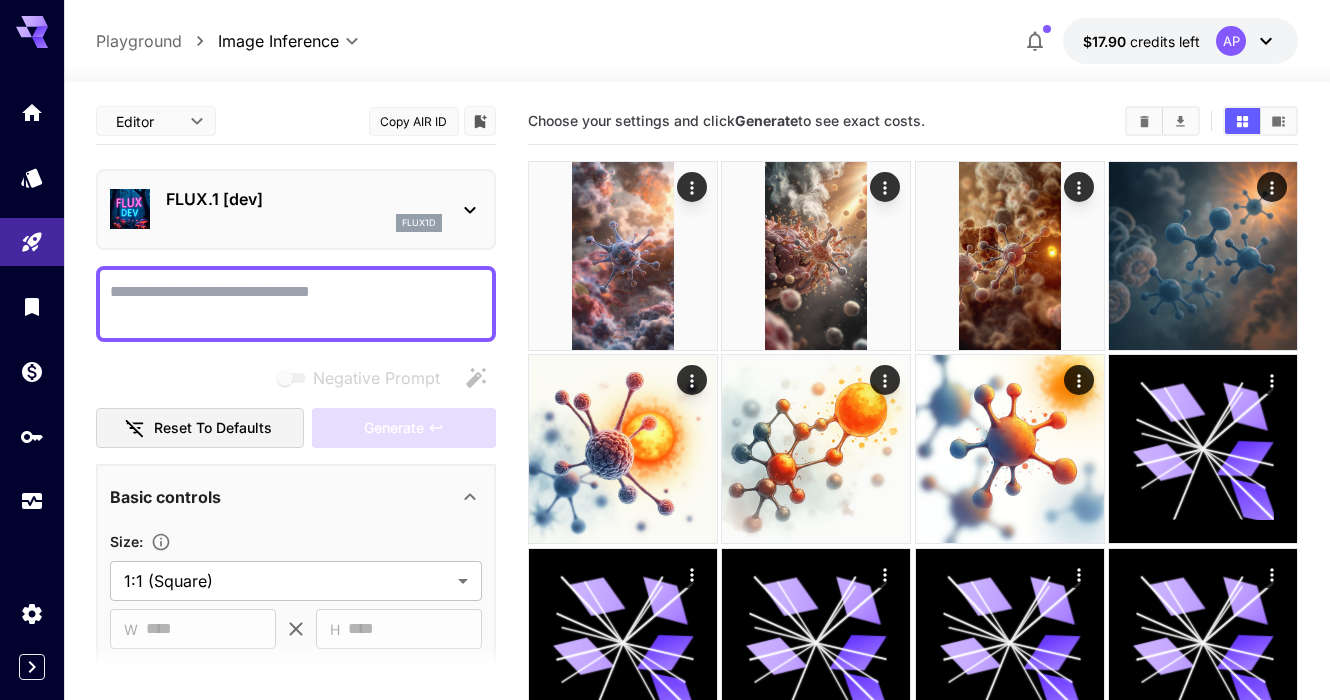 scroll, scrollTop: 193, scrollLeft: 0, axis: vertical 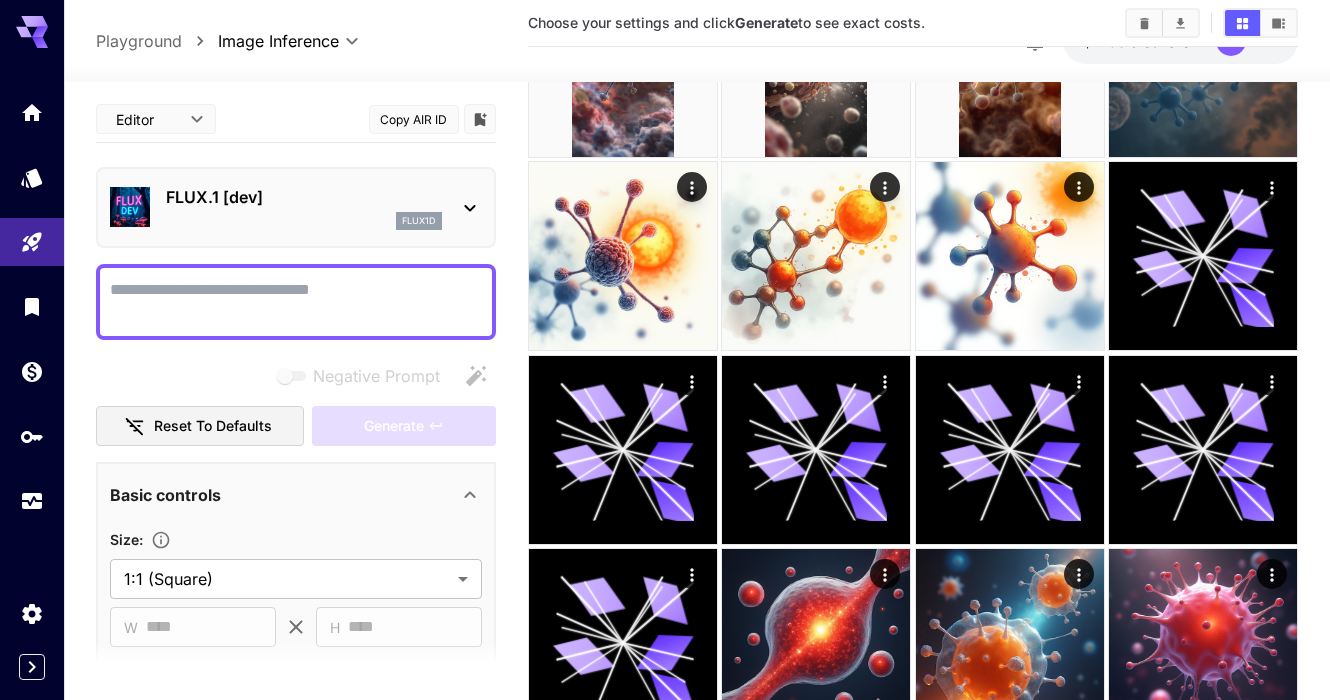 click on "Negative Prompt" at bounding box center (296, 302) 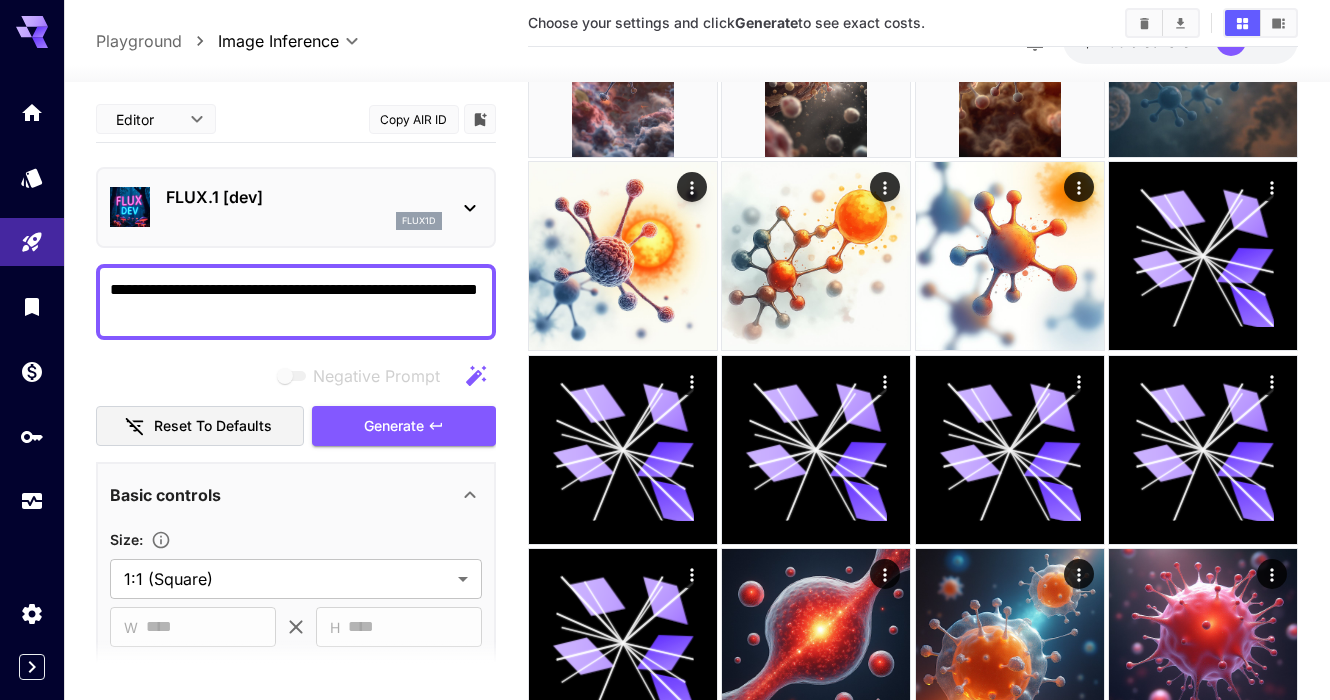 click on "**********" at bounding box center (296, 302) 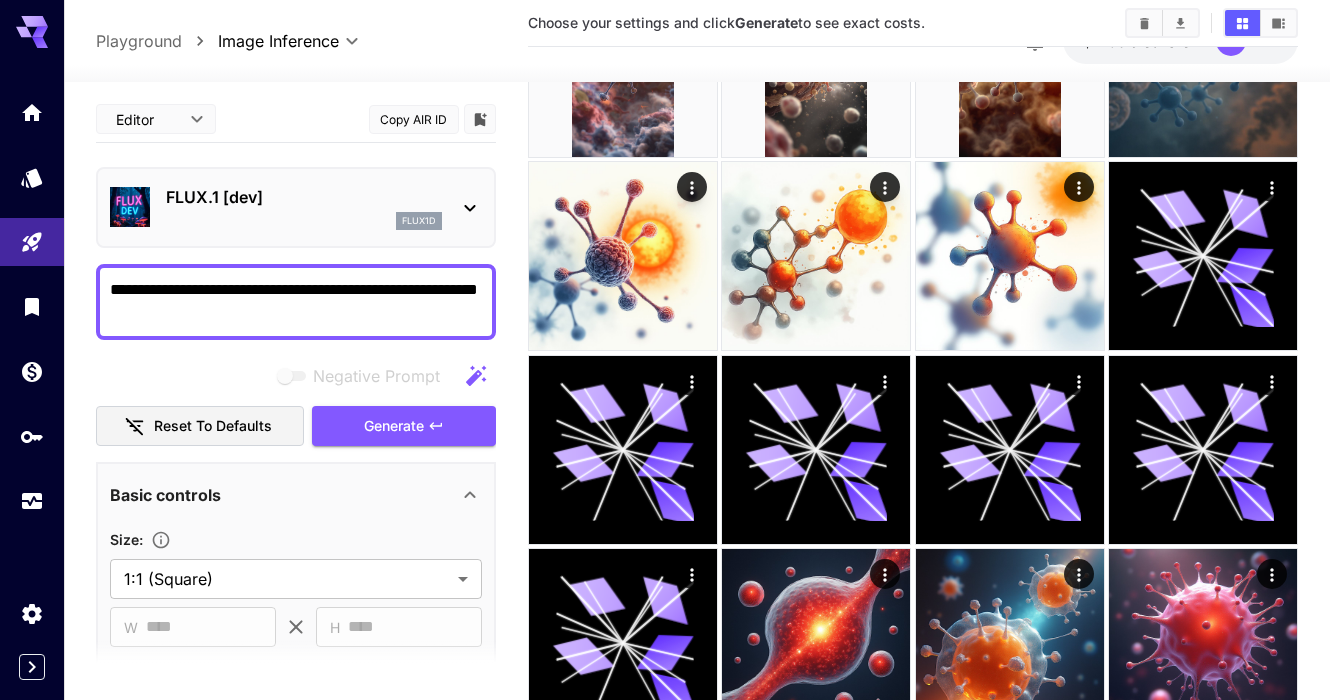 click on "**********" at bounding box center [296, 302] 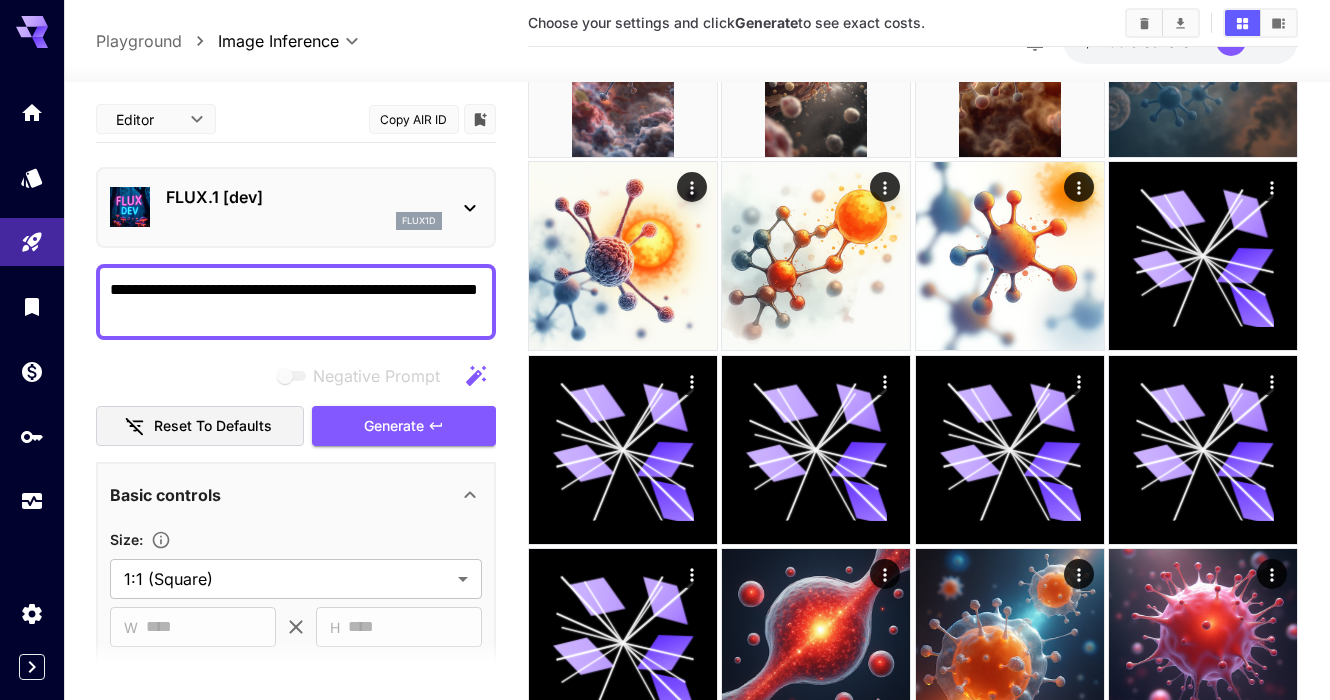 click on "**********" at bounding box center (296, 302) 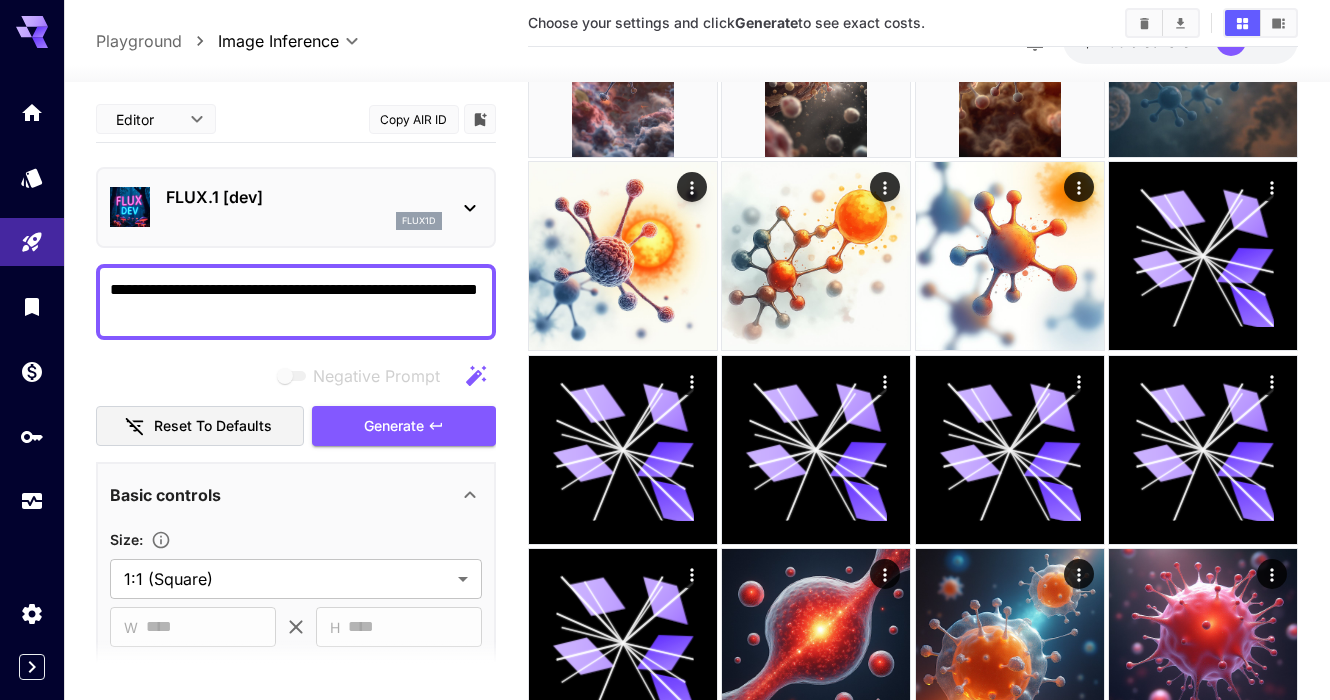 click on "**********" at bounding box center [296, 302] 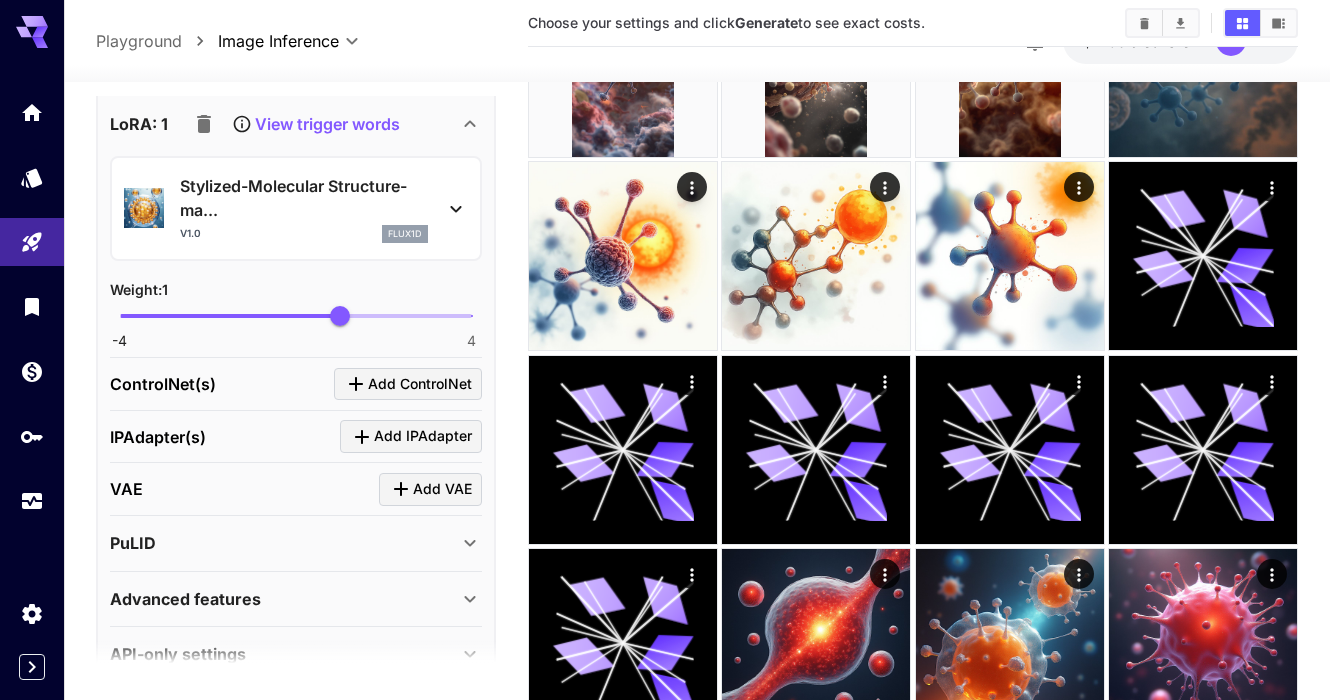 scroll, scrollTop: 889, scrollLeft: 0, axis: vertical 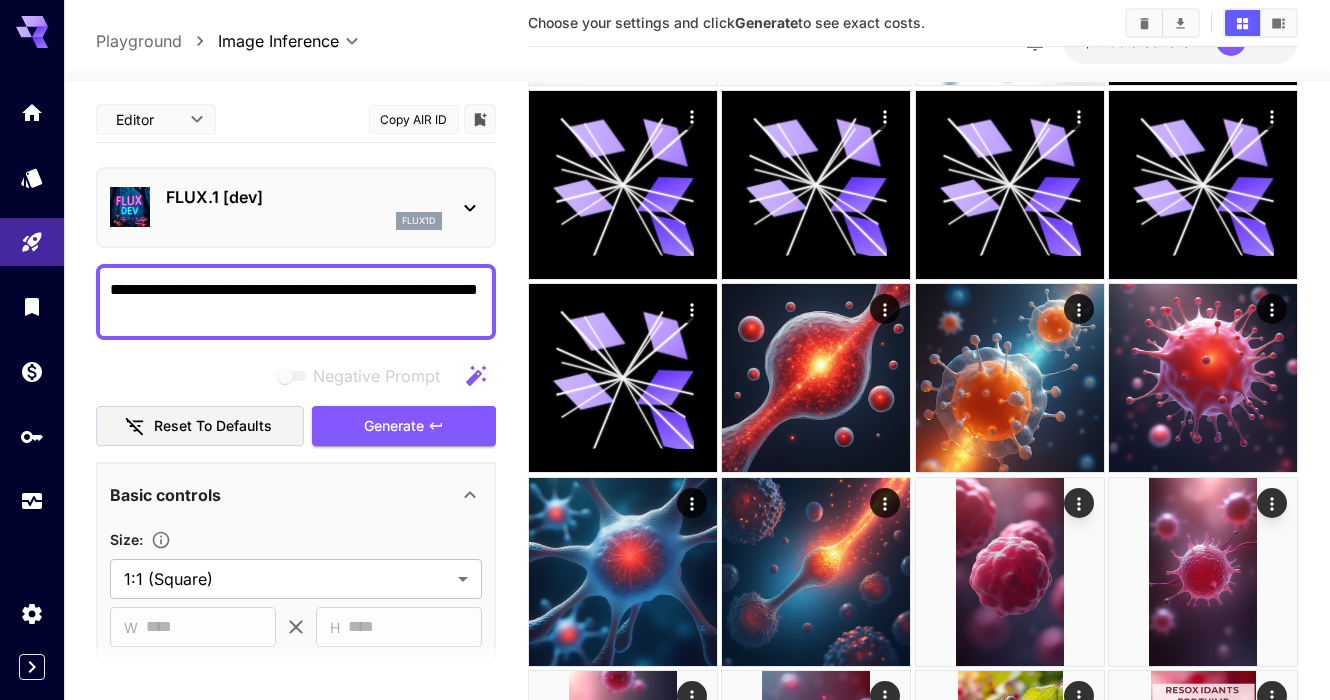 click on "**********" at bounding box center (296, 302) 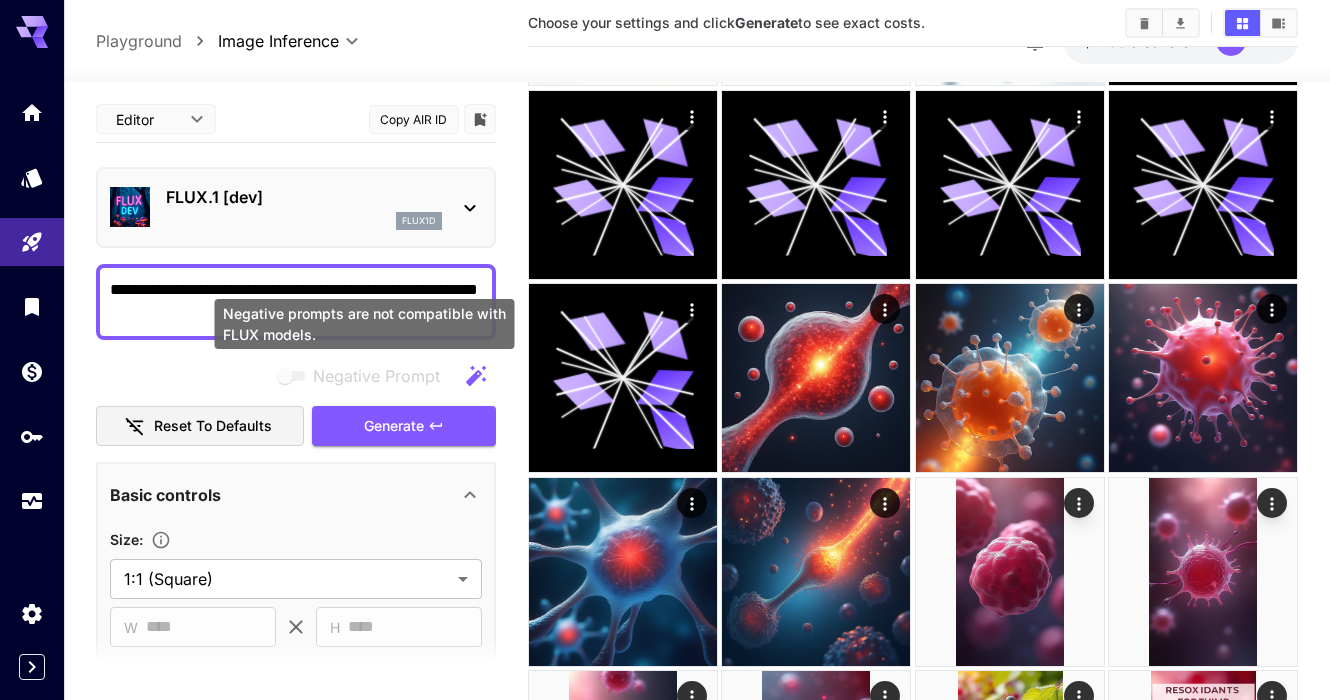 paste on "********" 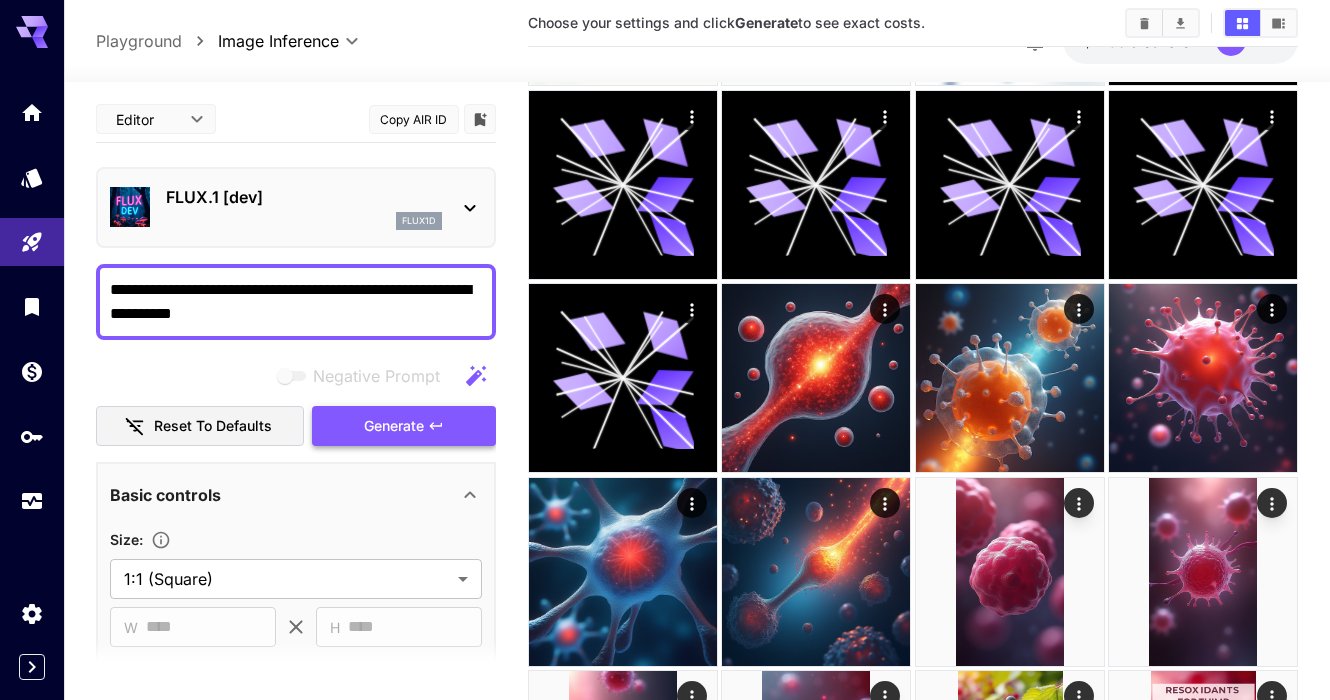 type on "**********" 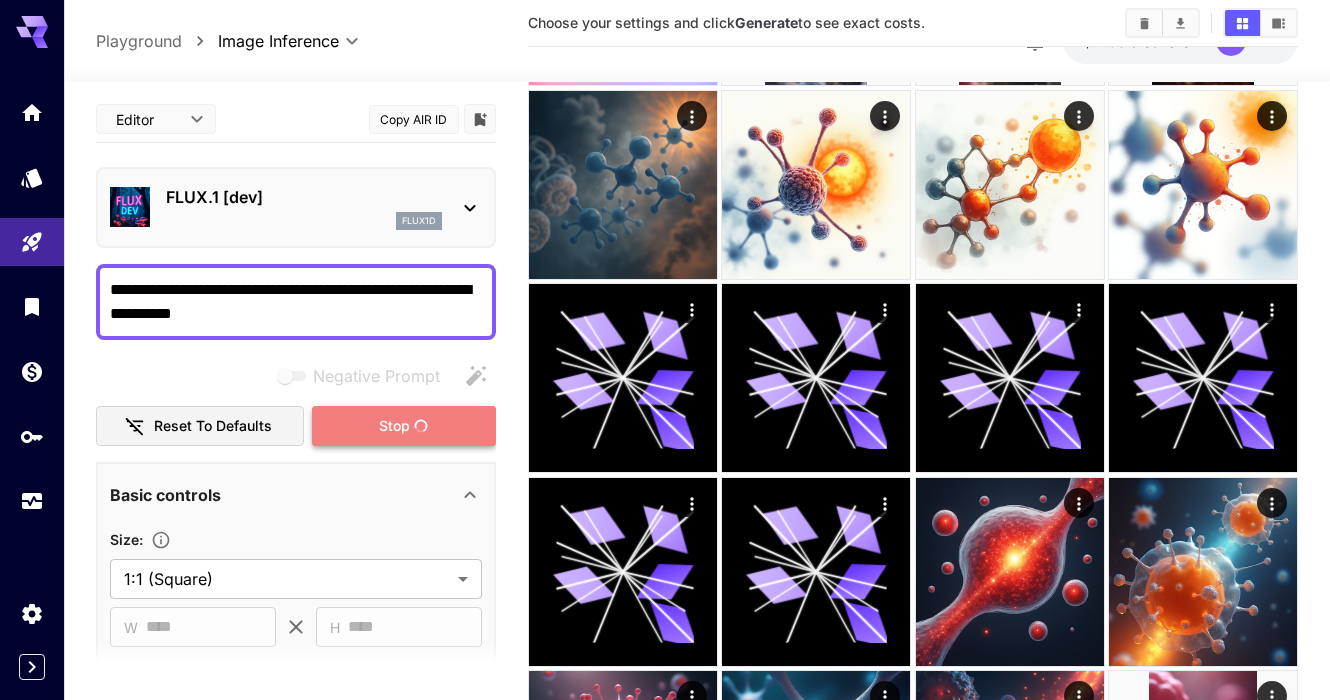 click on "Stop" at bounding box center (394, 426) 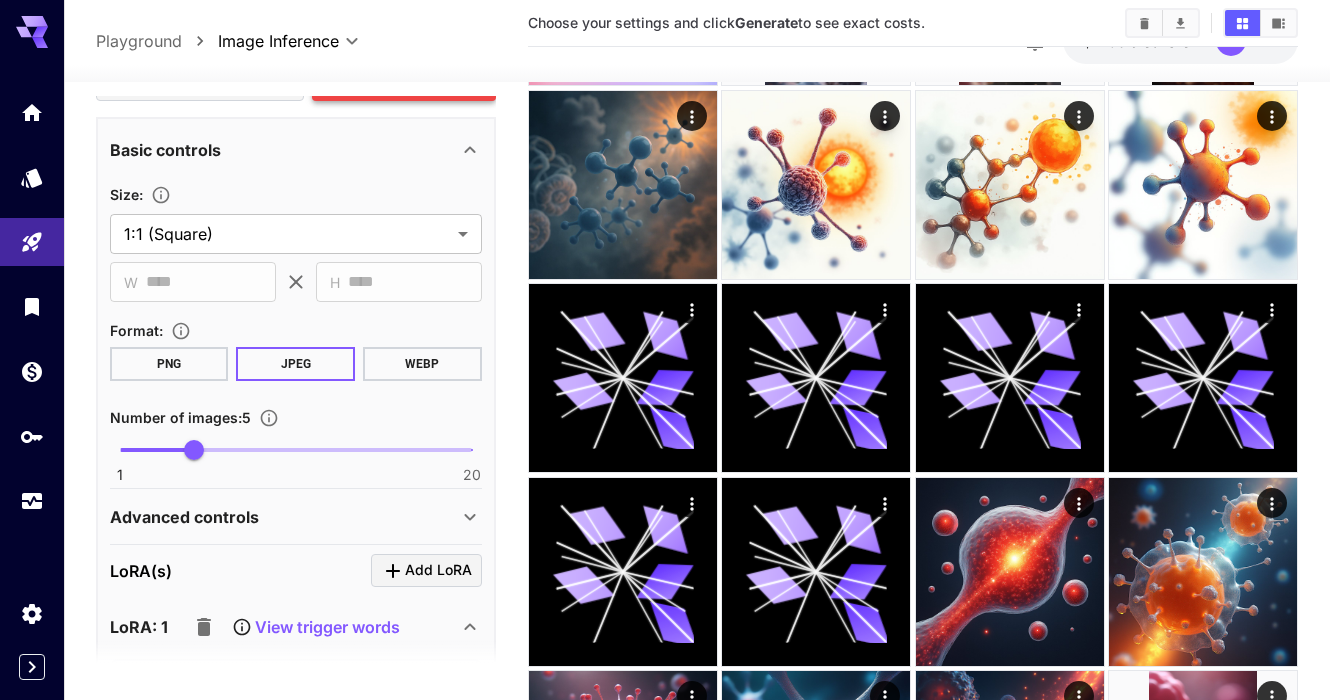 scroll, scrollTop: 341, scrollLeft: 0, axis: vertical 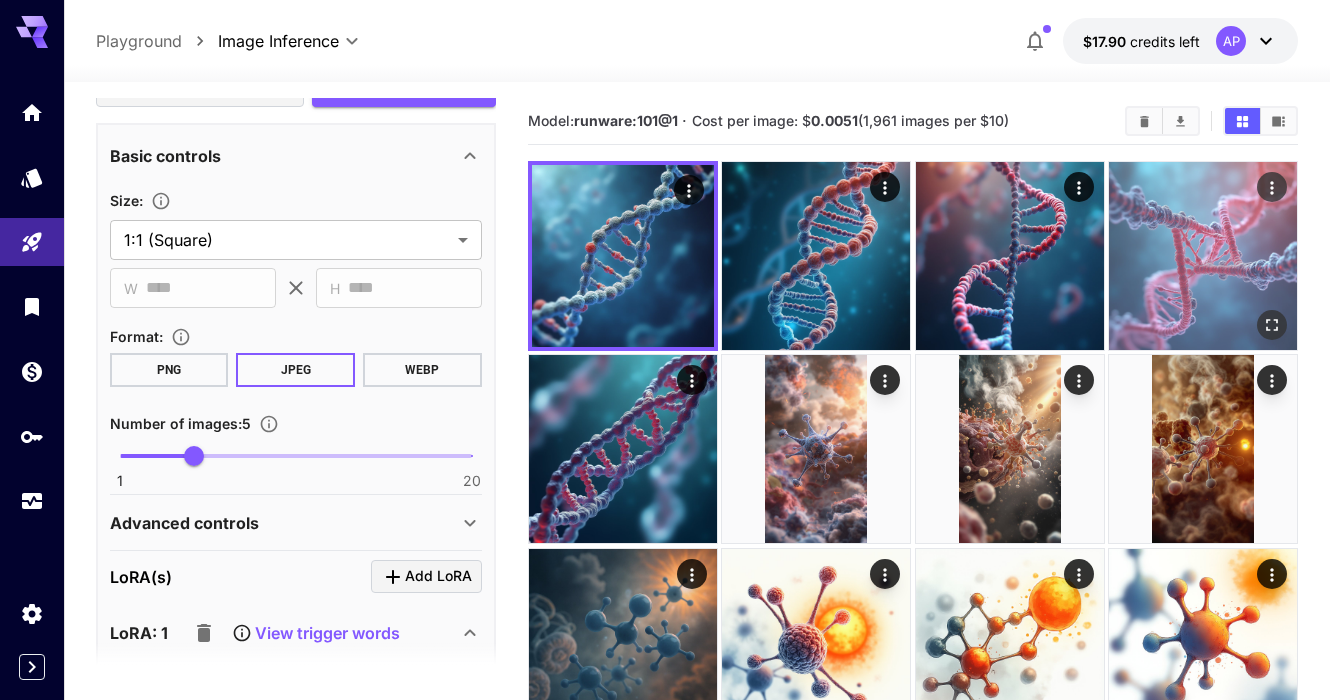 click at bounding box center (1203, 256) 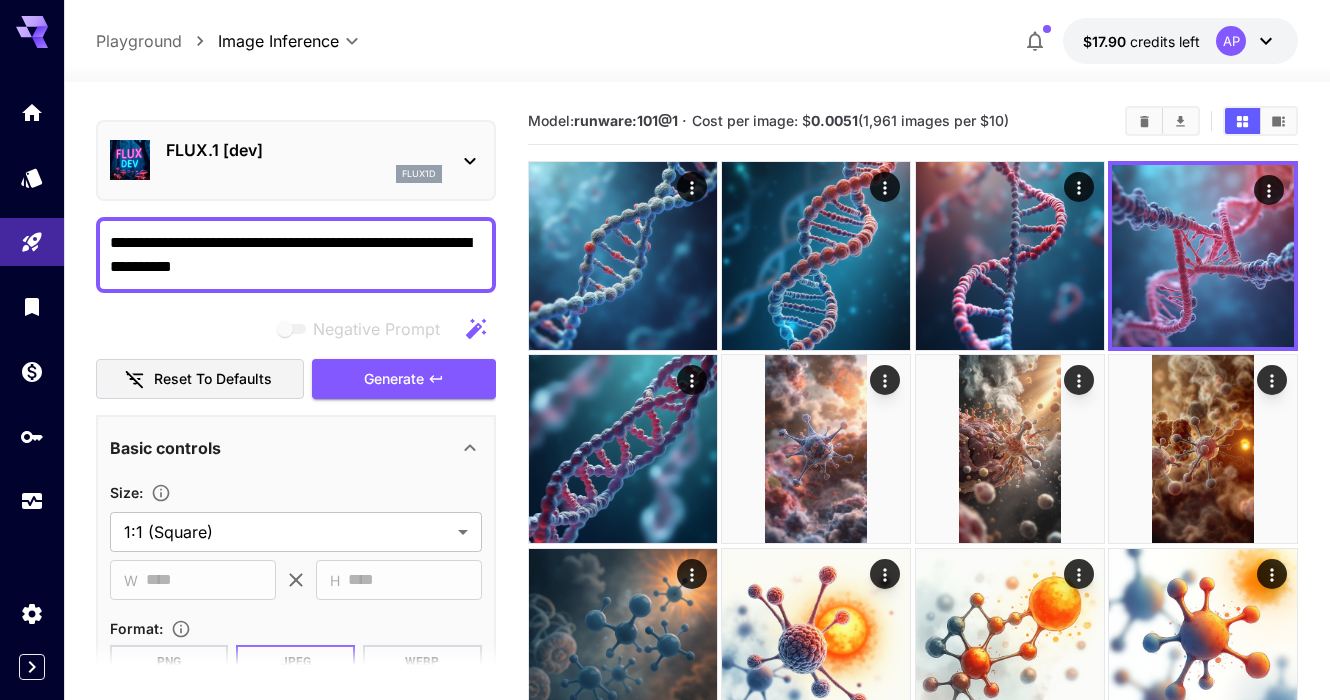 scroll, scrollTop: 51, scrollLeft: 0, axis: vertical 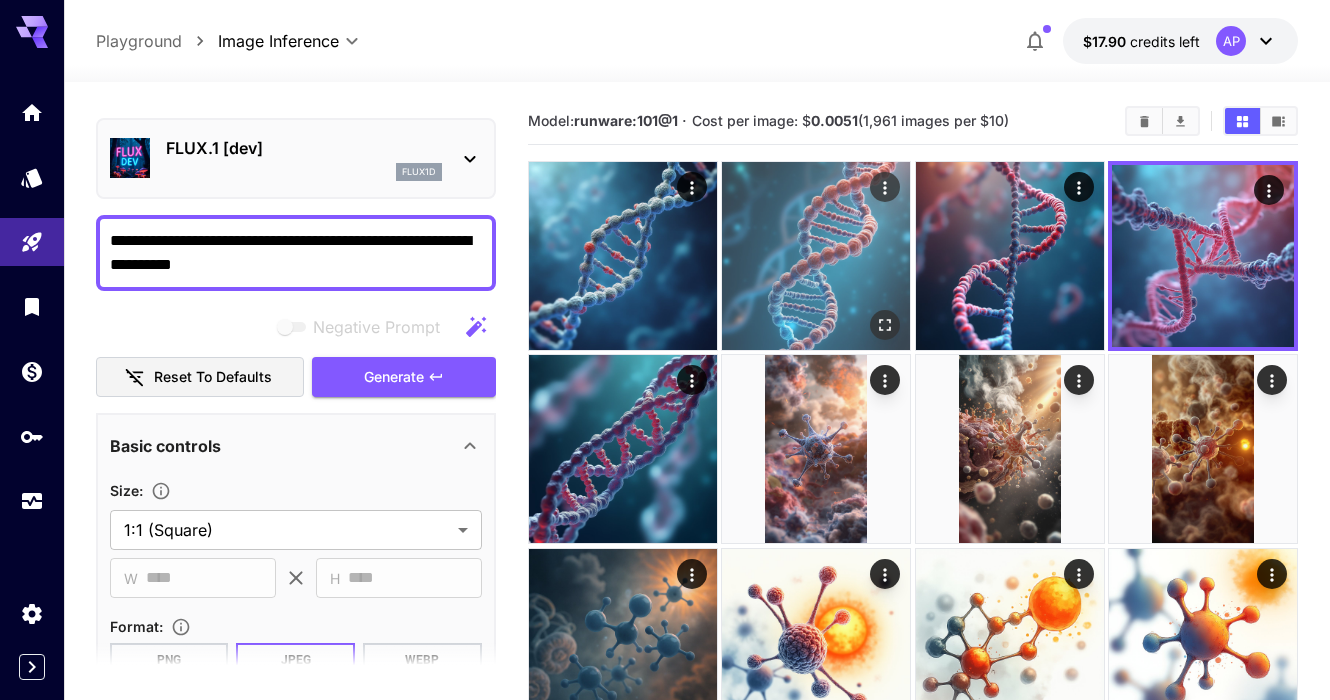 click 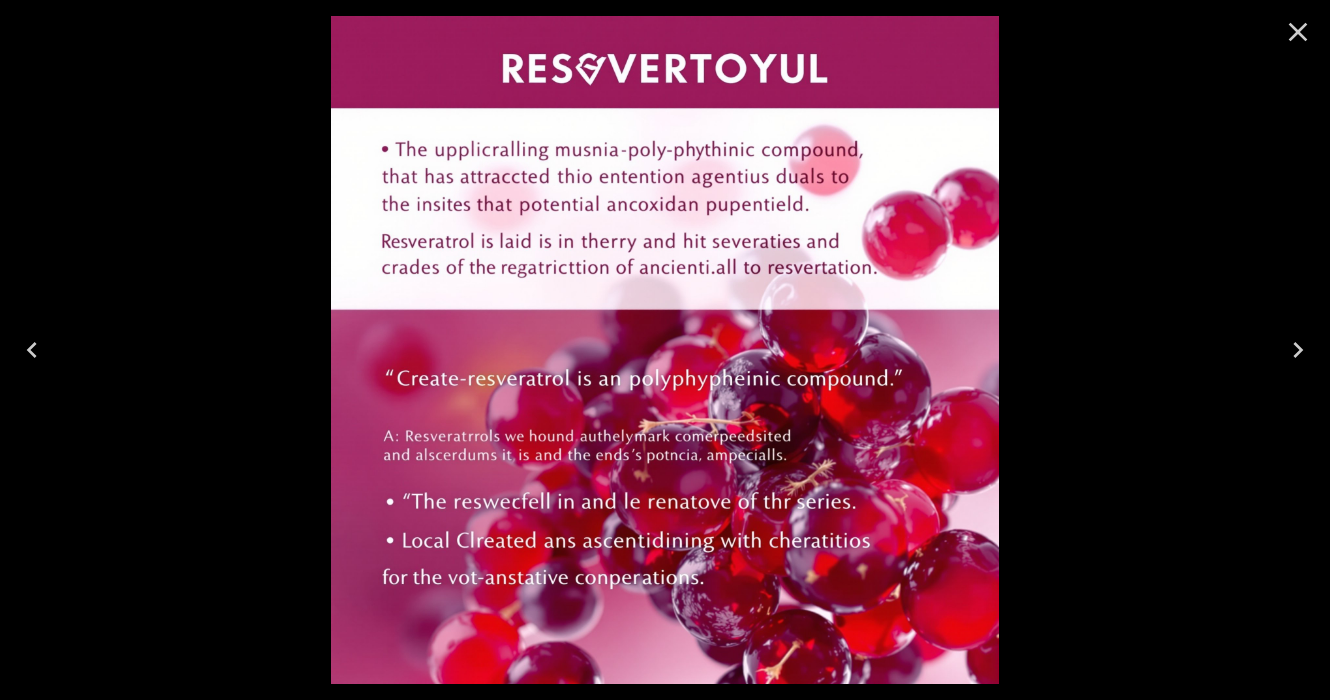 click 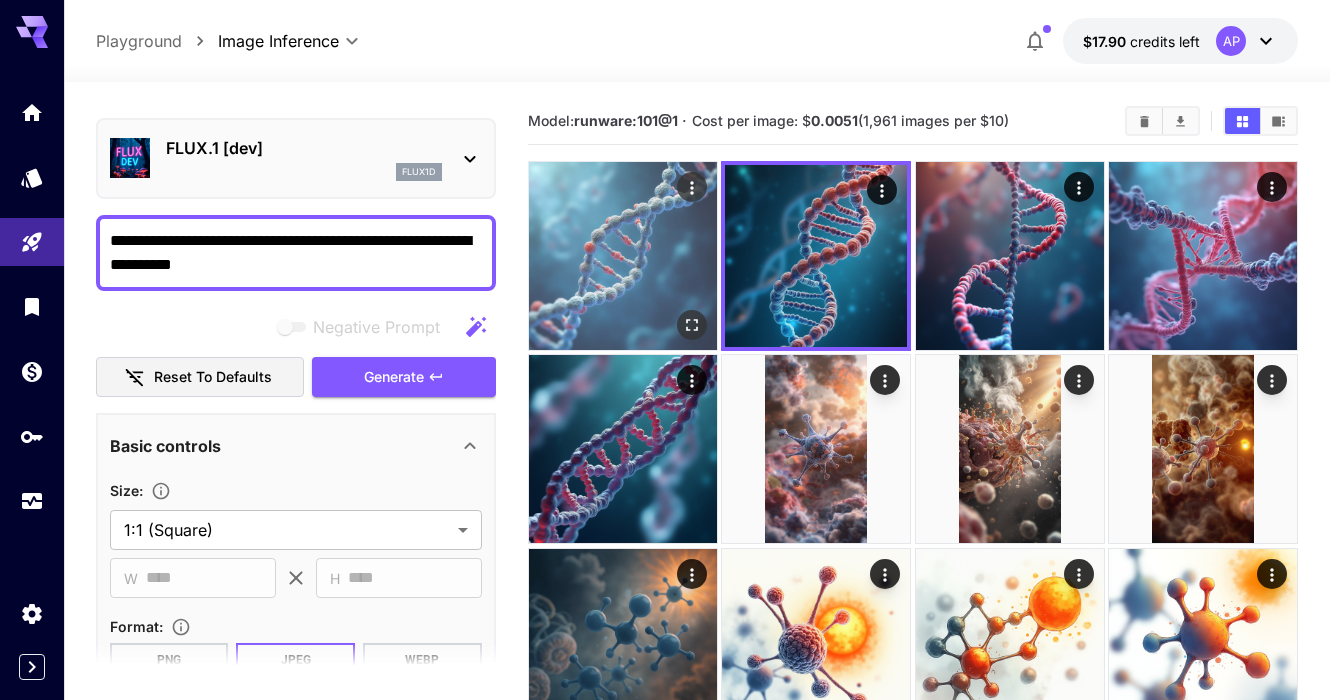 click at bounding box center [623, 256] 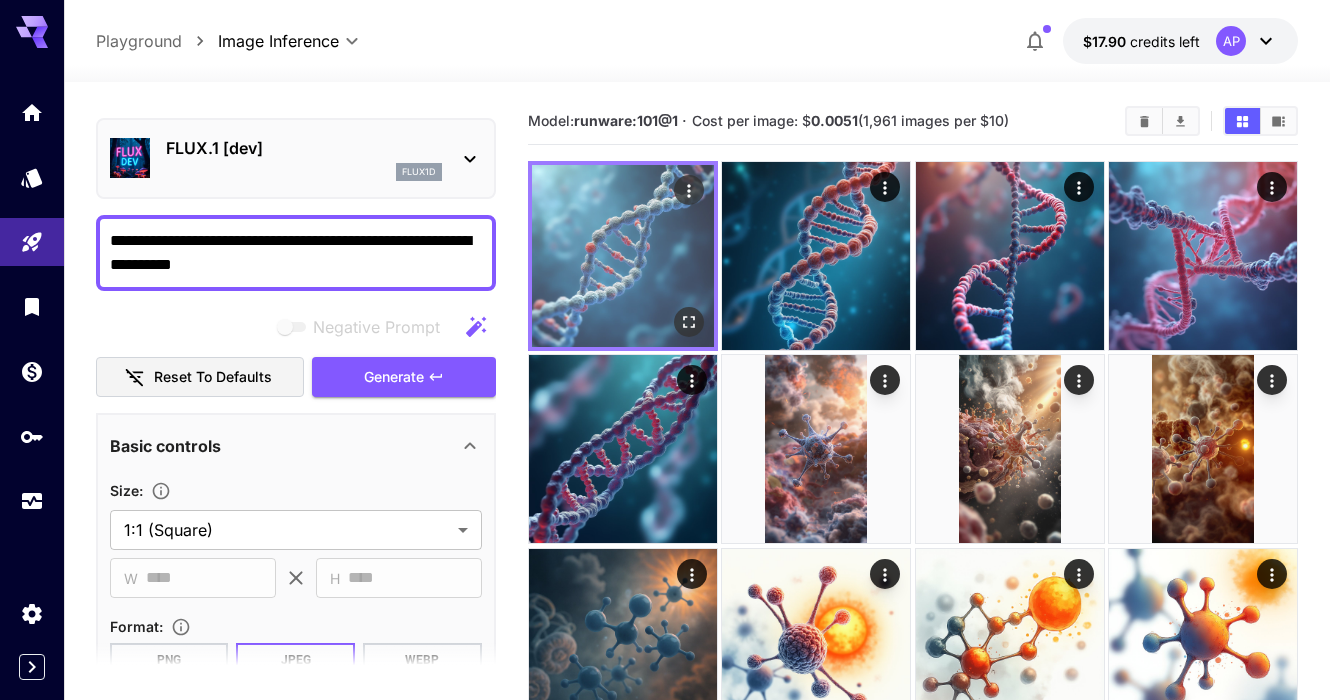 click at bounding box center [623, 256] 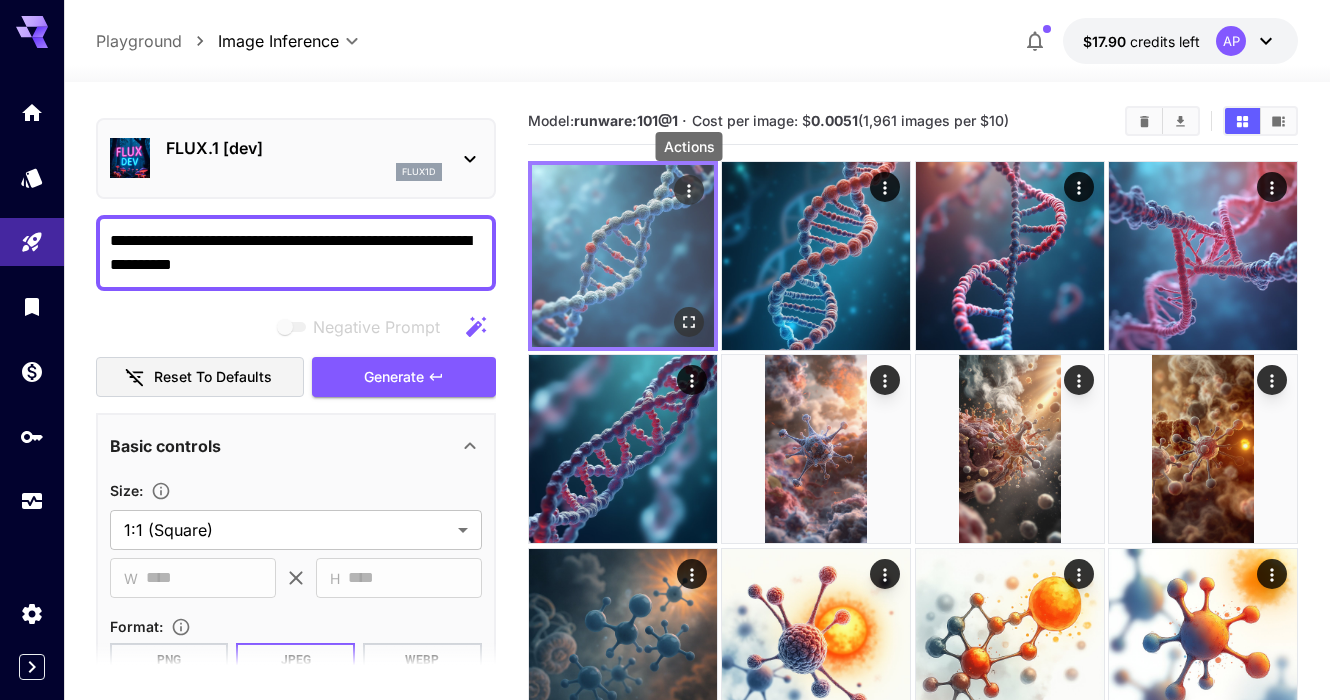 click 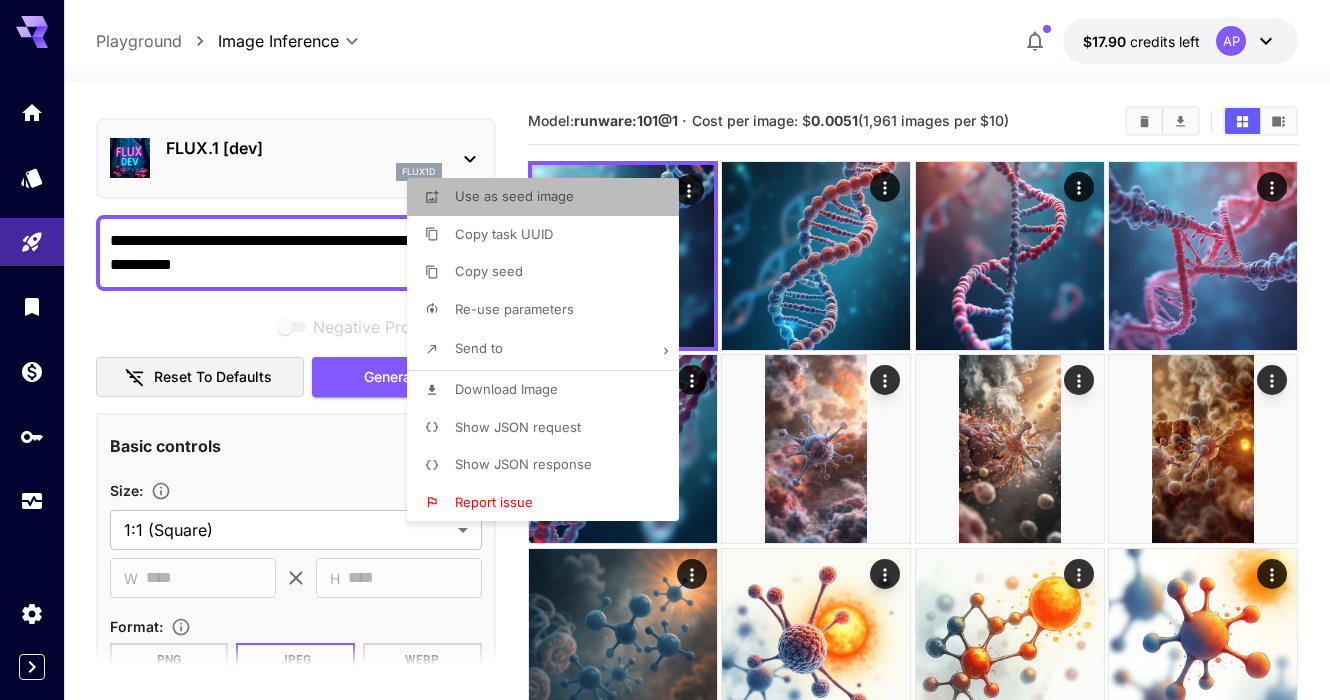 click on "Use as seed image" at bounding box center [549, 197] 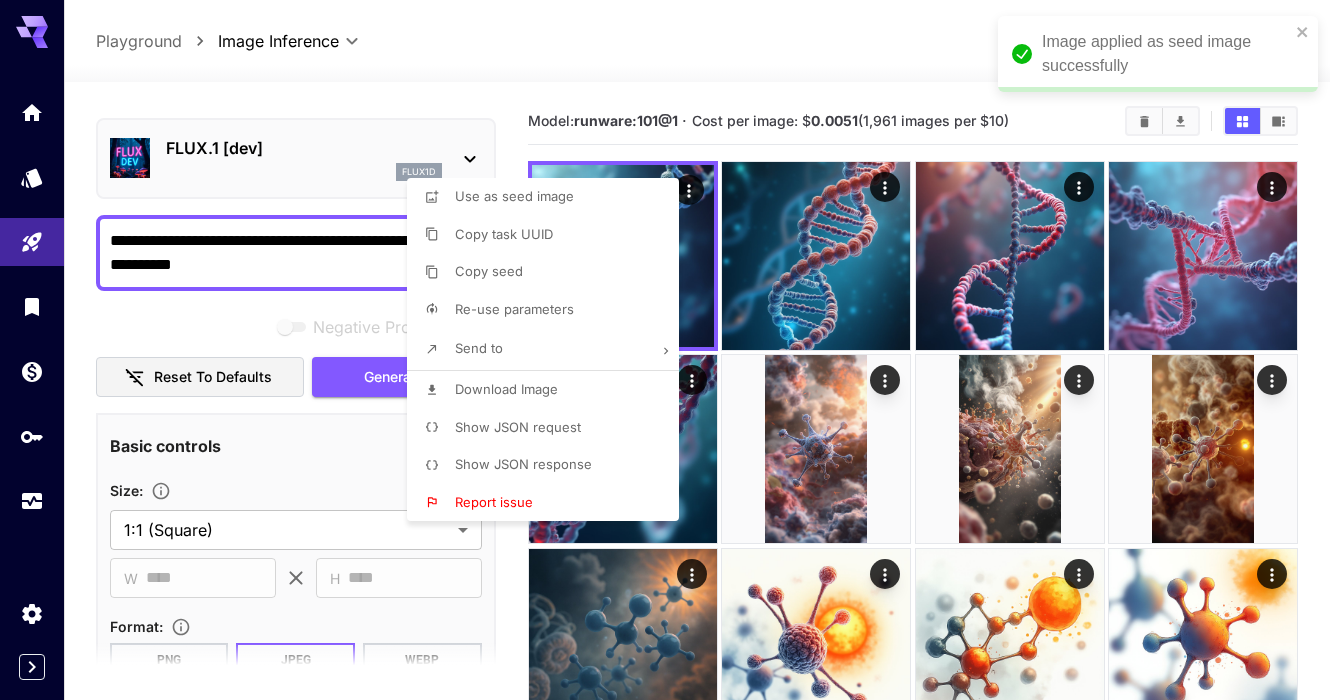 type on "**********" 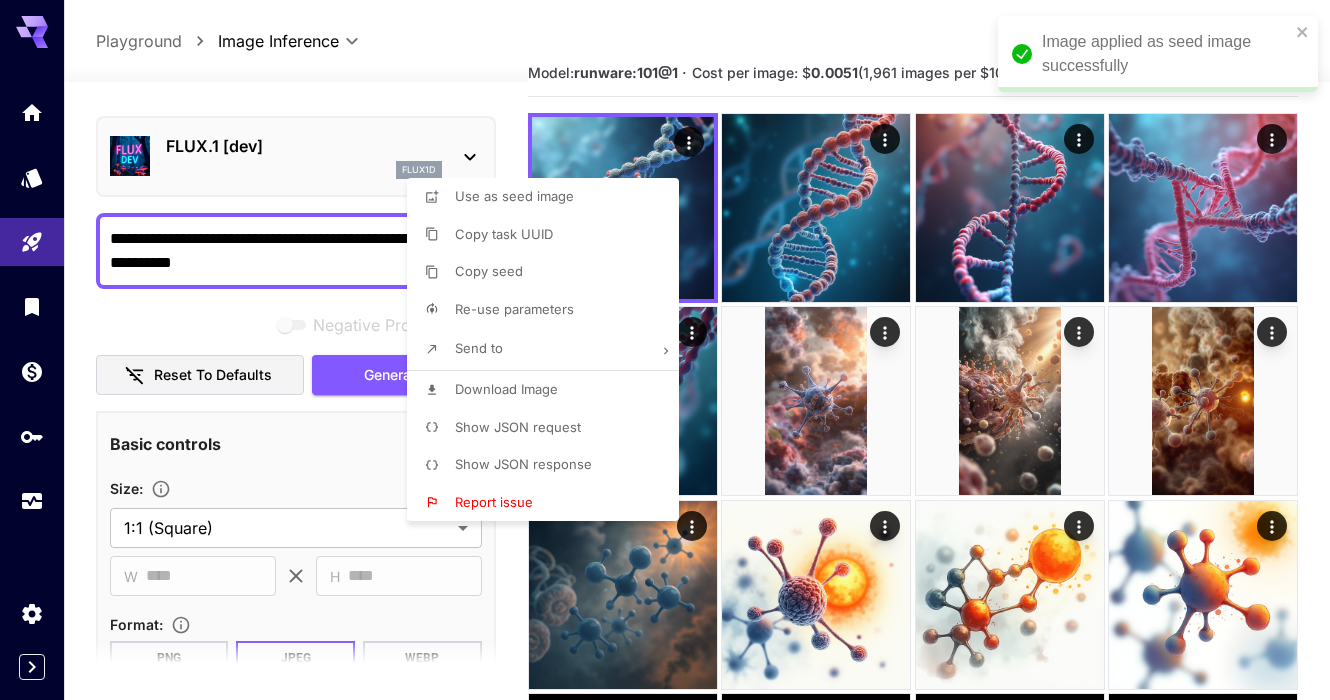 scroll, scrollTop: 101, scrollLeft: 0, axis: vertical 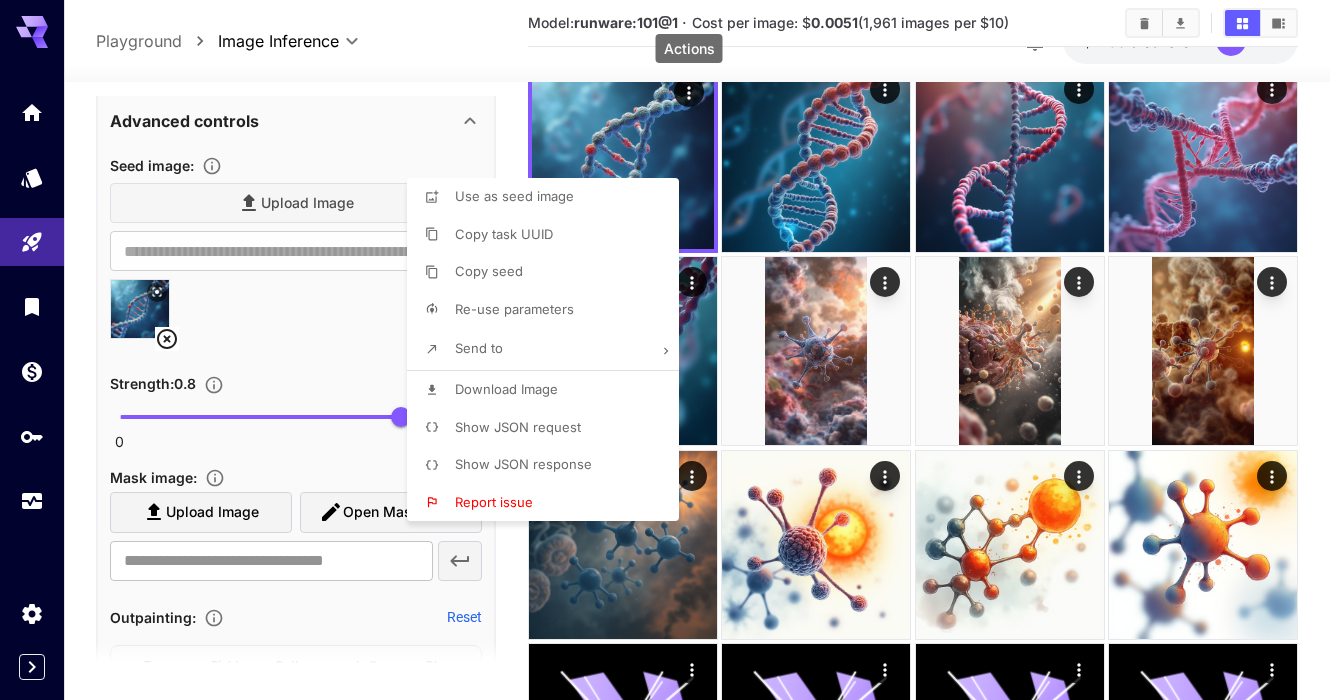click at bounding box center [665, 350] 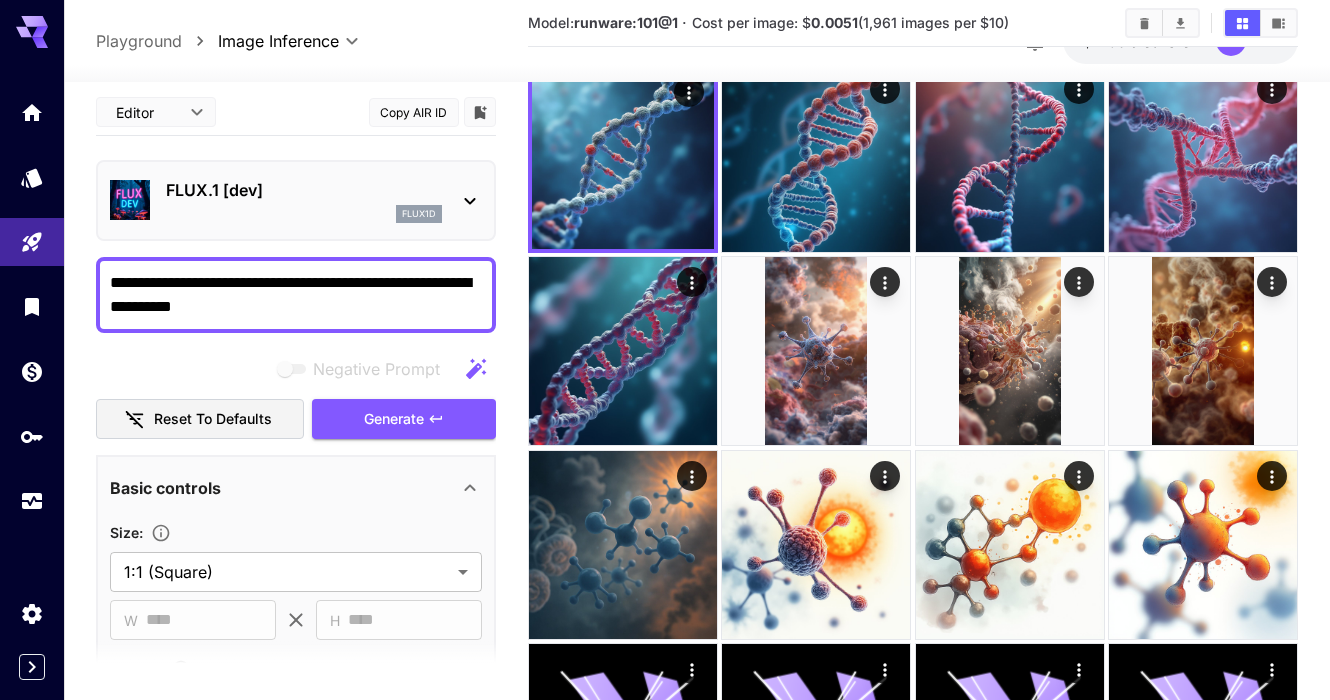 scroll, scrollTop: 0, scrollLeft: 0, axis: both 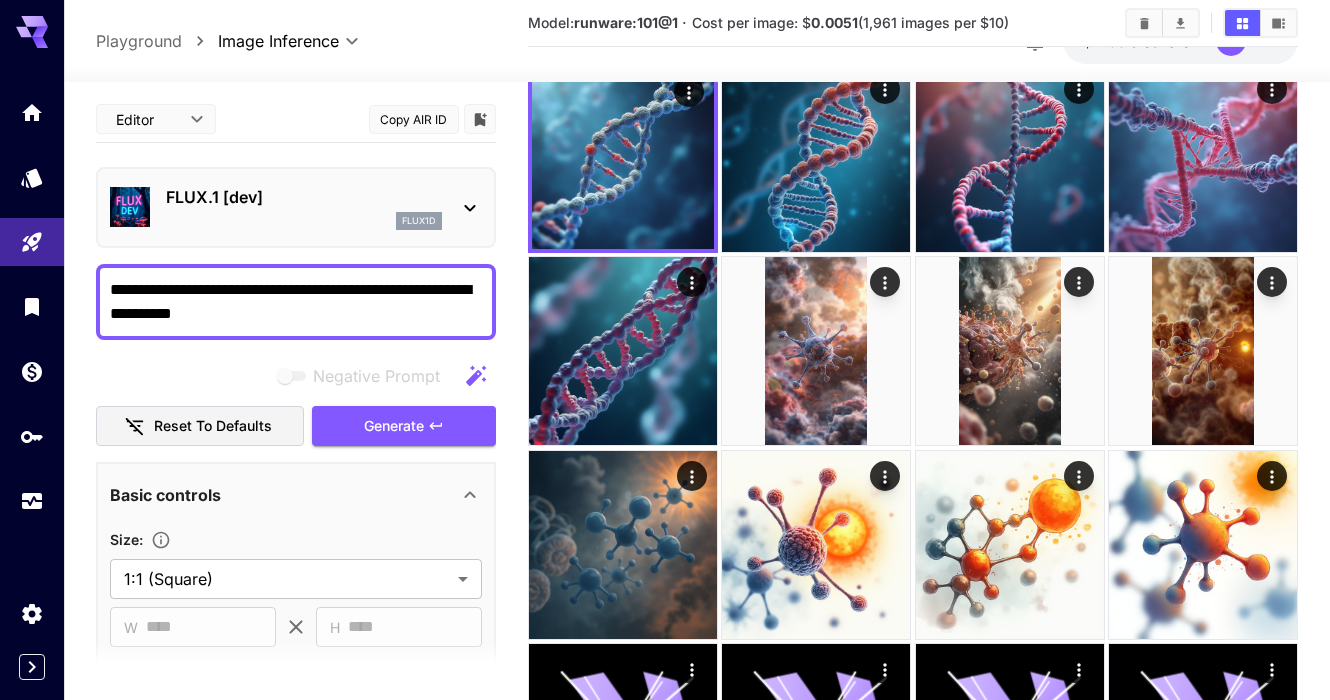 click 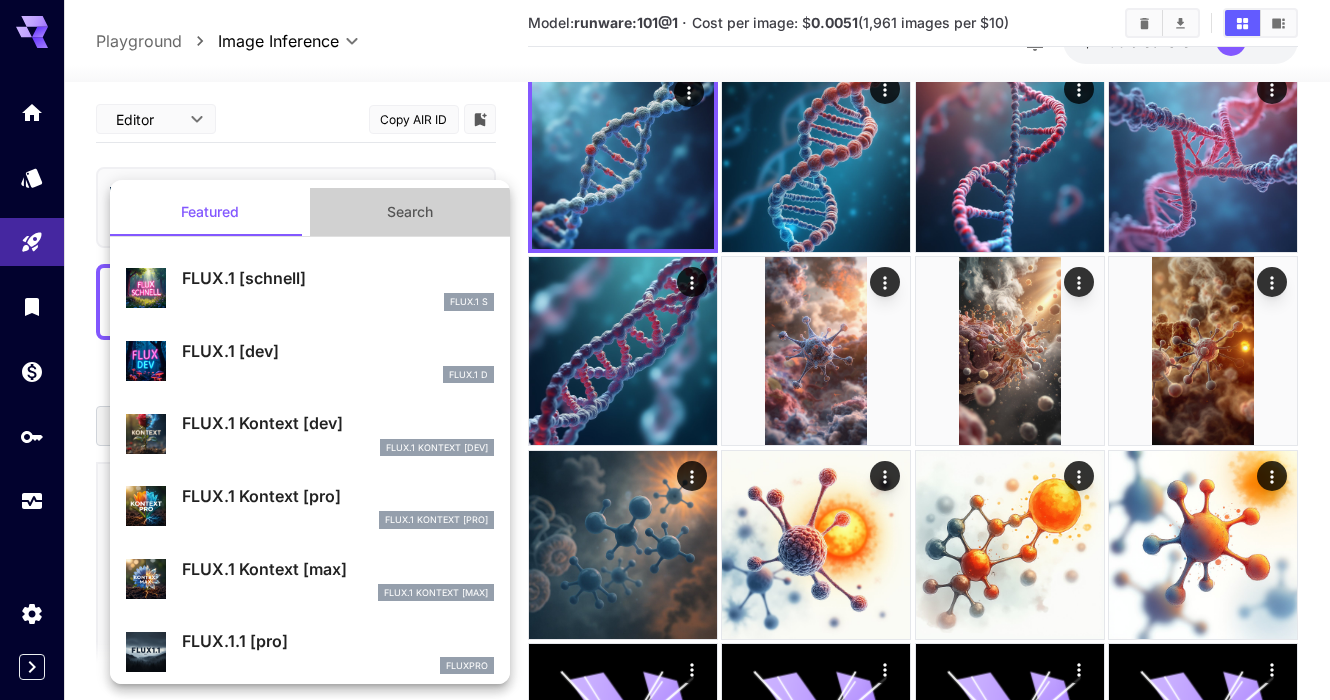 click on "Search" at bounding box center (410, 212) 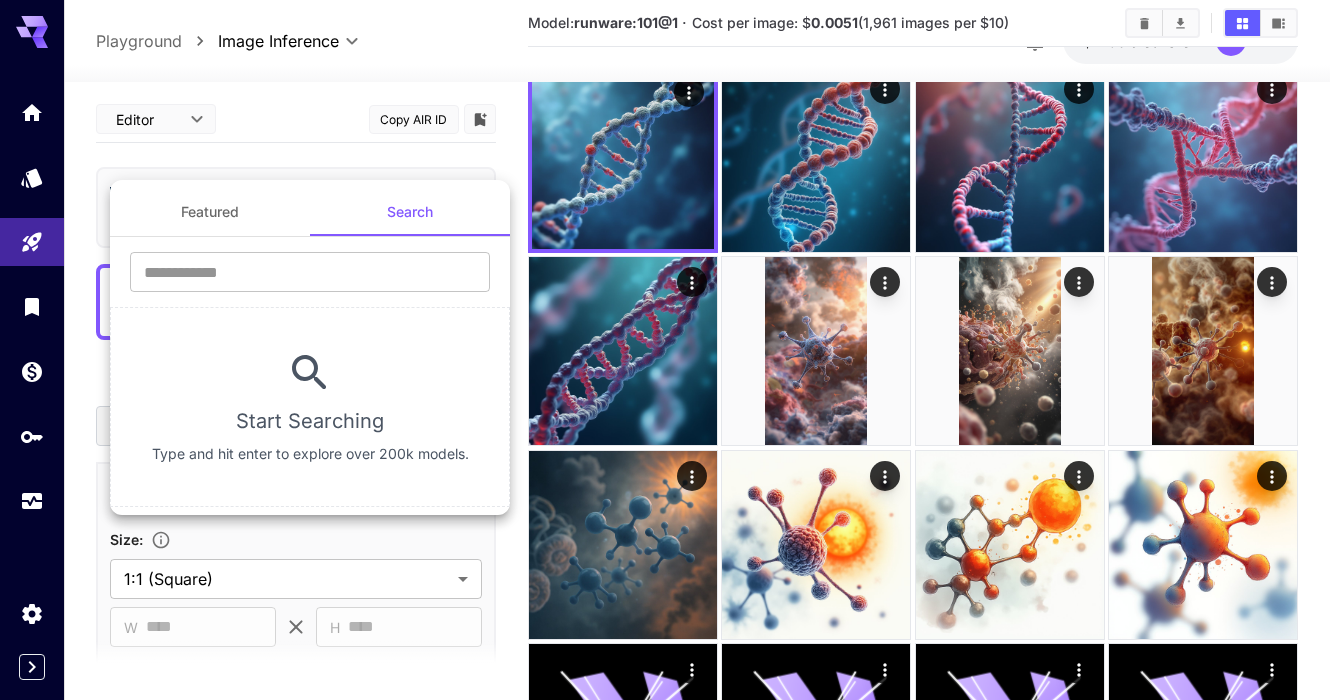 click at bounding box center [665, 350] 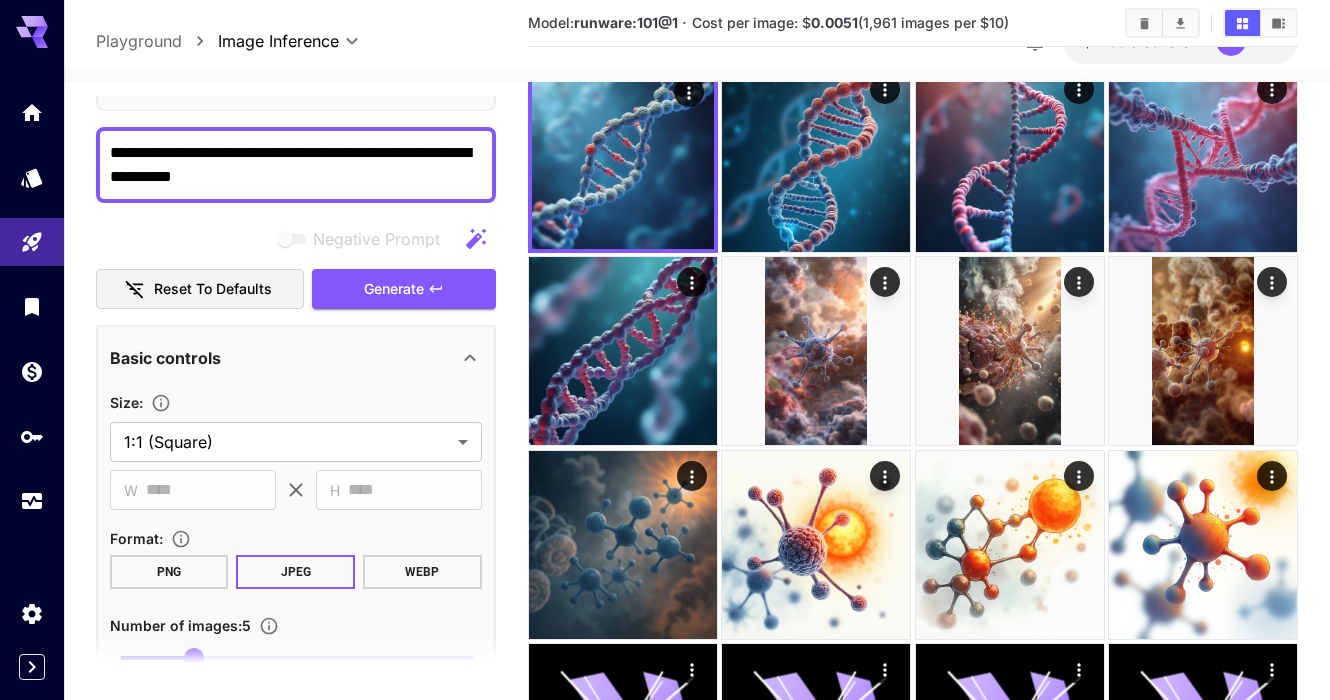 scroll, scrollTop: 156, scrollLeft: 0, axis: vertical 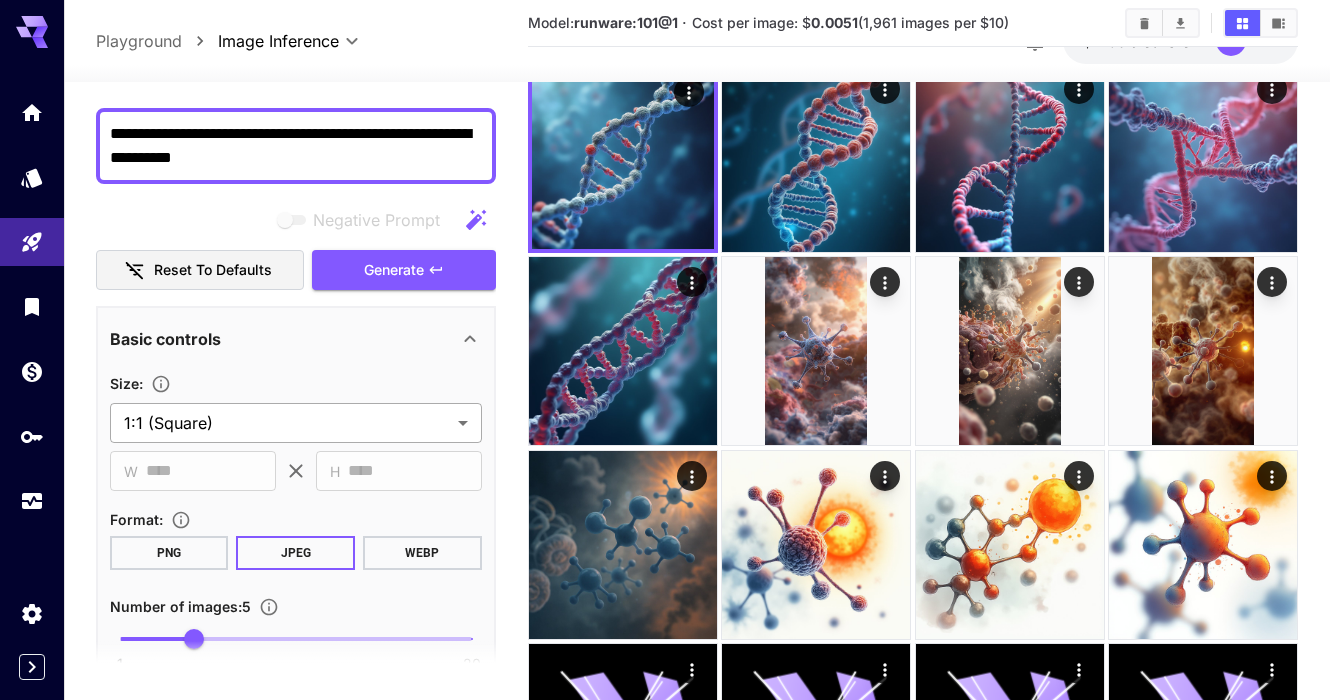 click on "**********" at bounding box center [665, 881] 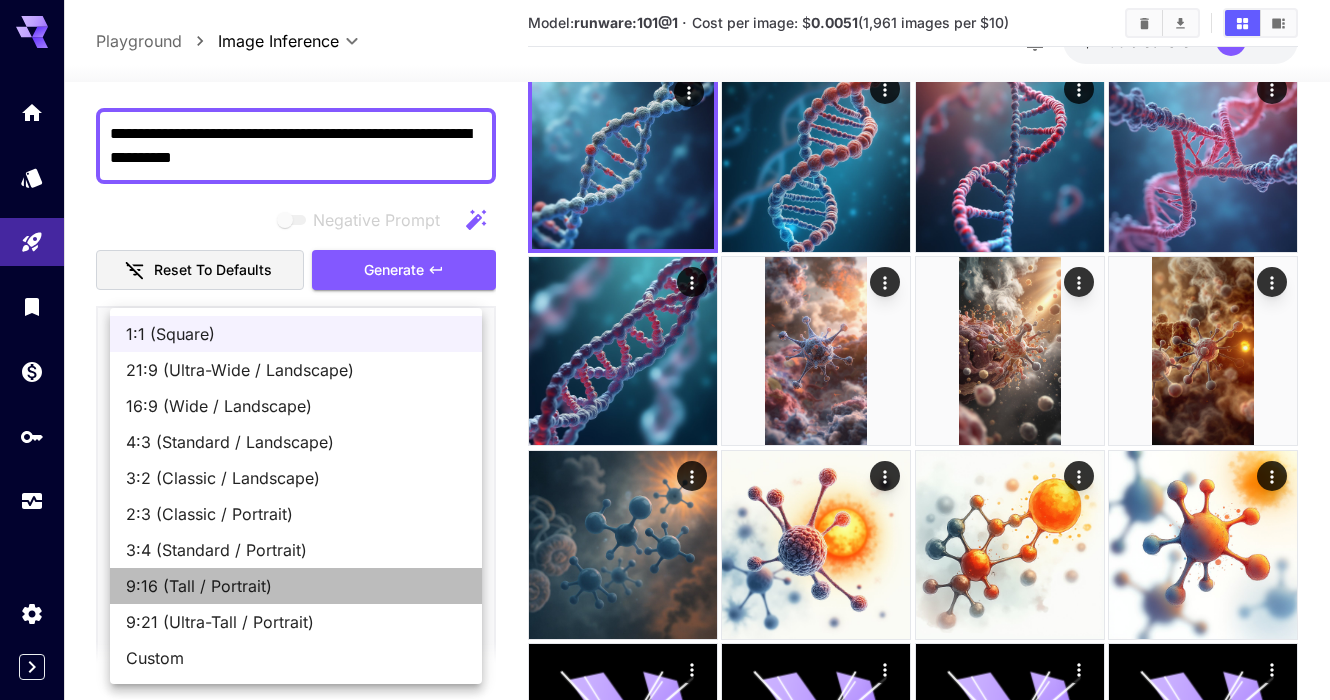 click on "9:16 (Tall / Portrait)" at bounding box center [296, 586] 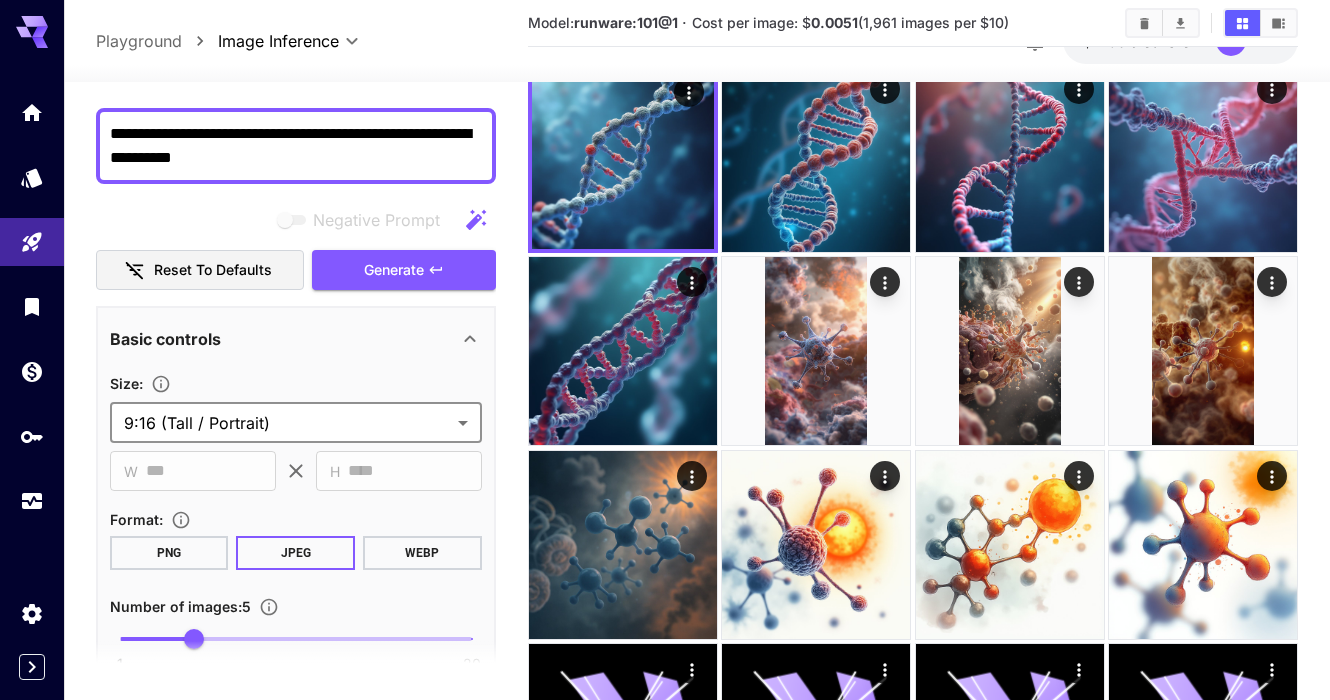 click on "**********" at bounding box center [665, 881] 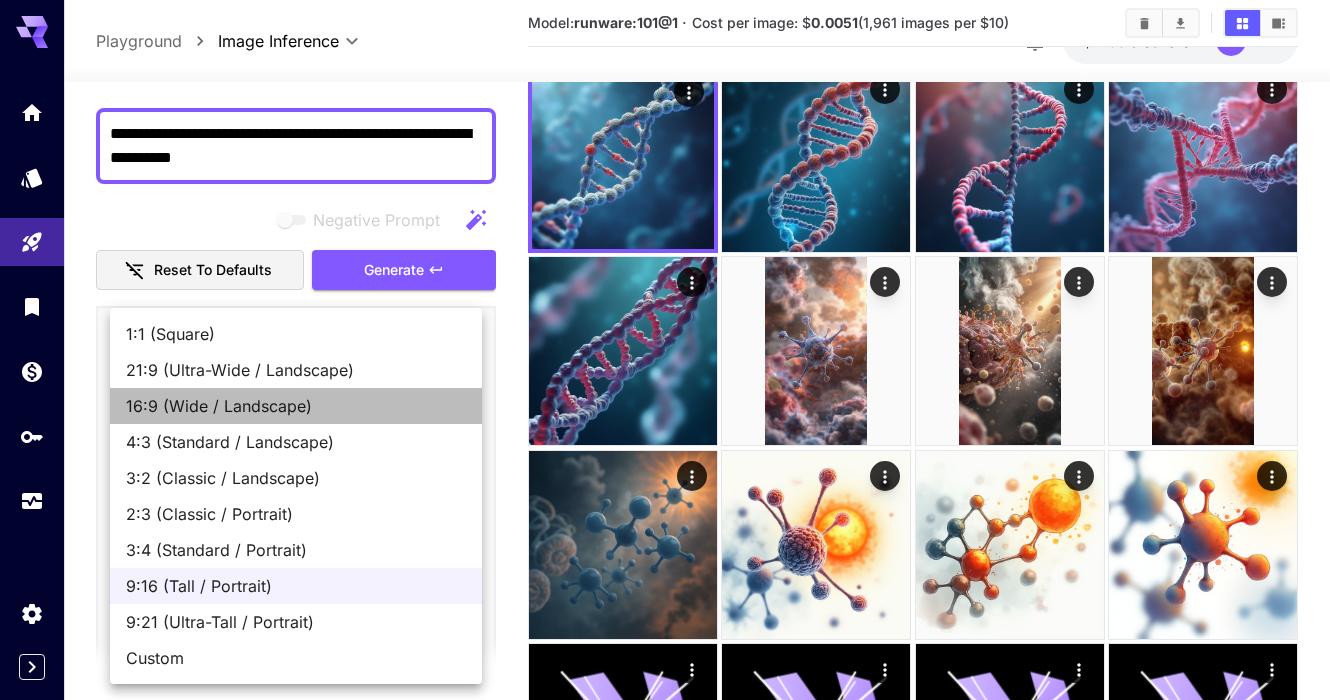 click on "16:9 (Wide / Landscape)" at bounding box center (296, 406) 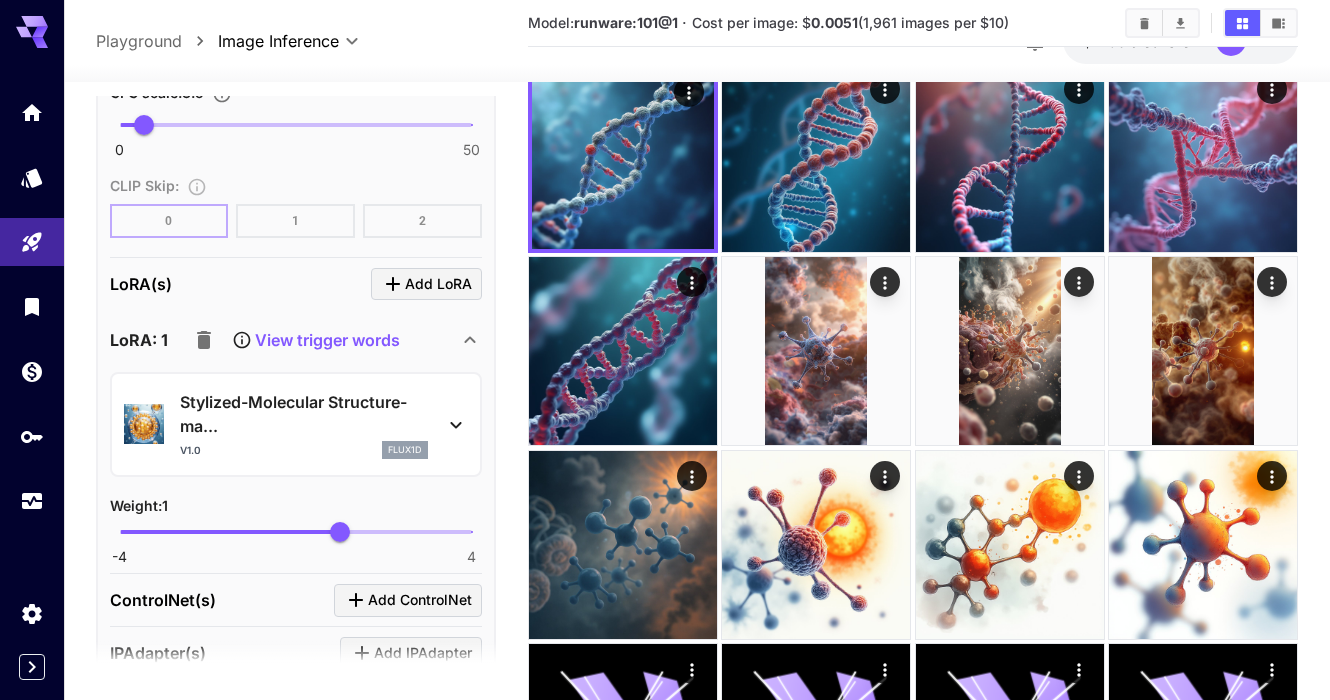scroll, scrollTop: 1794, scrollLeft: 0, axis: vertical 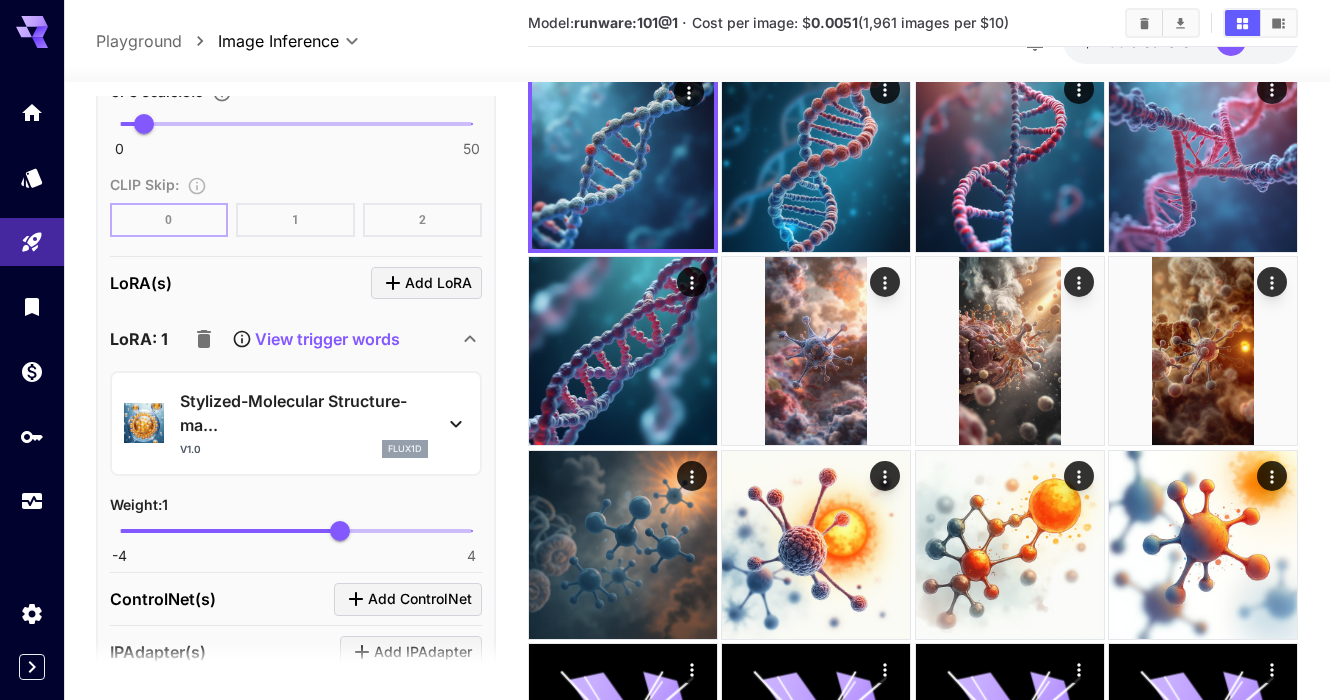 click 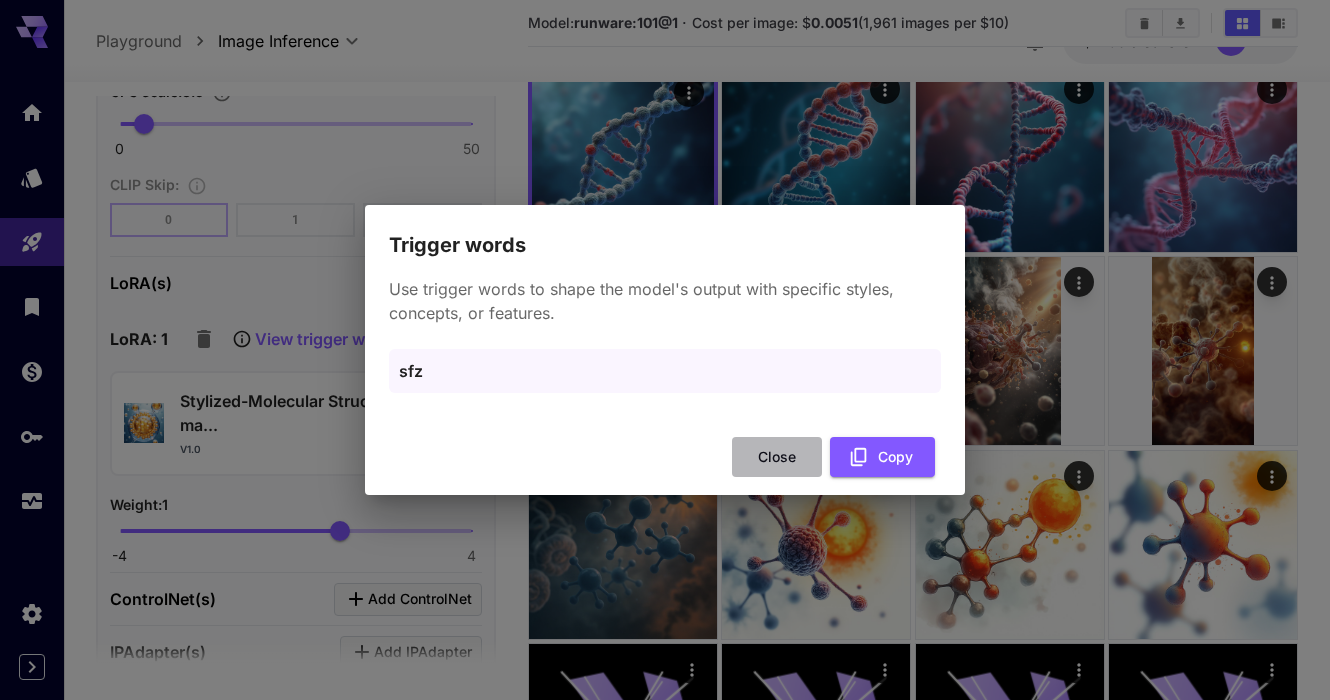 click on "Close" at bounding box center (777, 457) 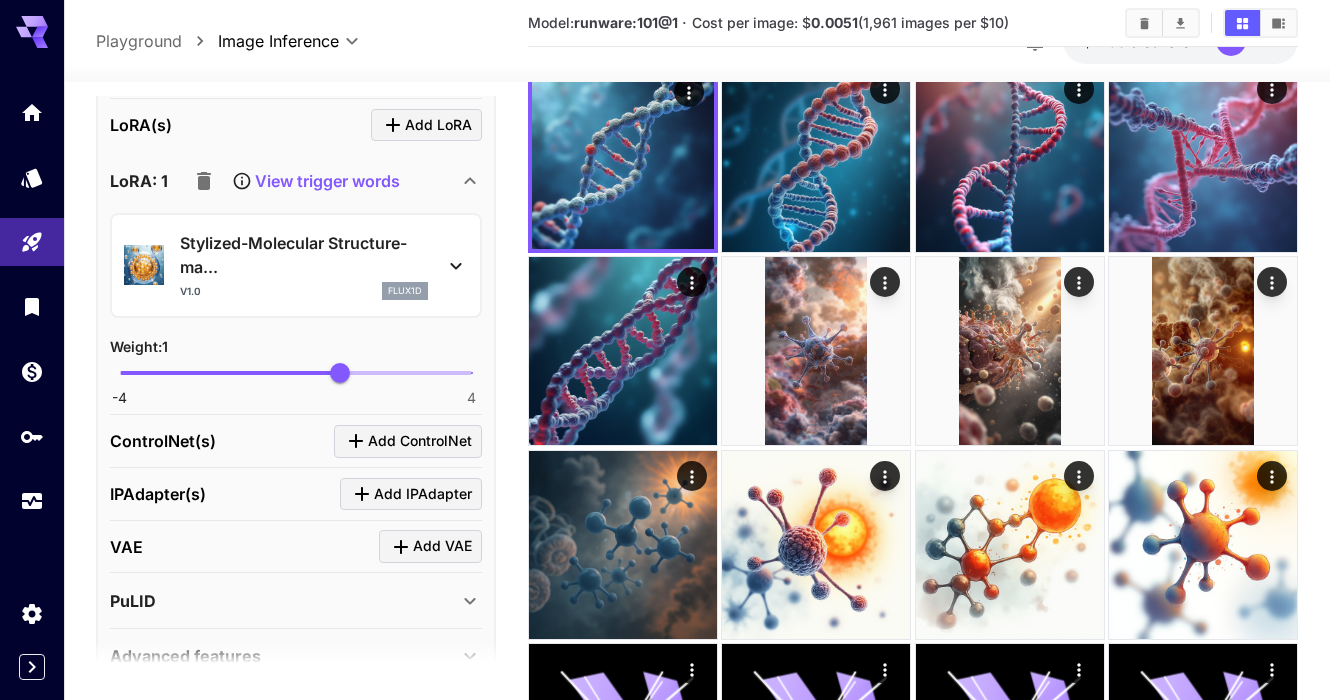 scroll, scrollTop: 2049, scrollLeft: 0, axis: vertical 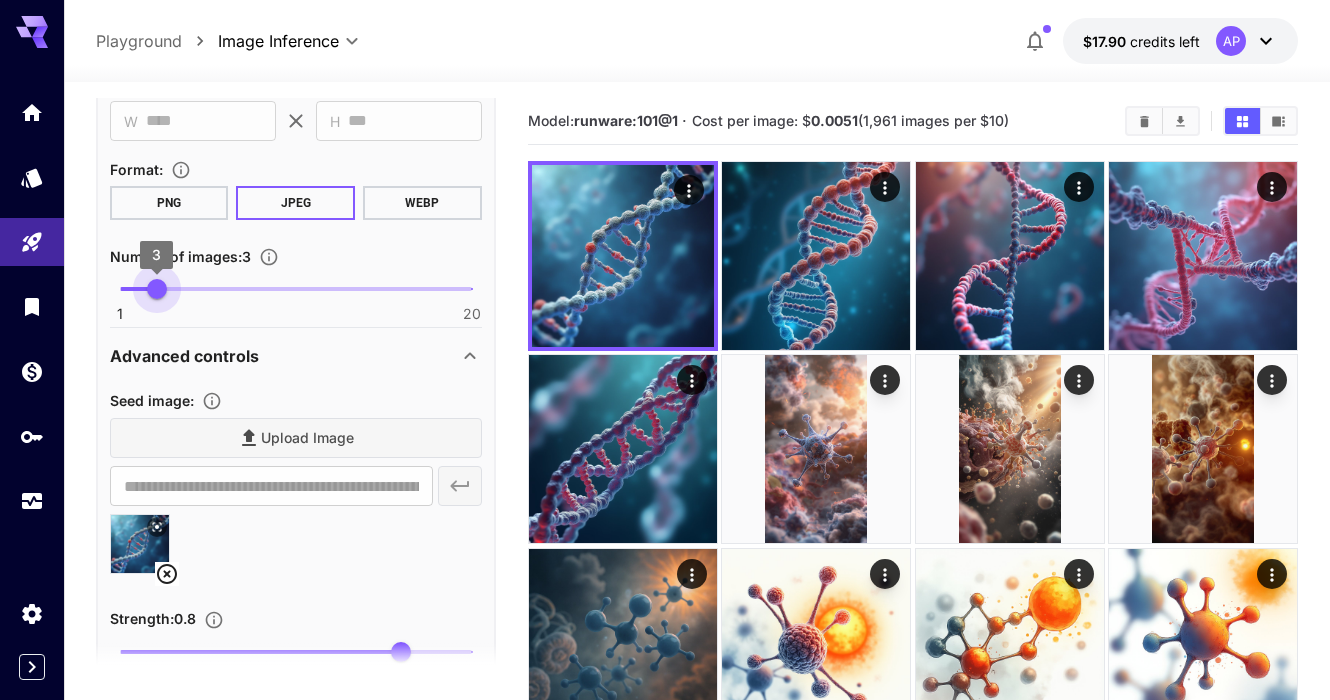click on "1 20 3" at bounding box center (296, 289) 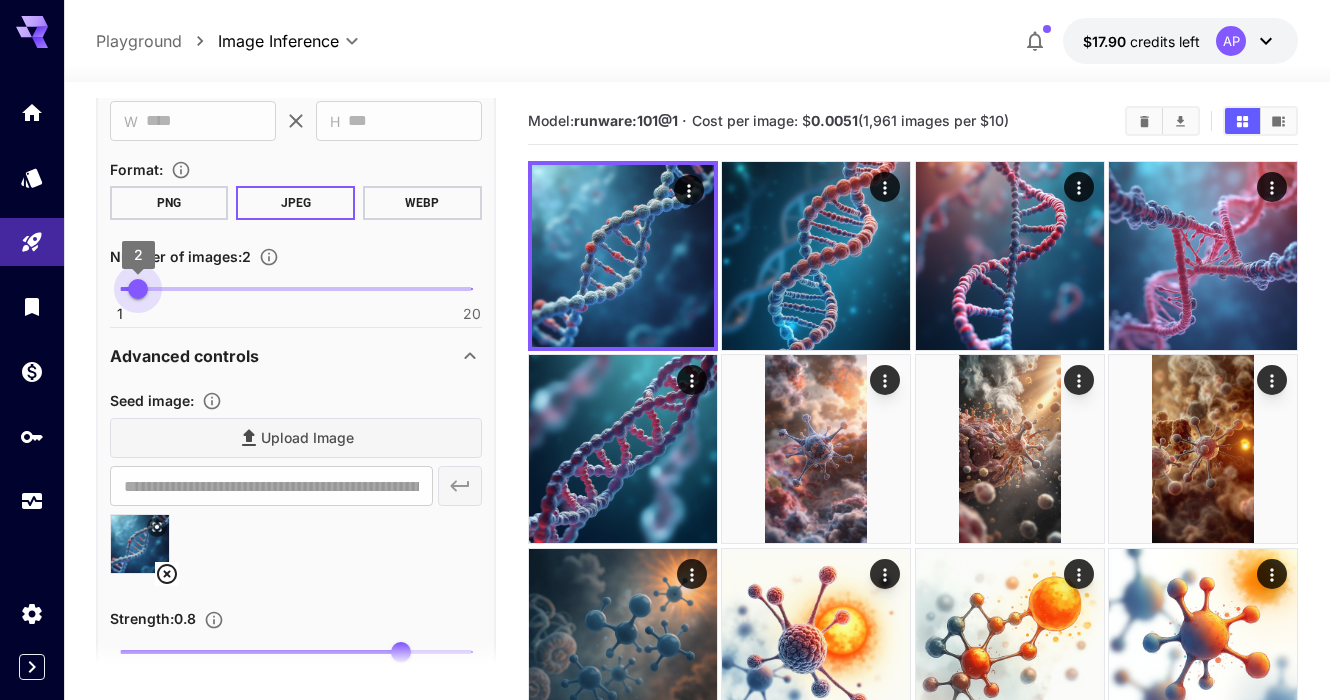 click on "2" at bounding box center [138, 289] 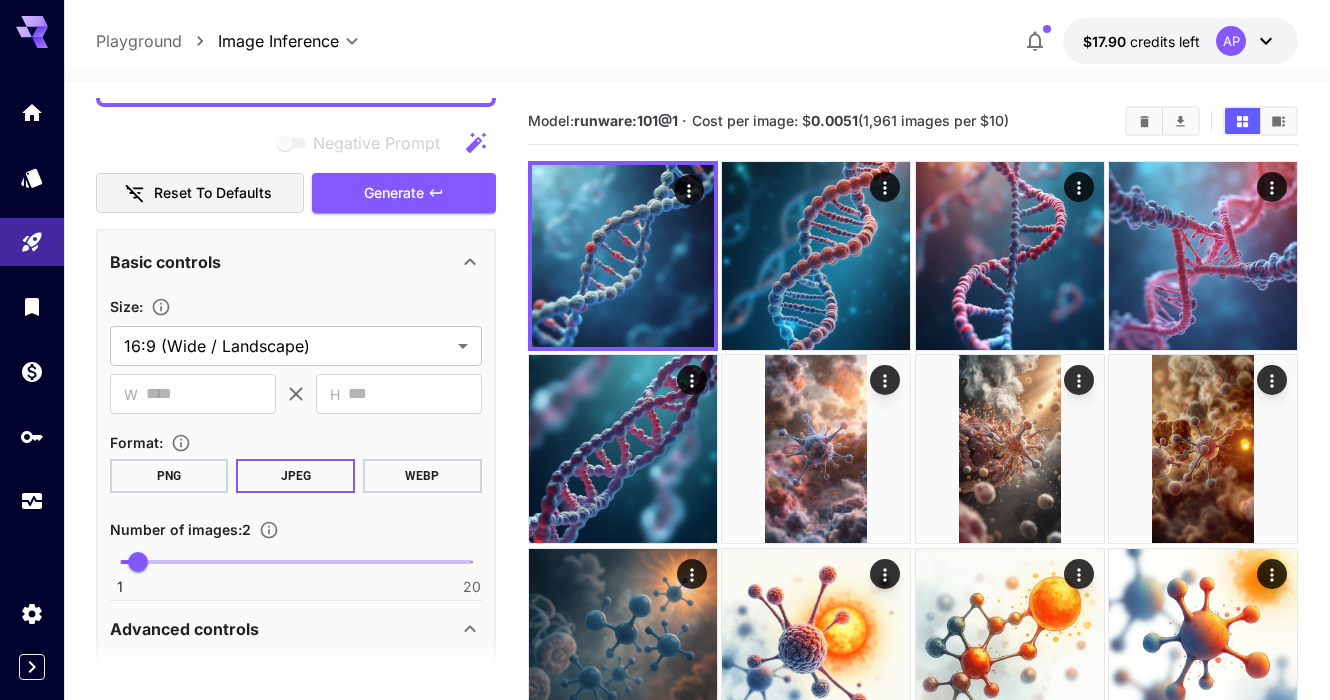scroll, scrollTop: 156, scrollLeft: 0, axis: vertical 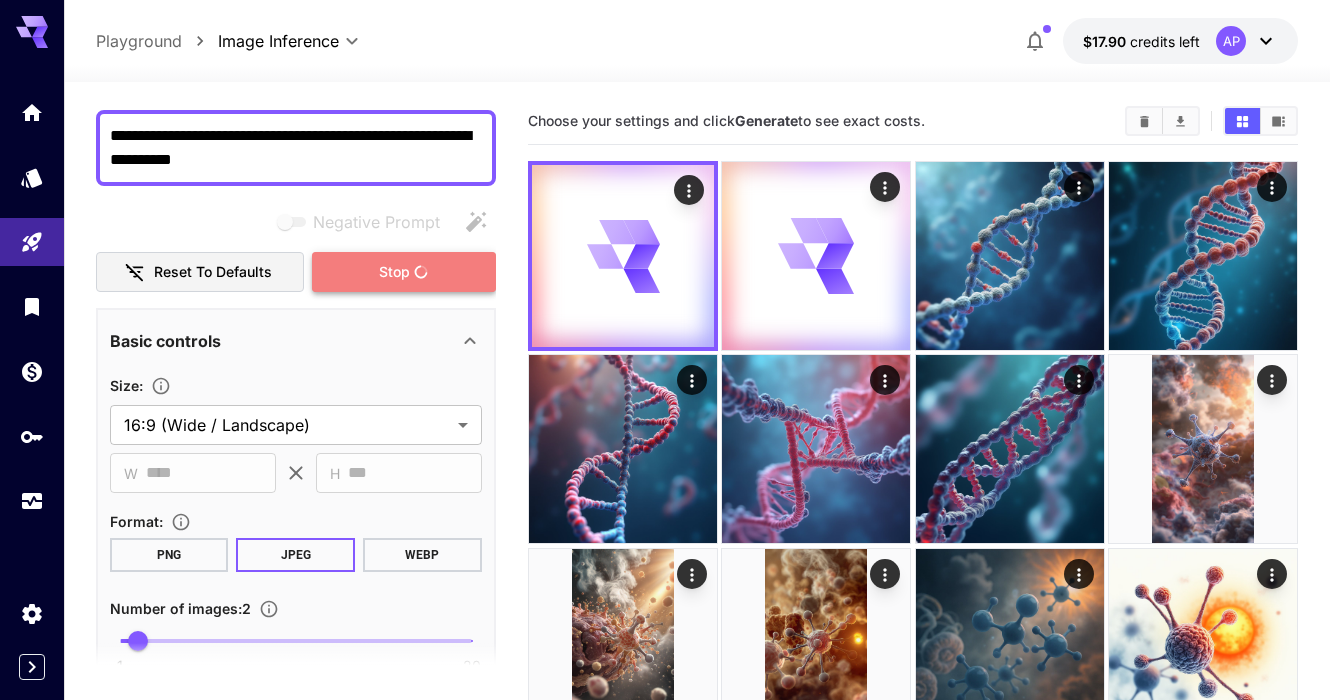 click on "Stop" at bounding box center (394, 272) 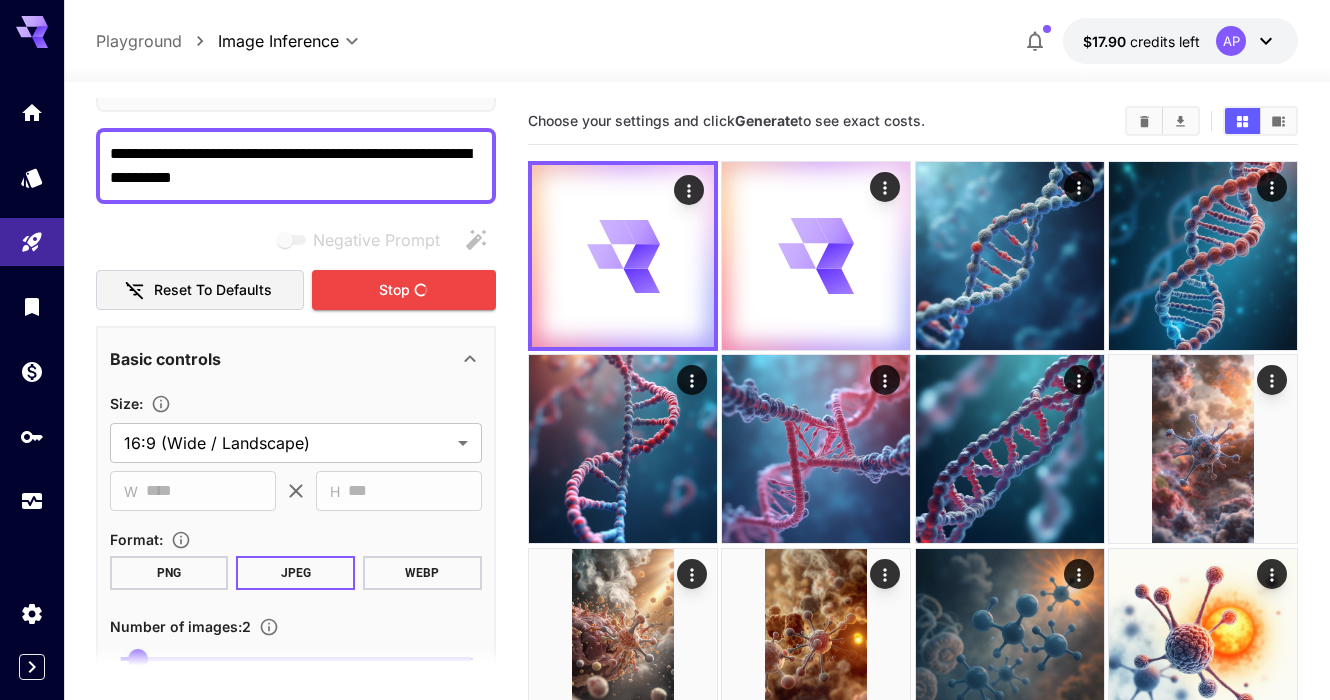 scroll, scrollTop: 131, scrollLeft: 0, axis: vertical 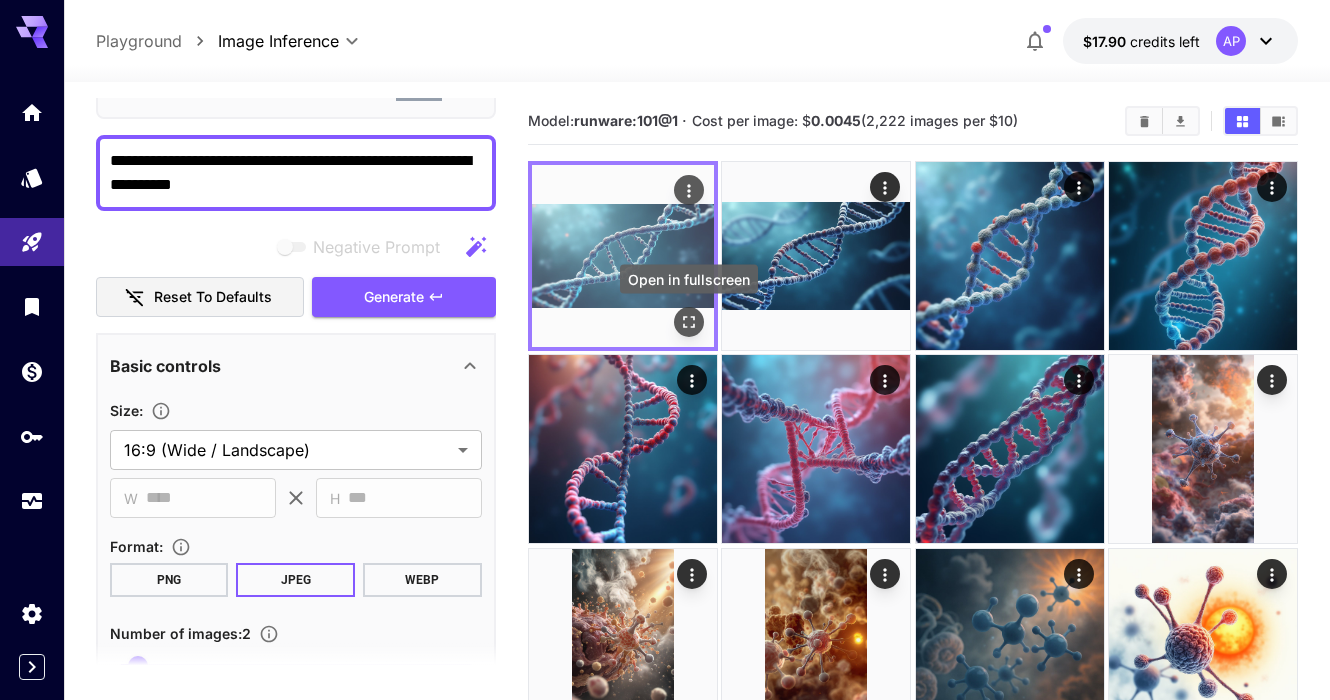 click 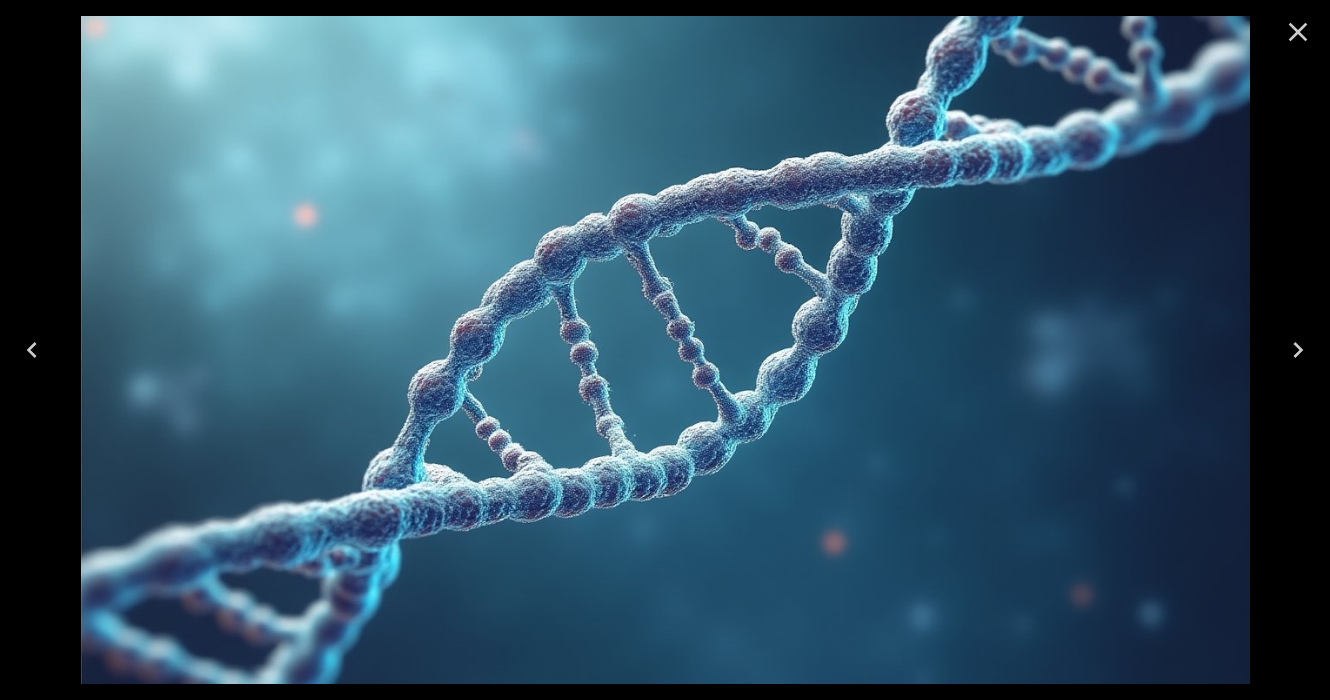 click 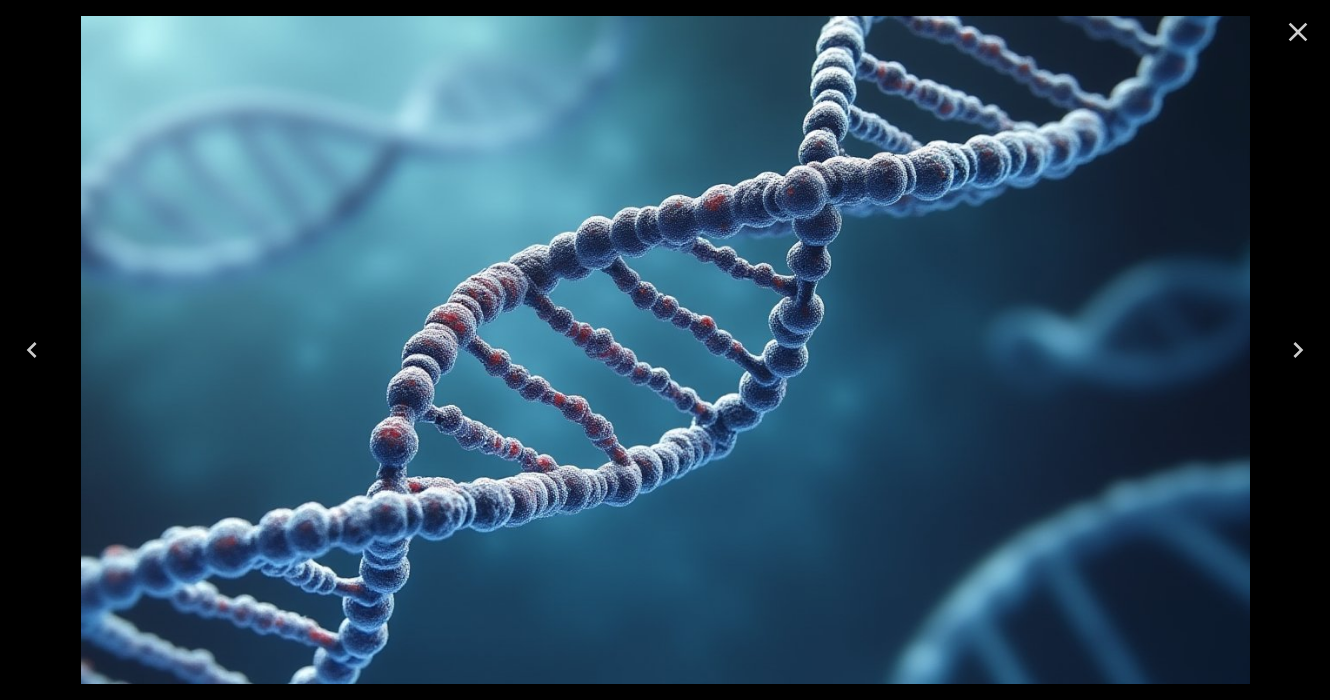 click 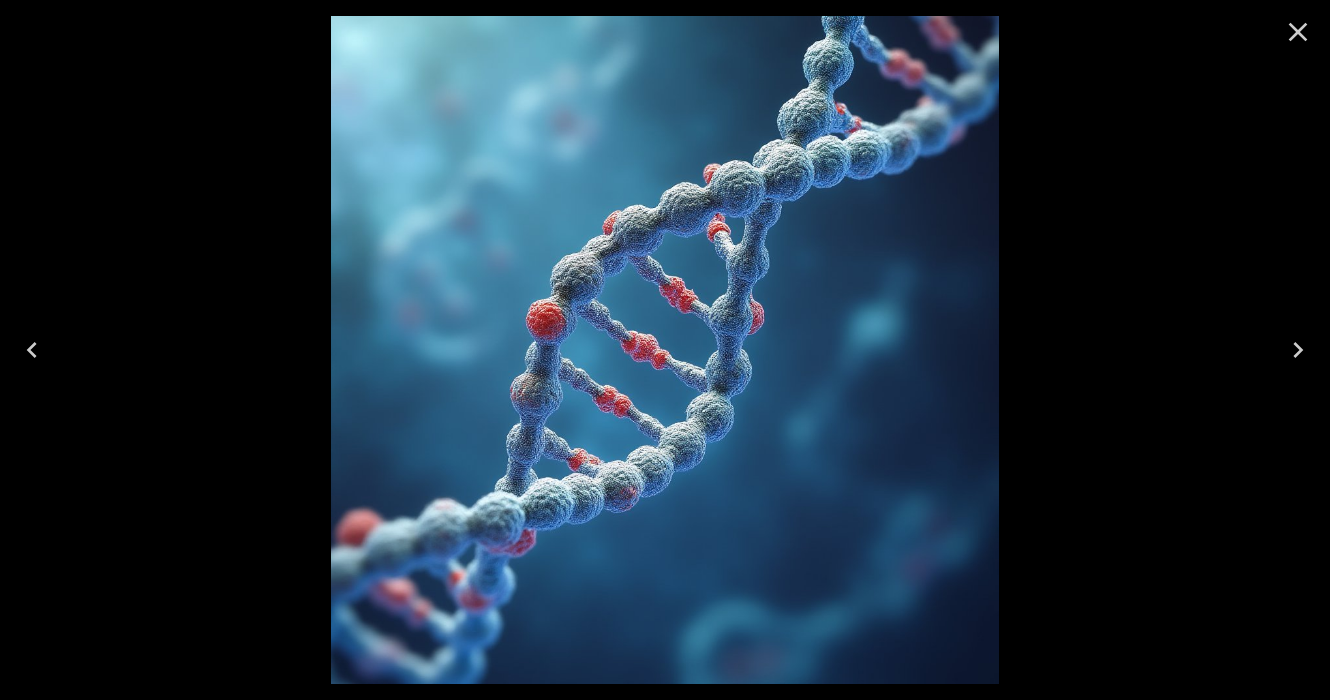 click 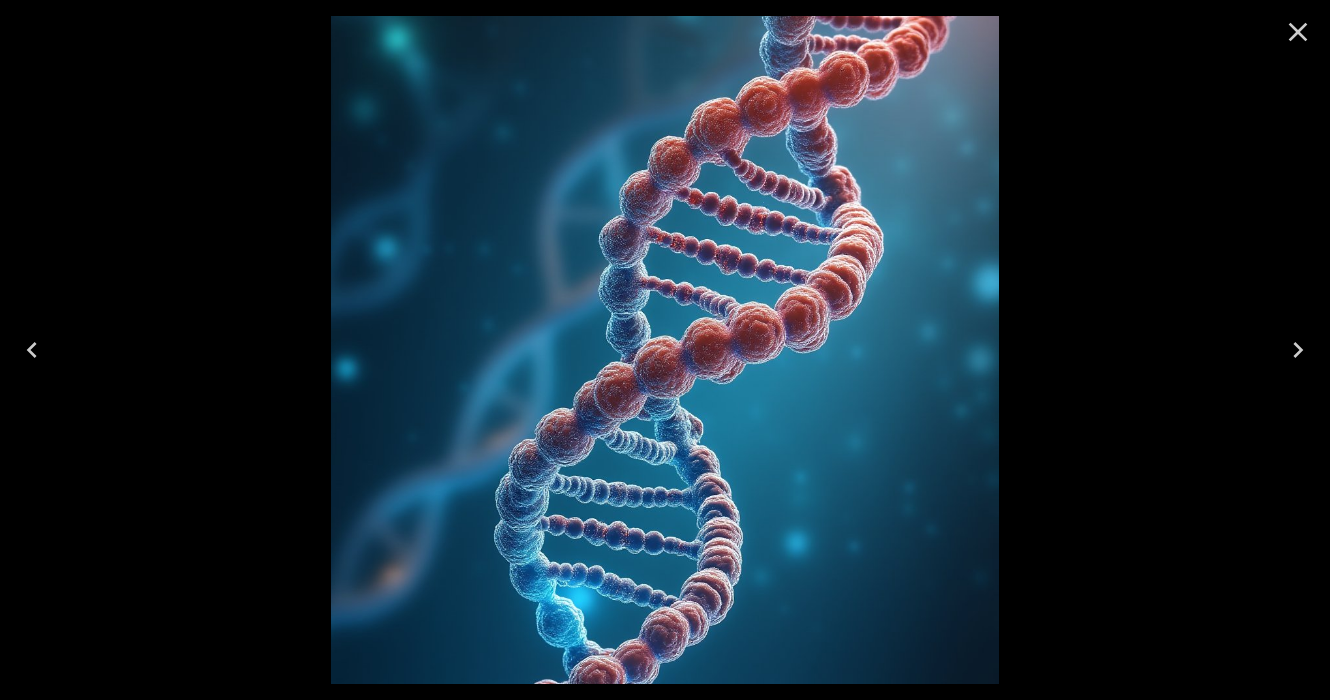 click 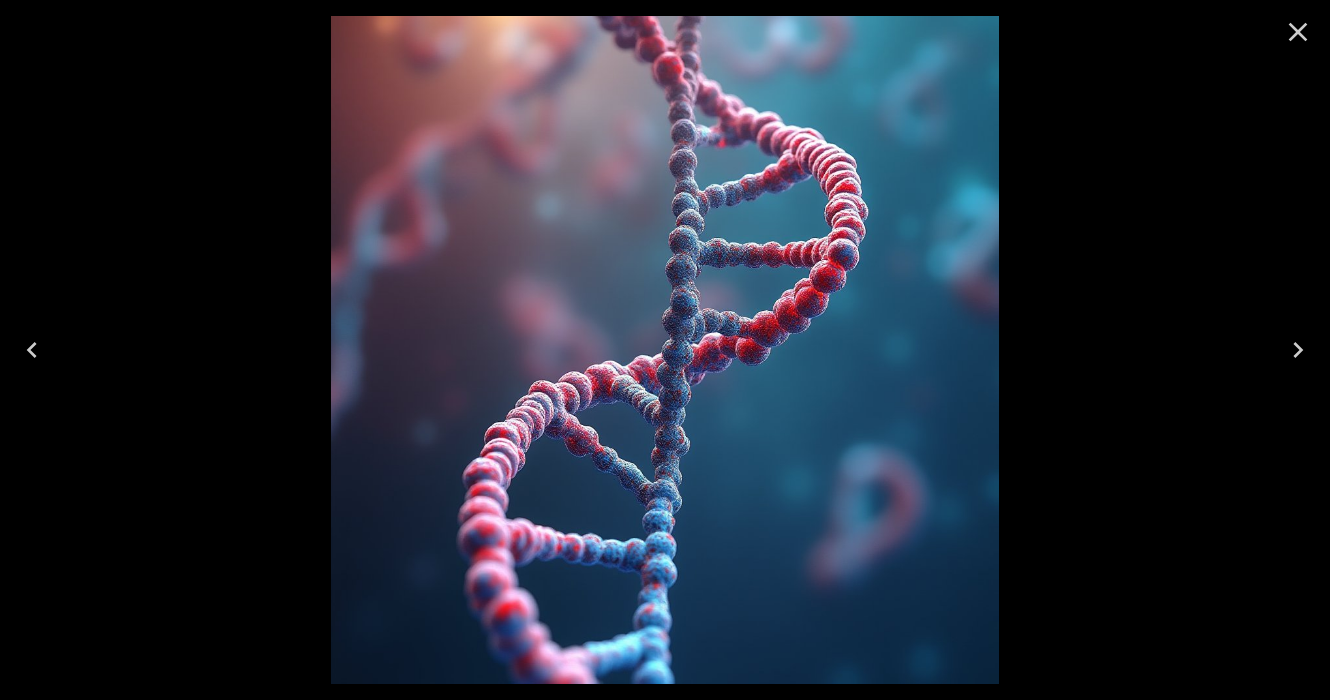 click 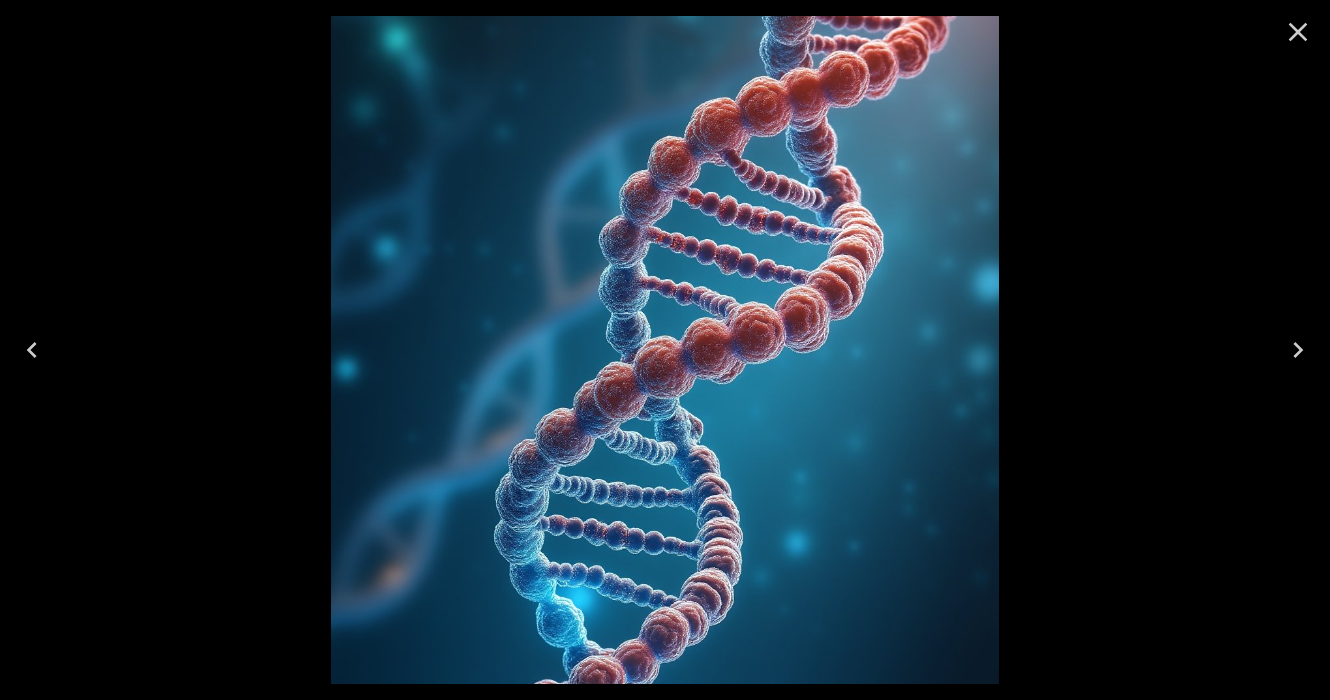 click 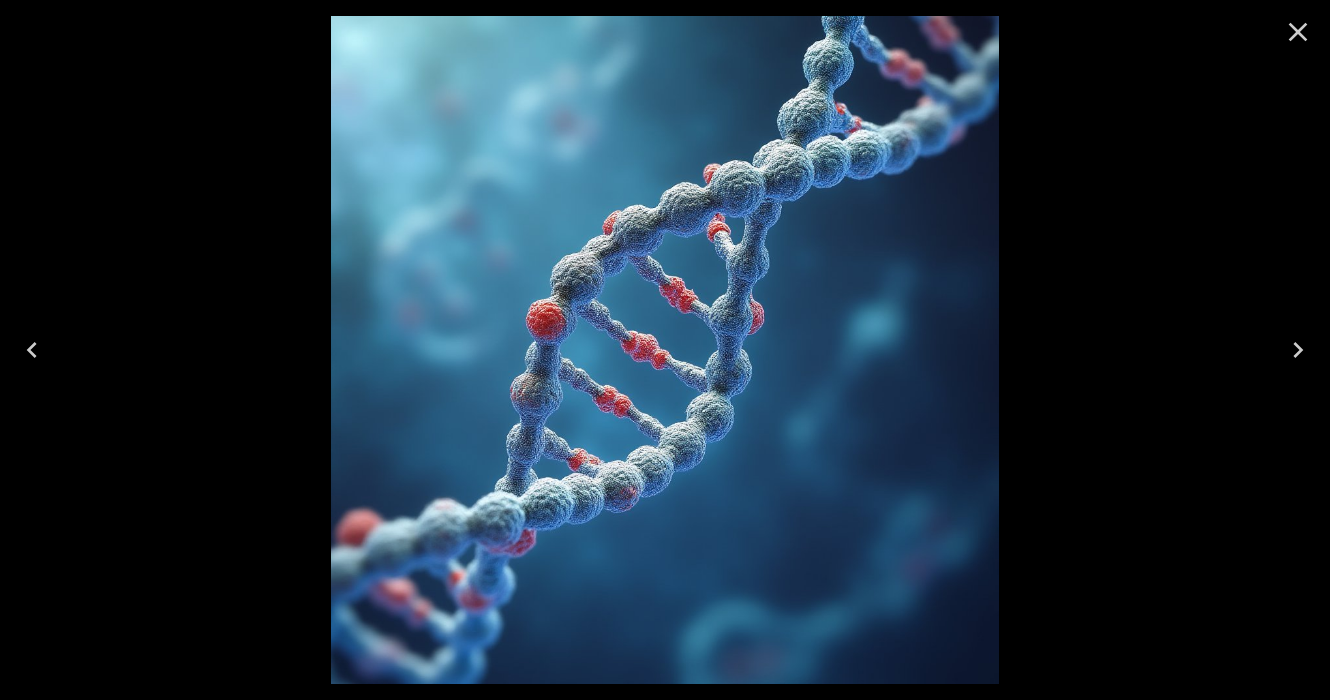 click 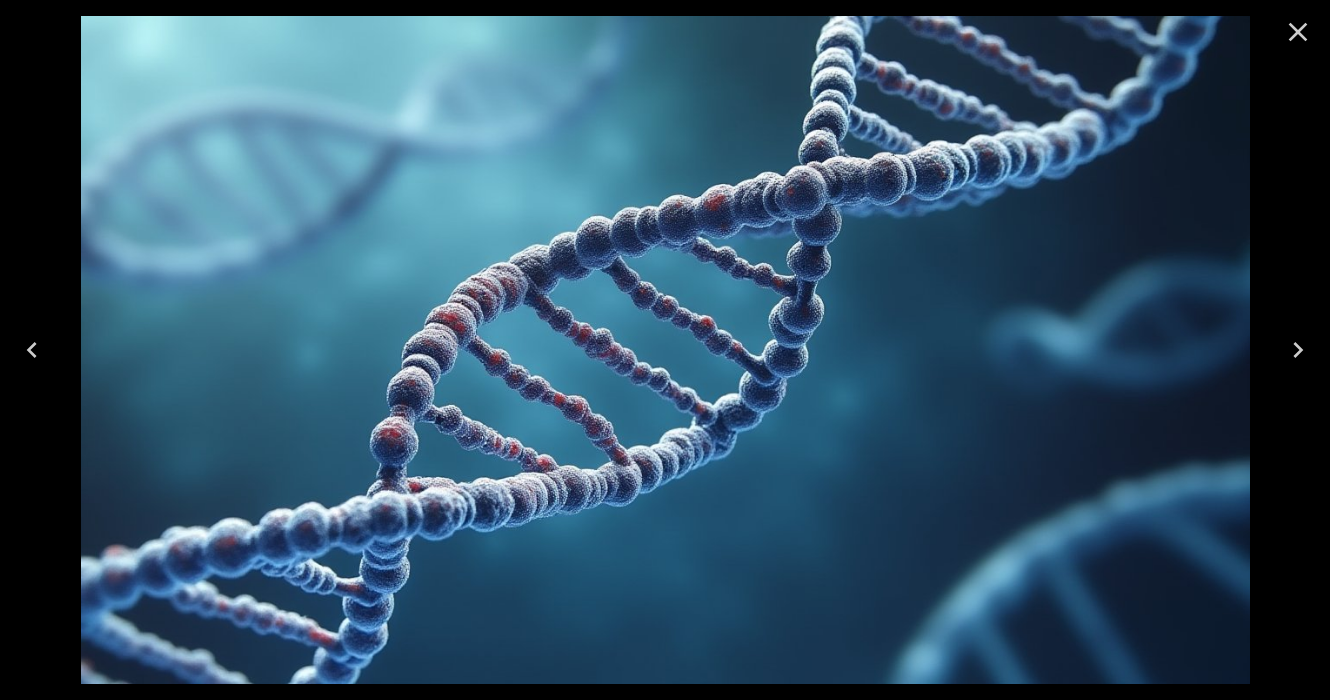click 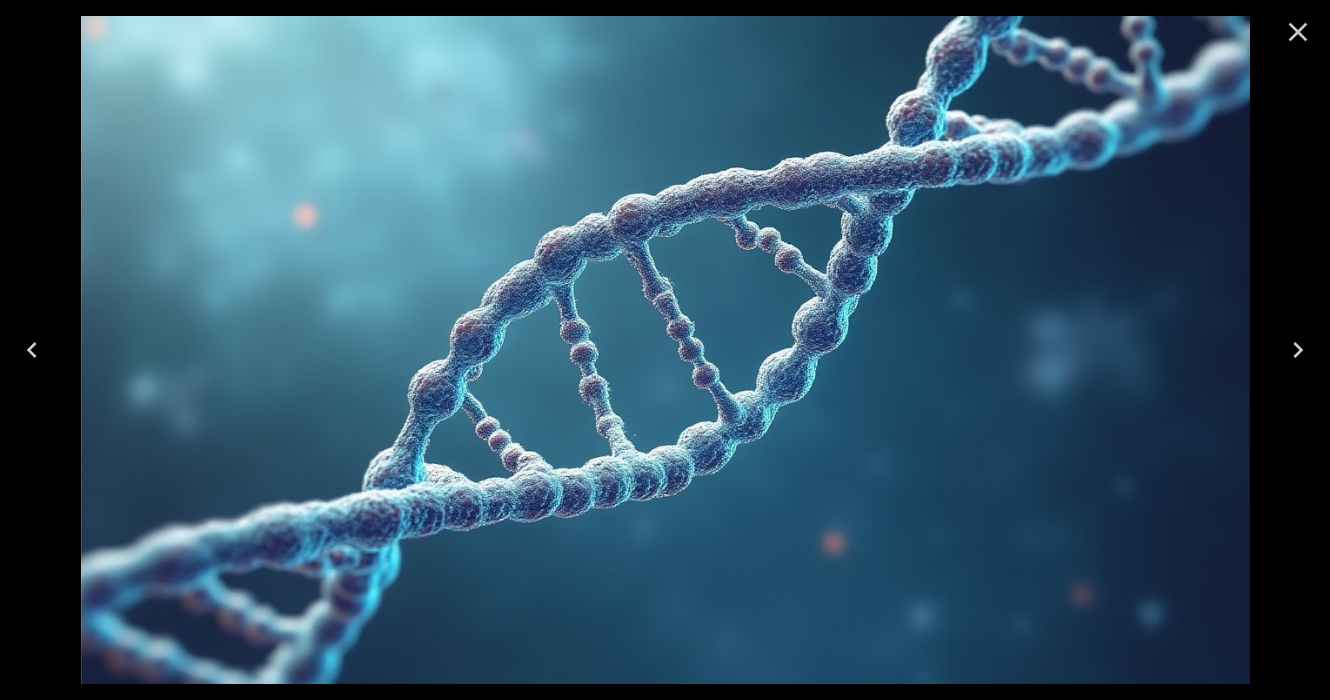 click 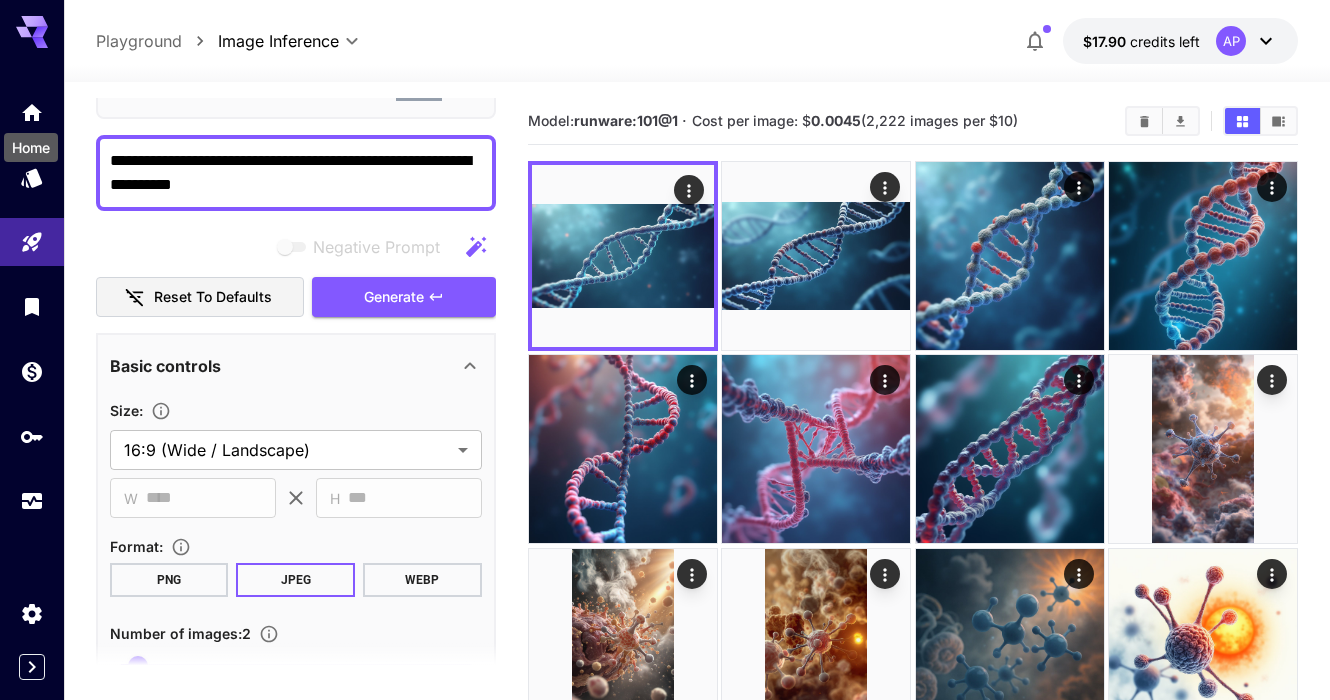 click on "Home" at bounding box center (31, 141) 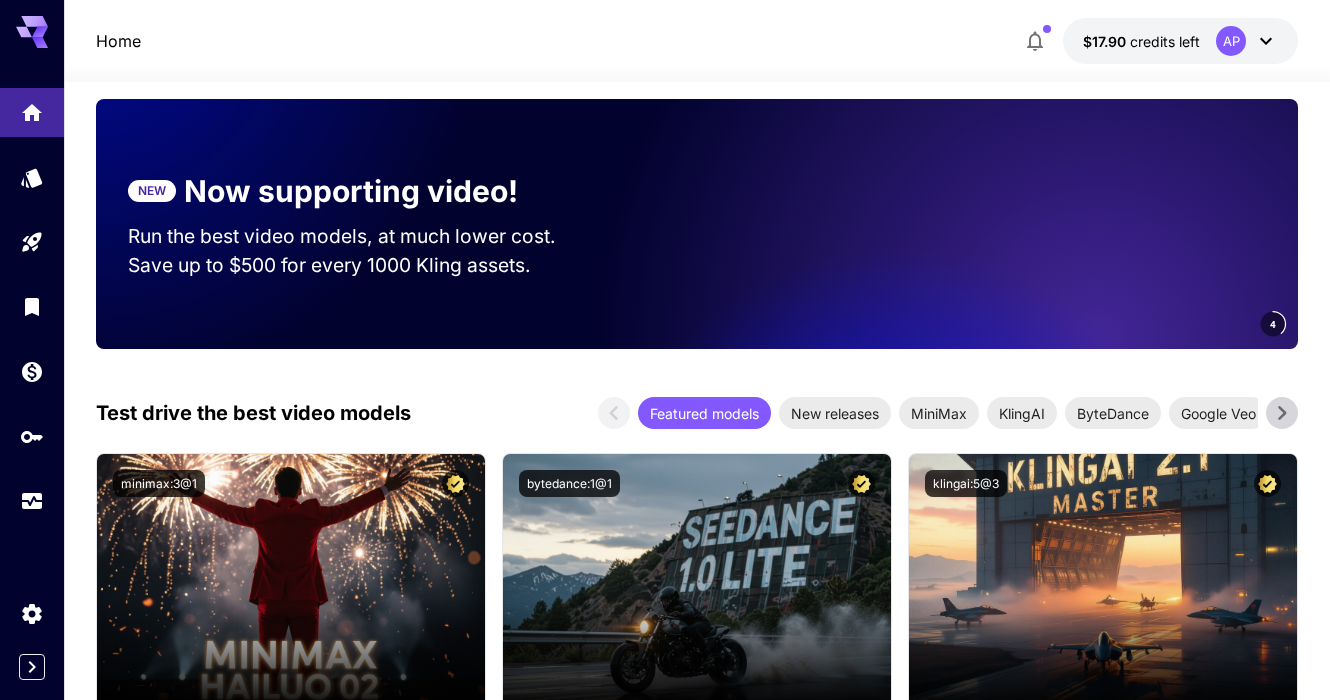 scroll, scrollTop: 157, scrollLeft: 0, axis: vertical 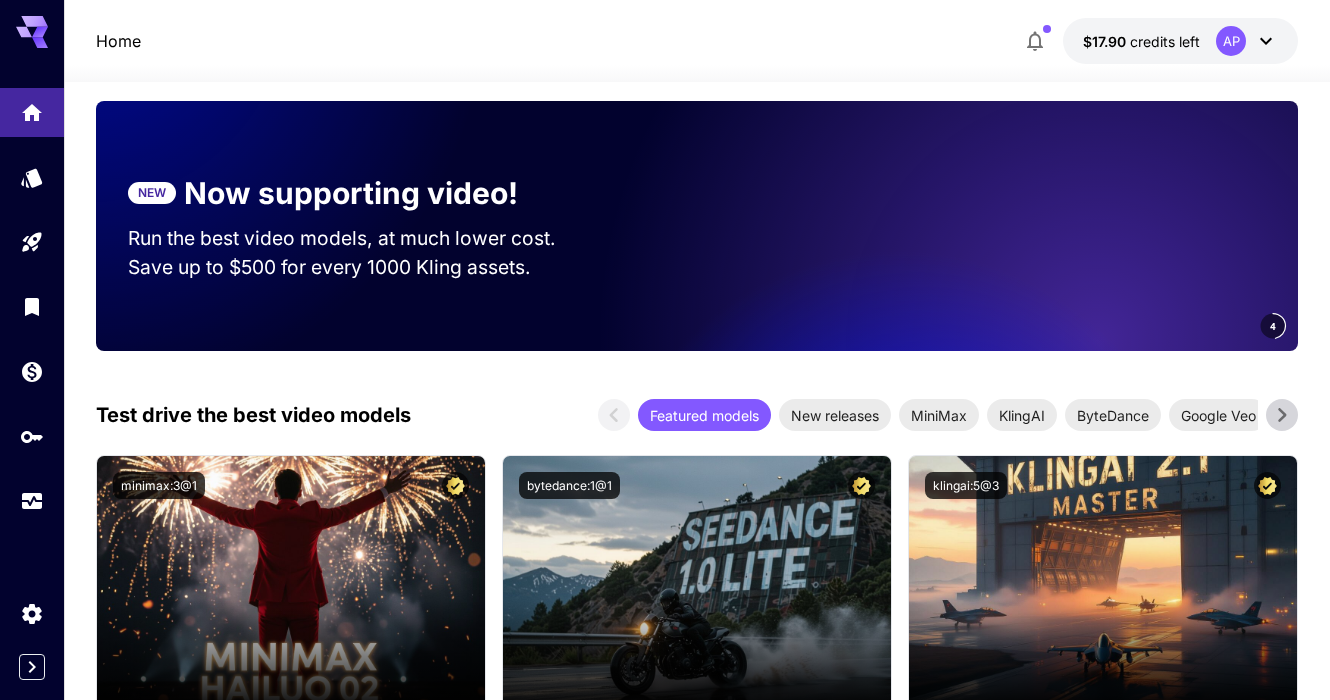 click on "Now supporting video!" at bounding box center (351, 193) 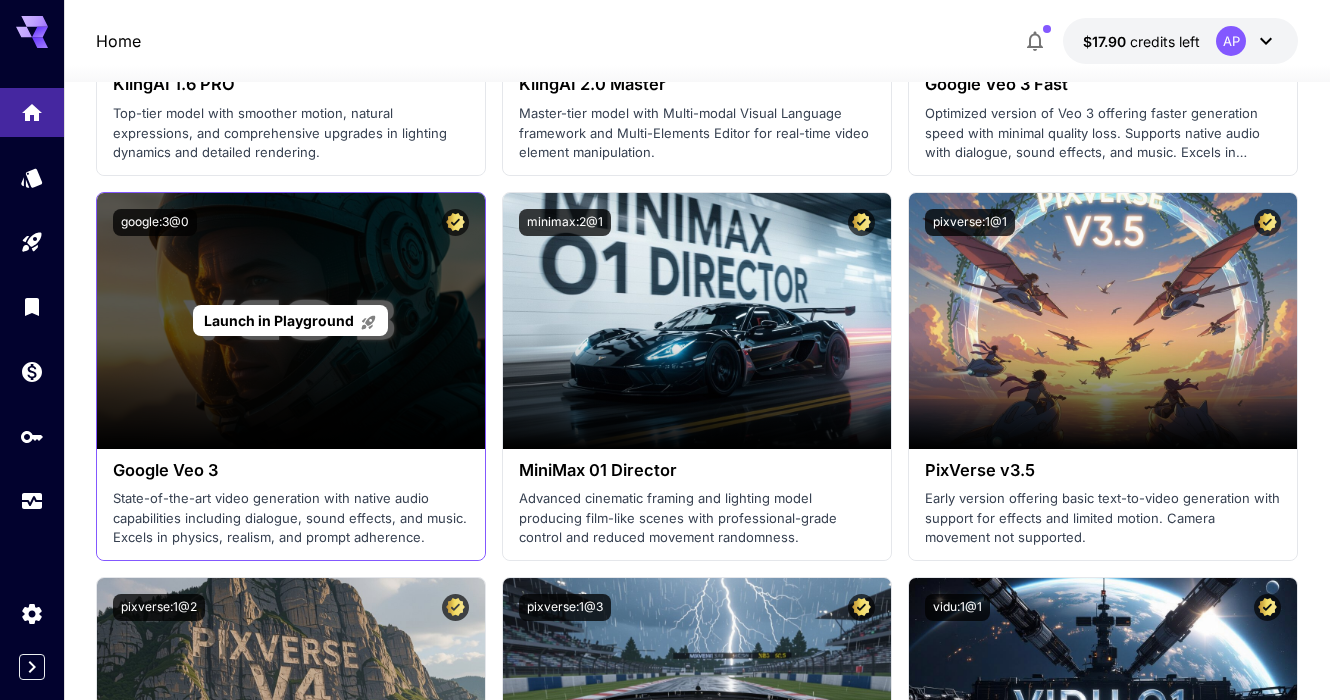scroll, scrollTop: 1578, scrollLeft: 0, axis: vertical 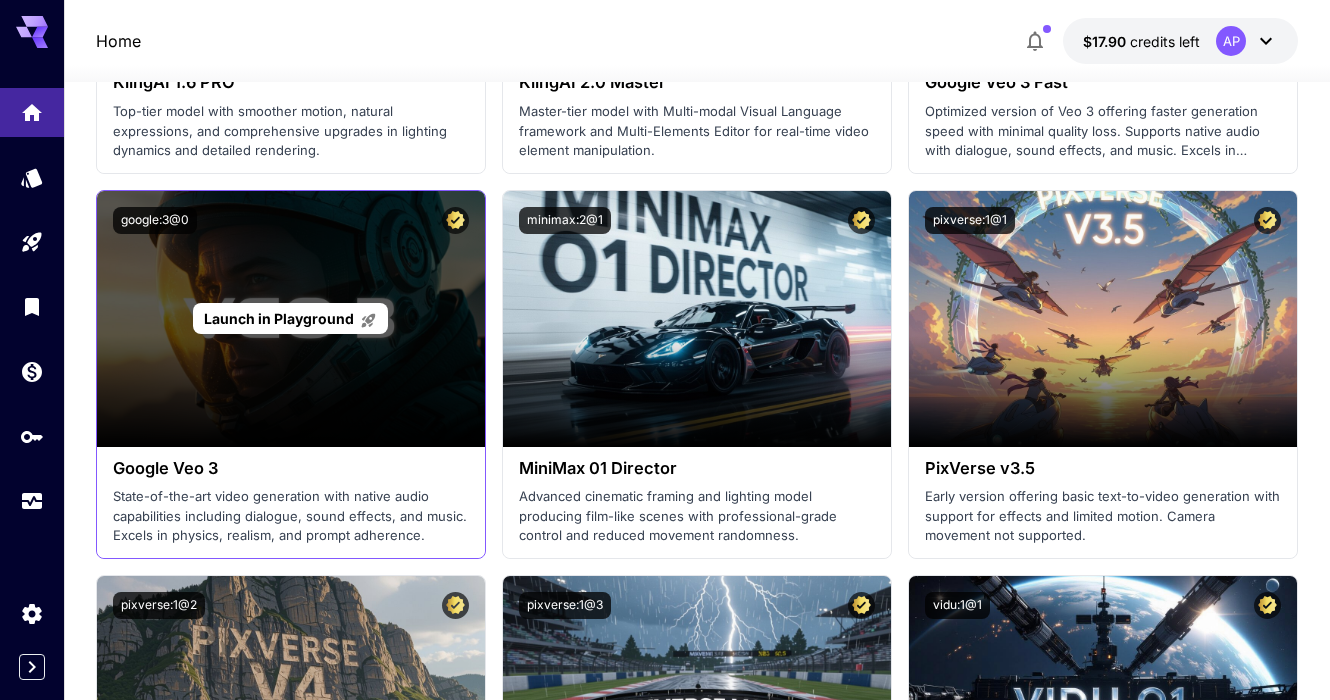 click on "Launch in Playground" at bounding box center (291, 319) 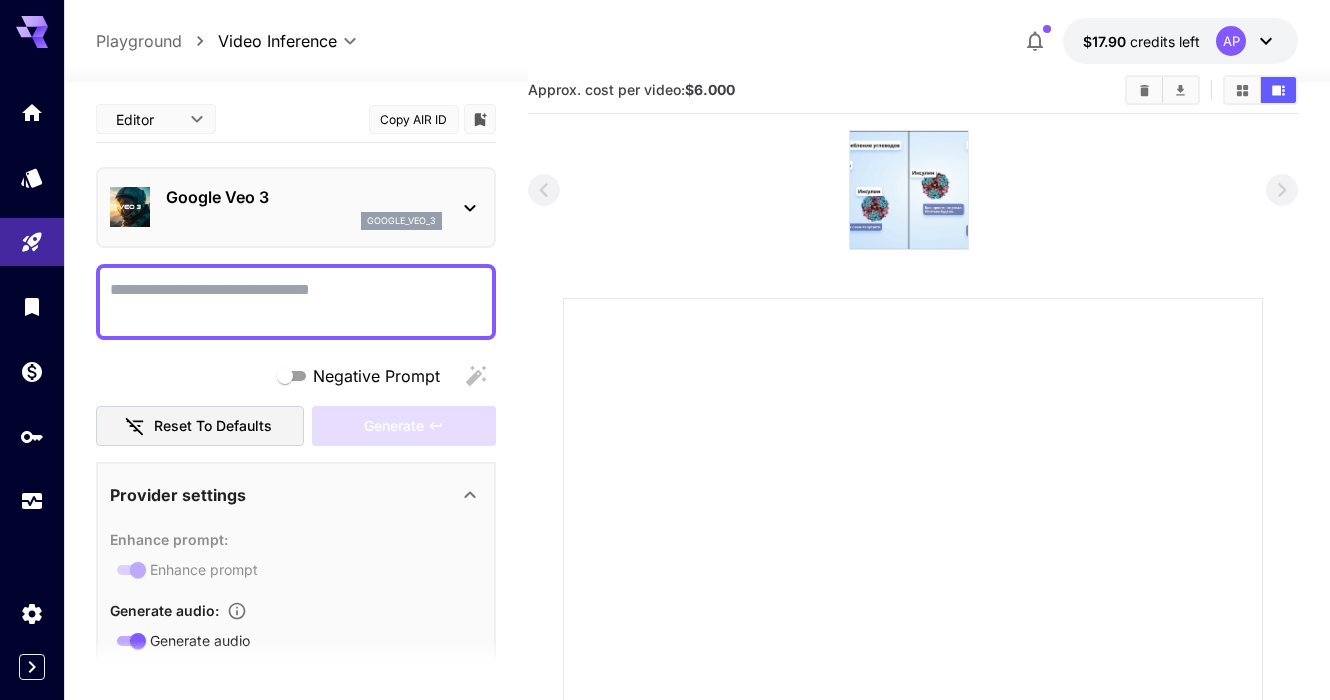 scroll, scrollTop: 30, scrollLeft: 0, axis: vertical 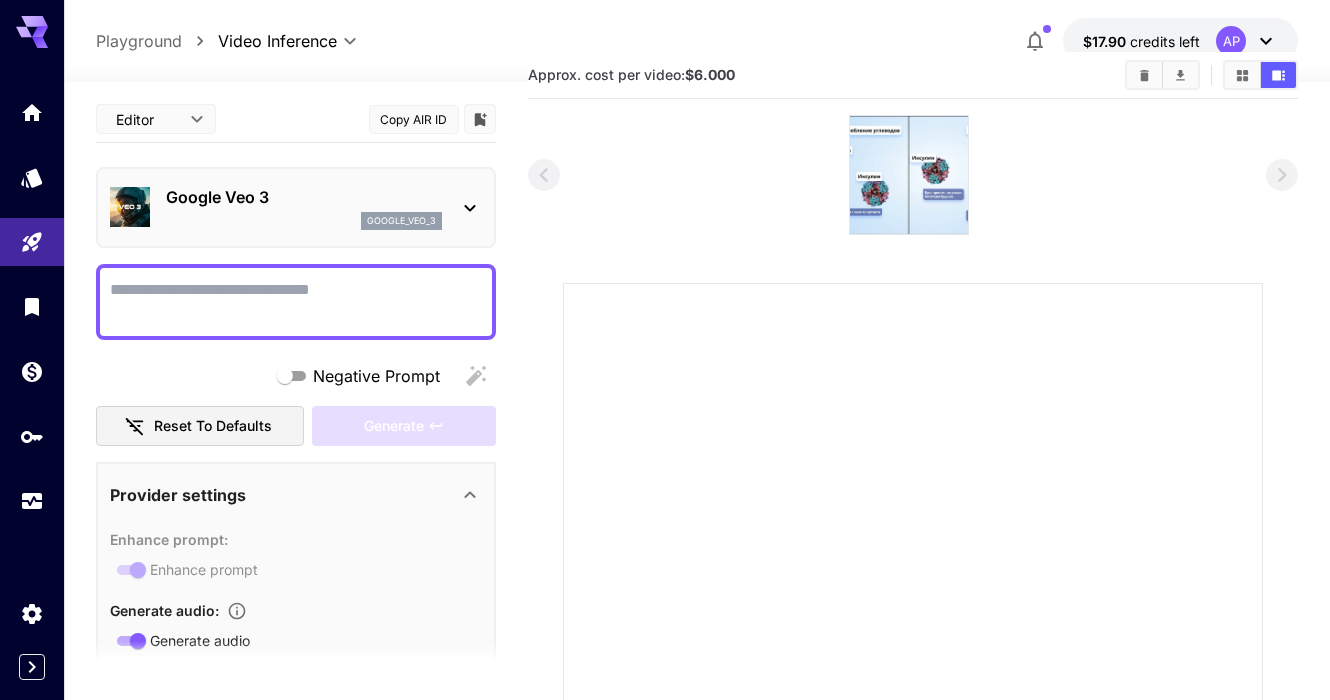click 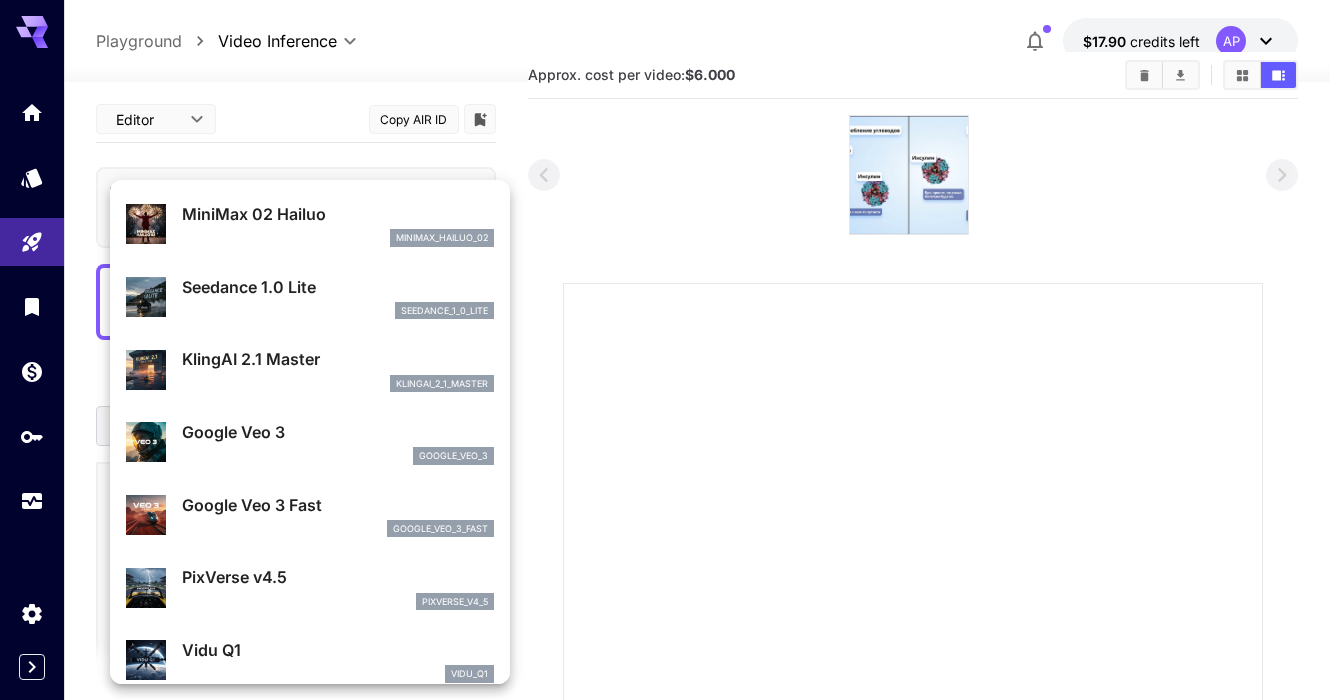 click on "Seedance 1.0 Lite" at bounding box center (338, 287) 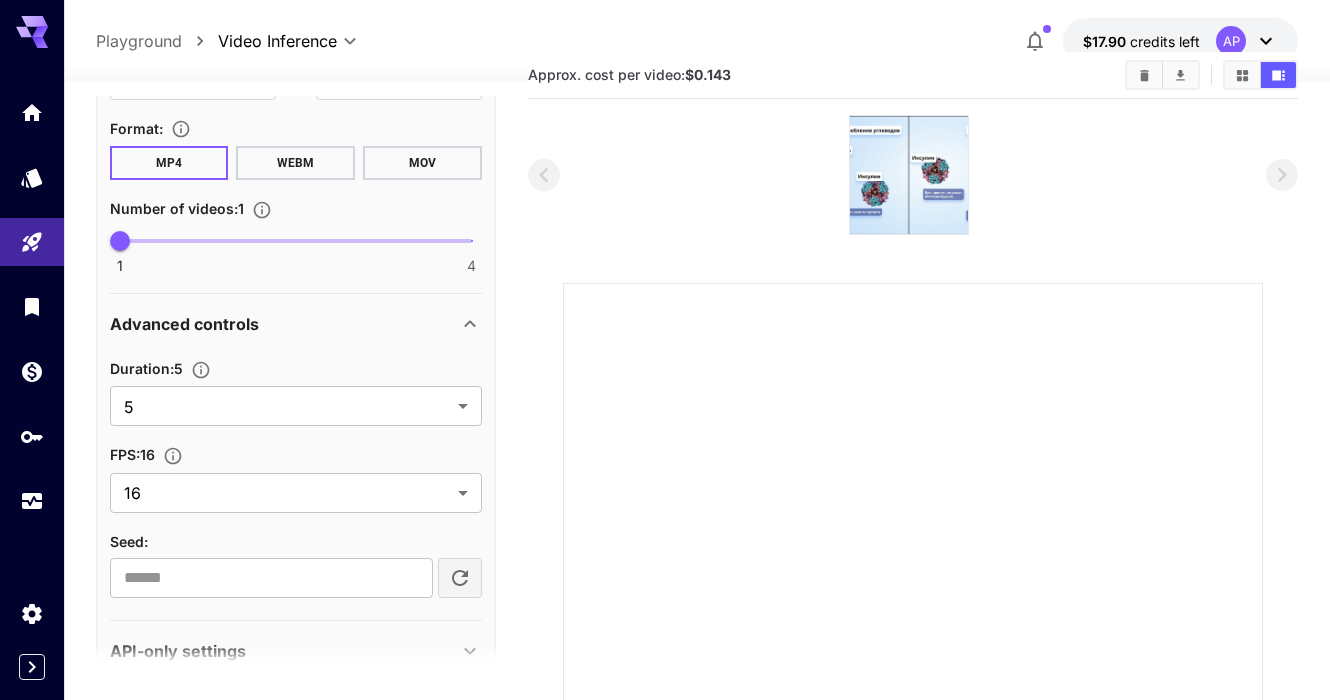 scroll, scrollTop: 877, scrollLeft: 0, axis: vertical 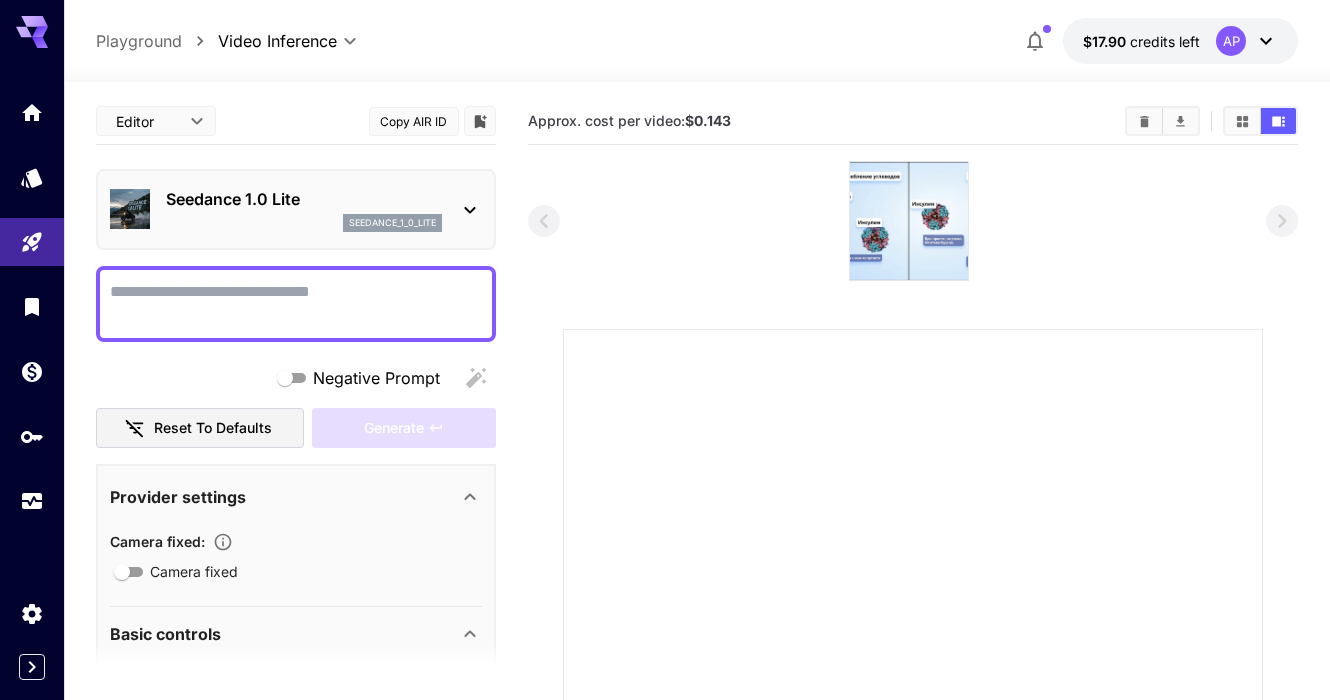 click 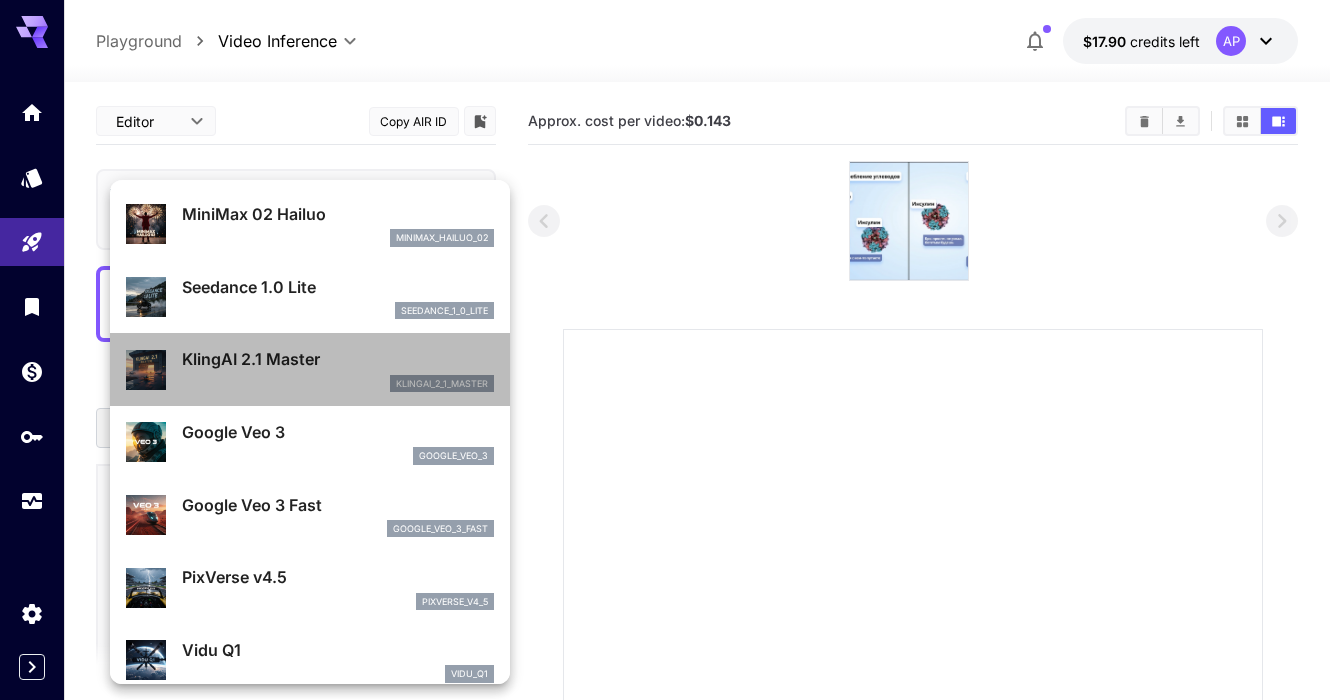 click on "KlingAI 2.1 Master" at bounding box center (338, 359) 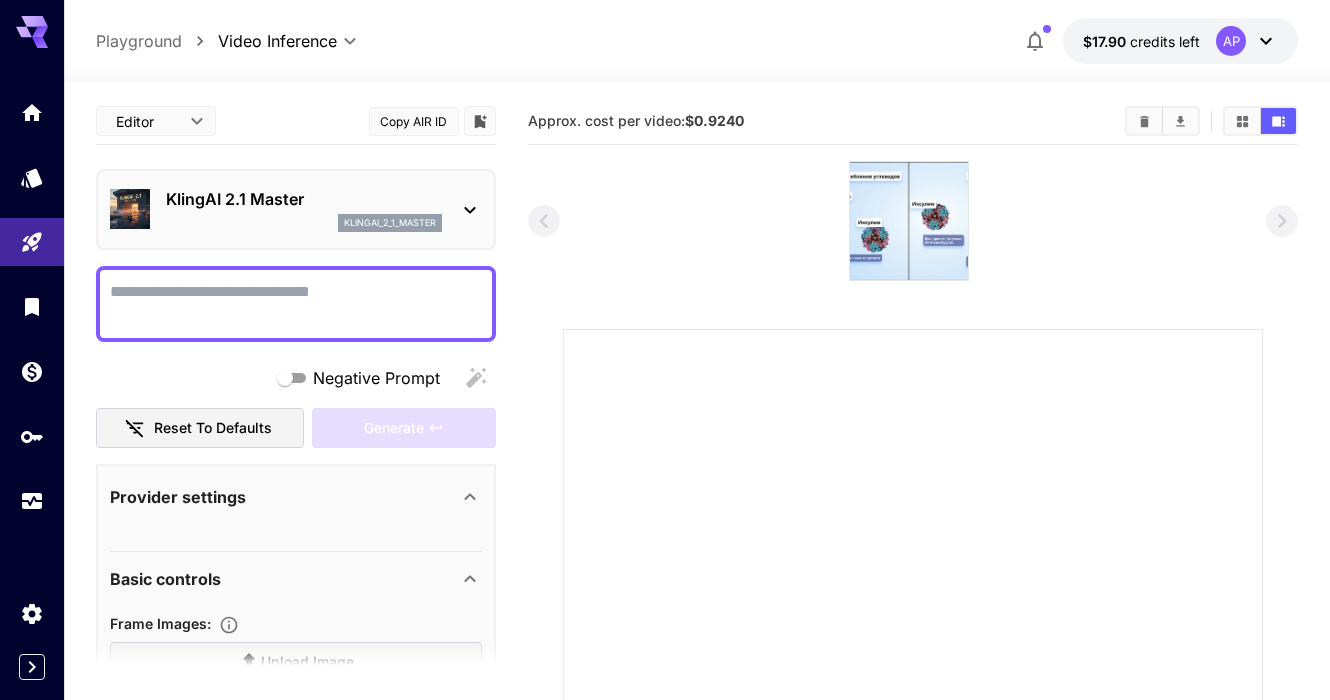 click 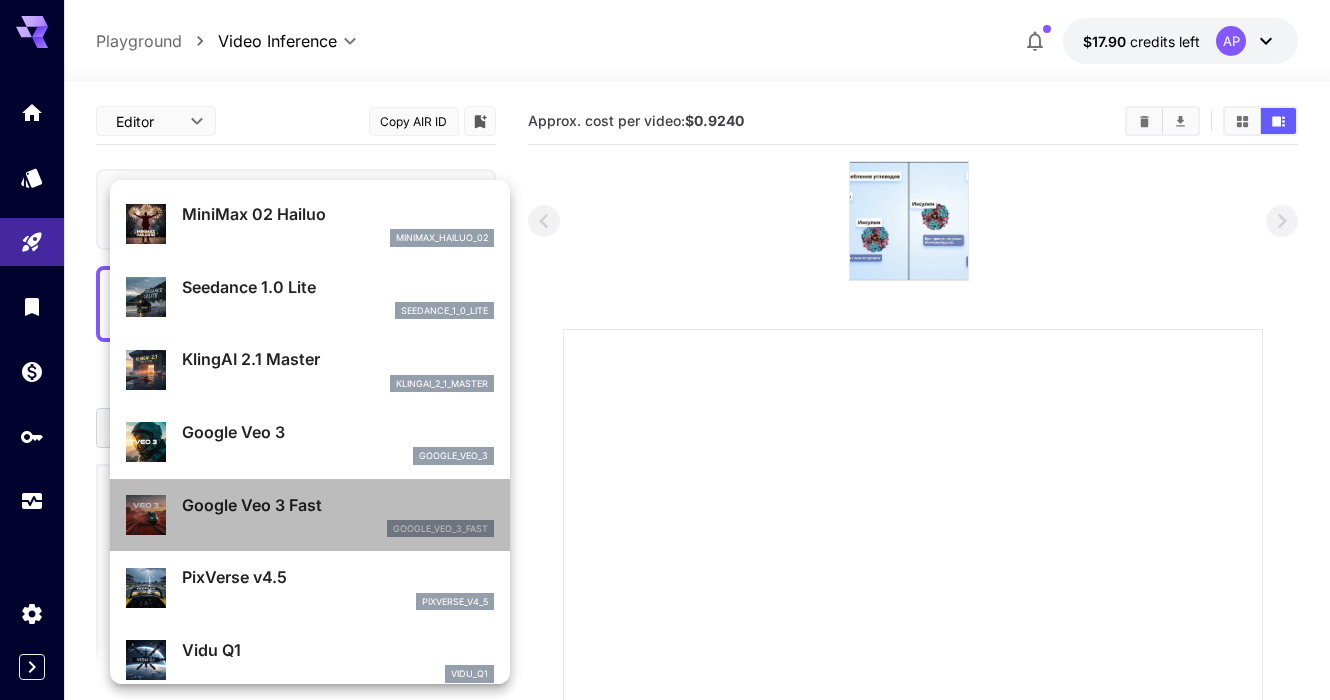 click on "Google Veo 3 Fast" at bounding box center (338, 505) 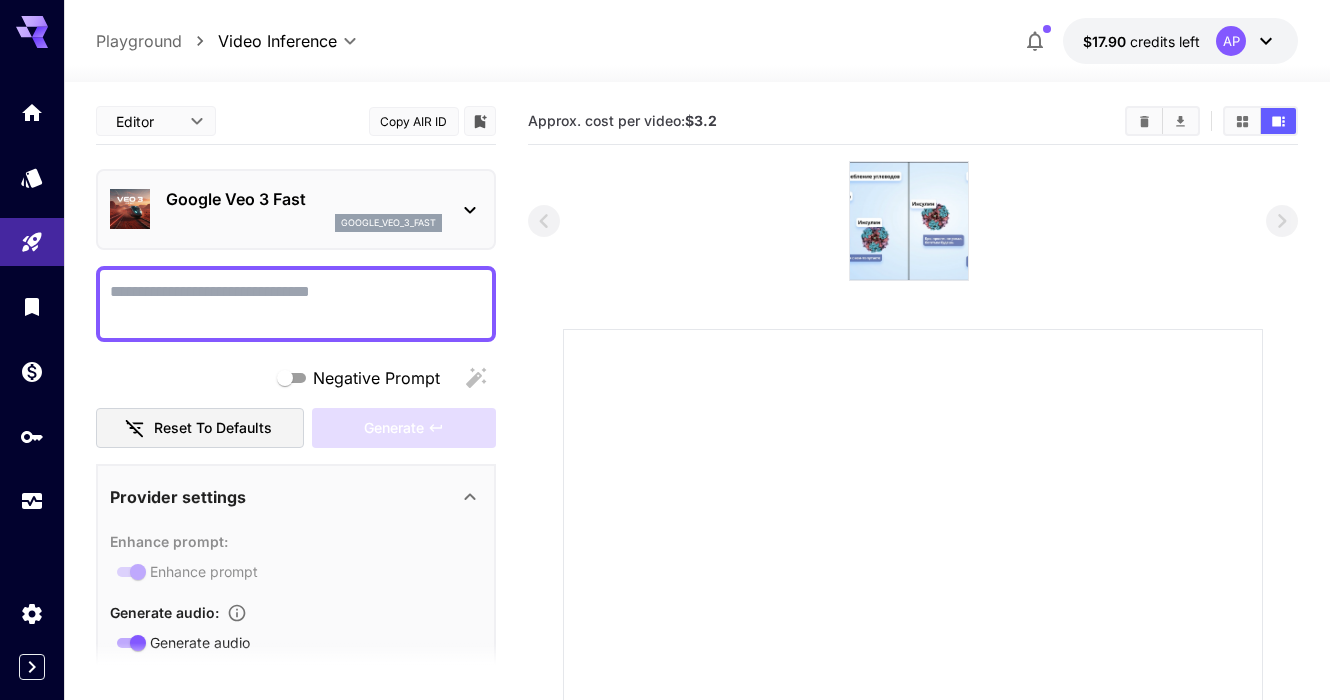 click 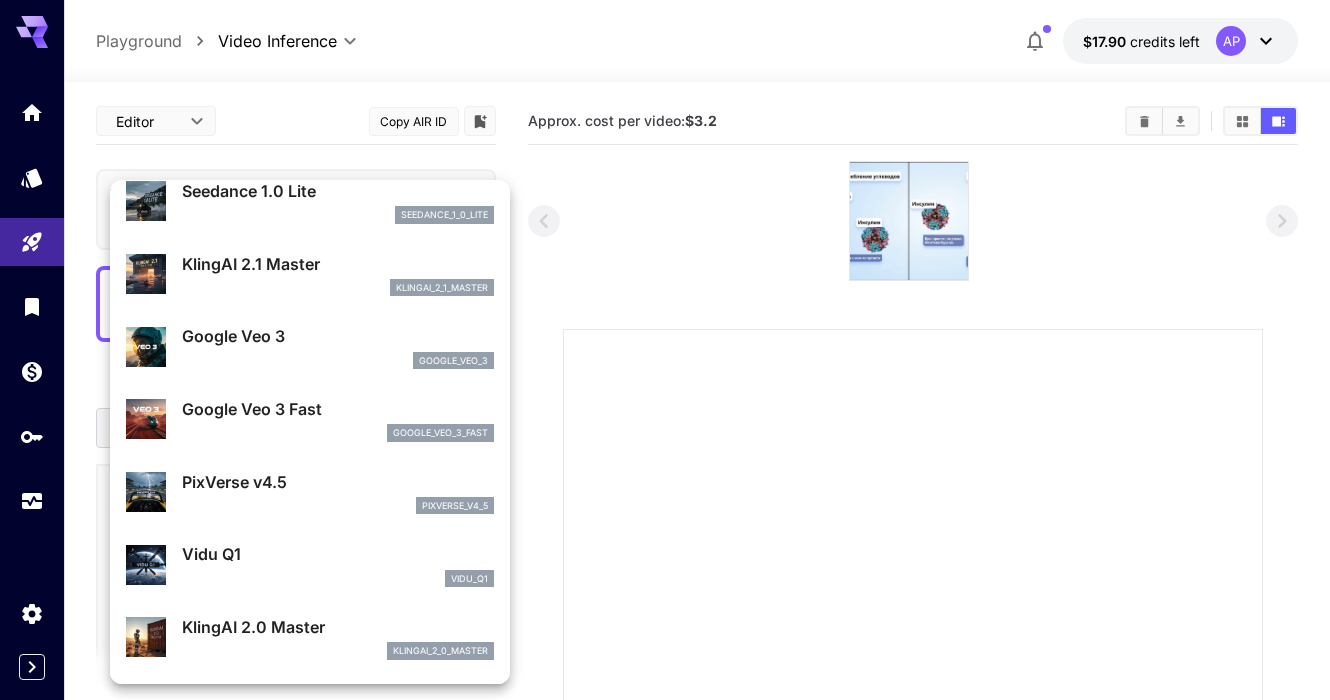 scroll, scrollTop: 102, scrollLeft: 0, axis: vertical 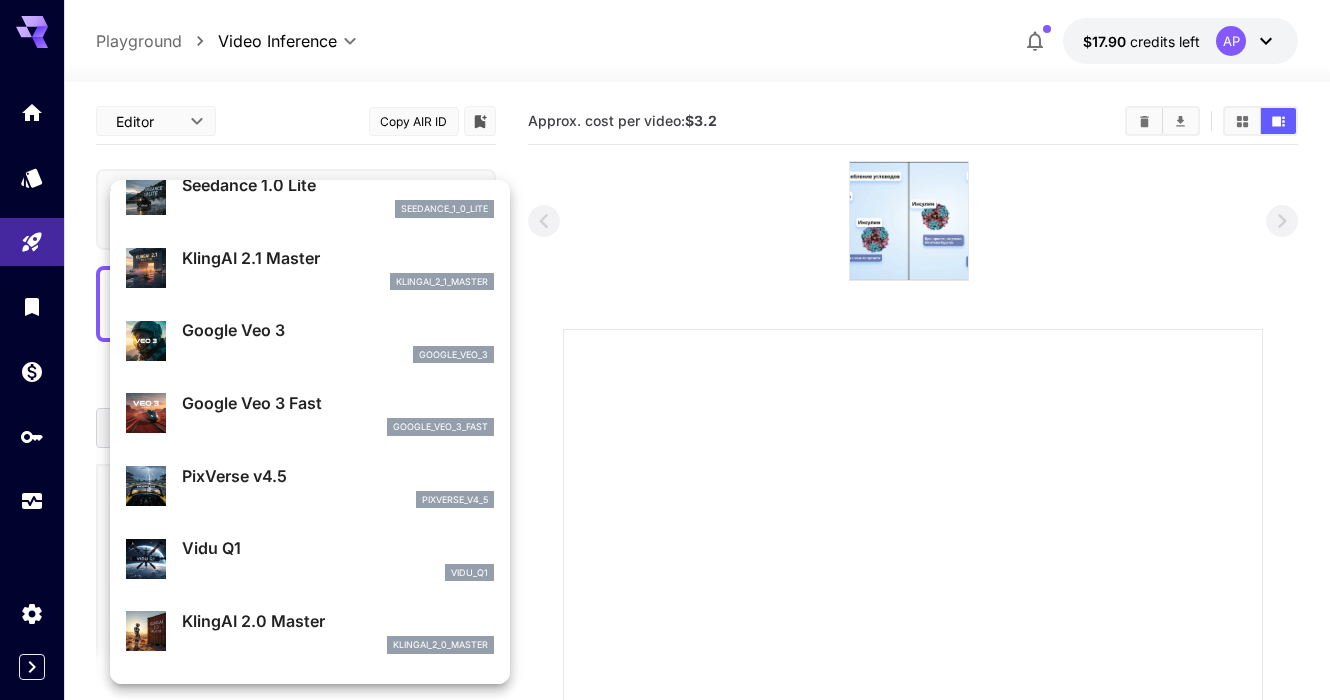 click on "pixverse_v4_5" at bounding box center (338, 500) 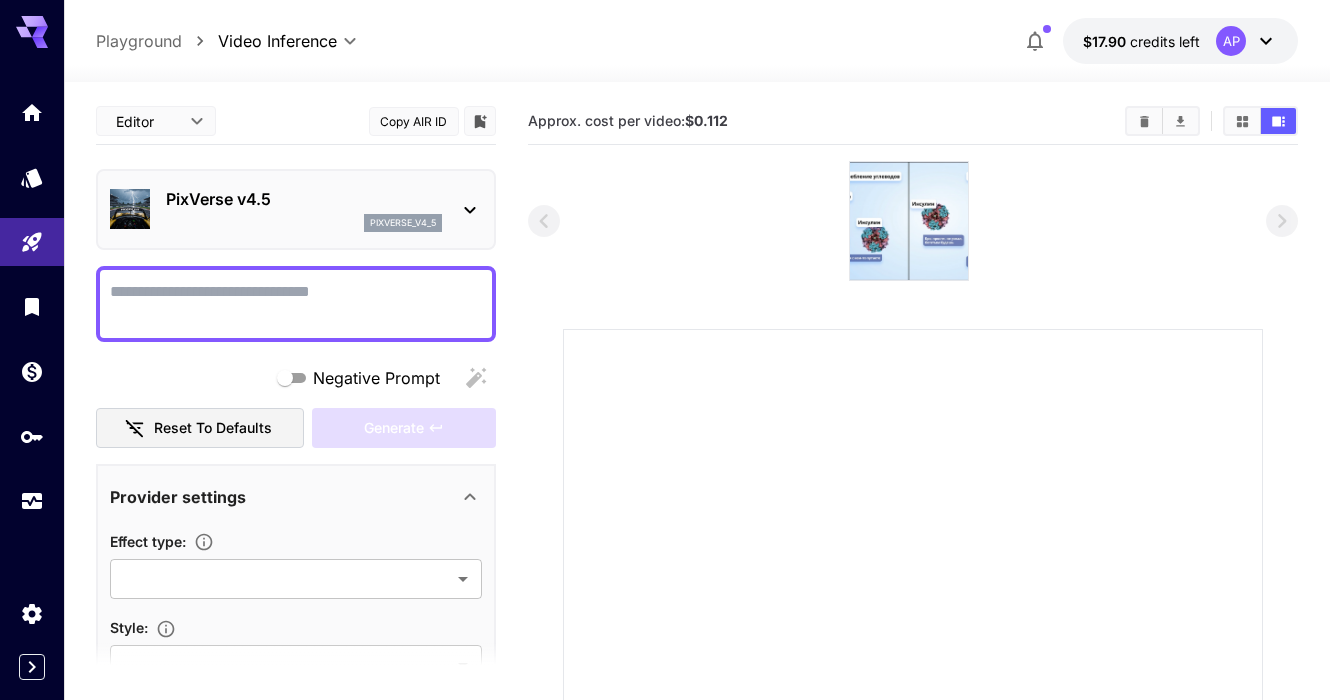 click 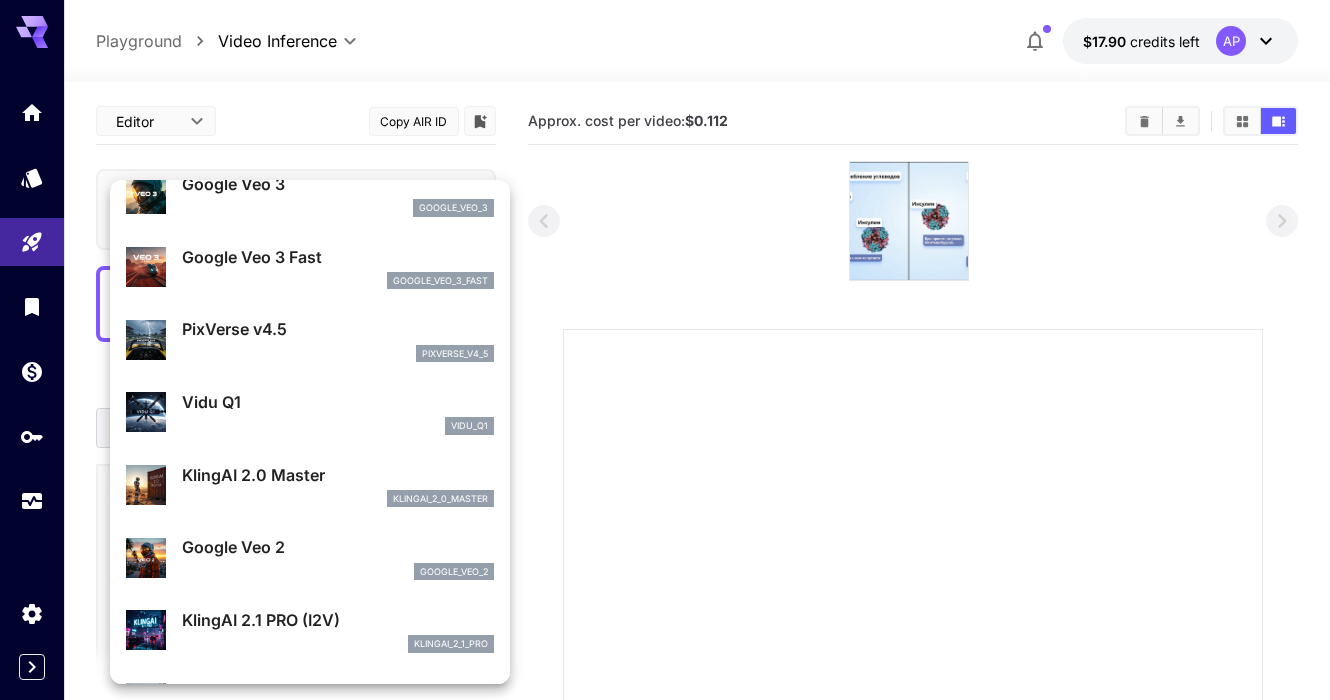 scroll, scrollTop: 262, scrollLeft: 0, axis: vertical 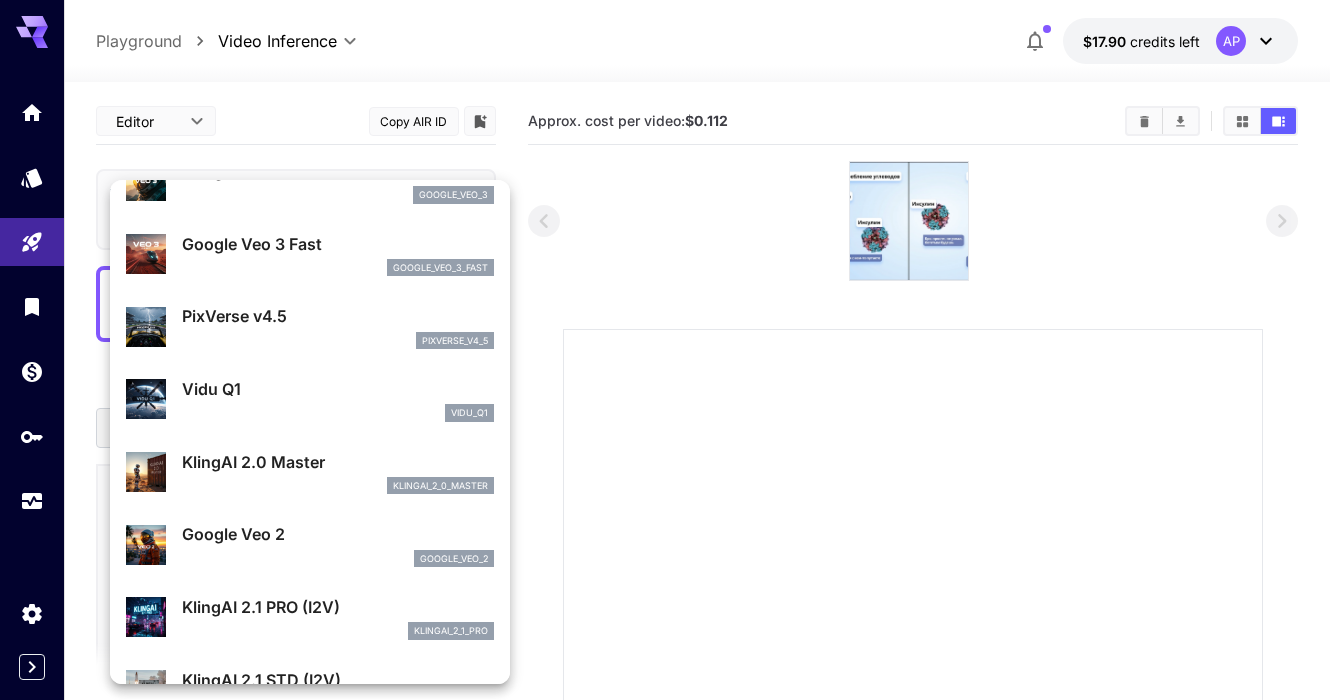 click on "google_veo_2" at bounding box center [338, 559] 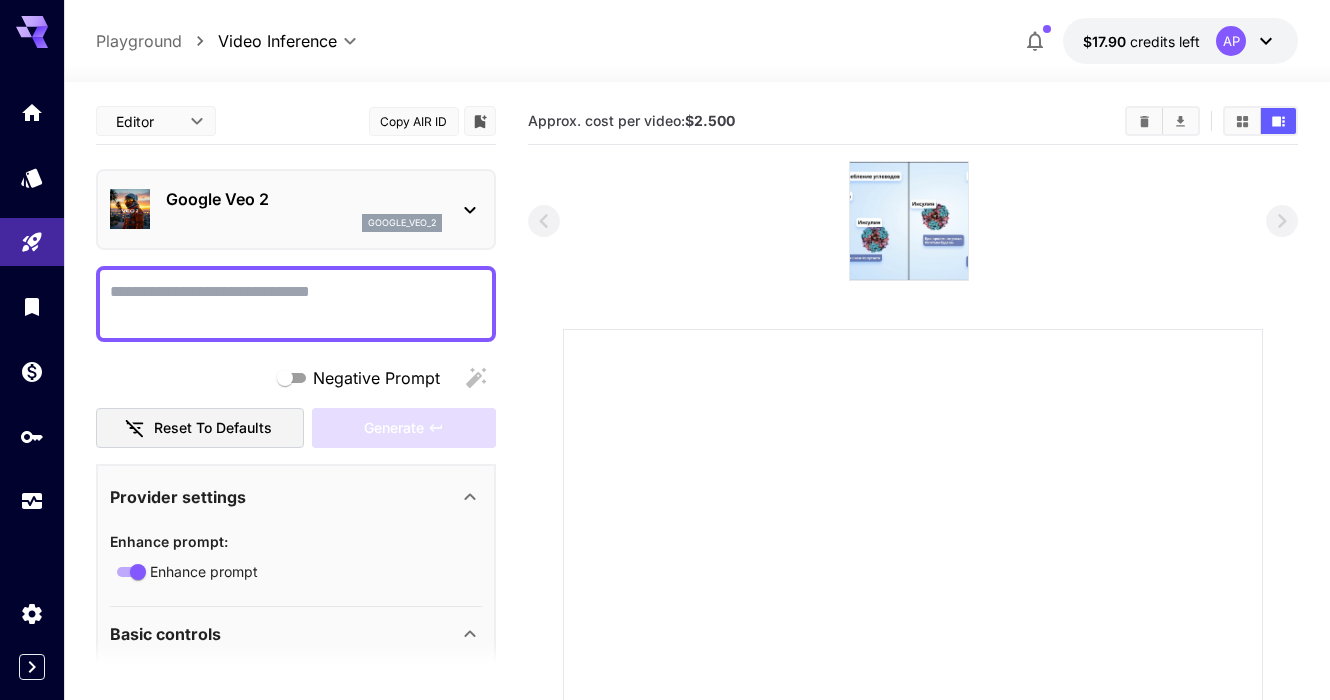 click 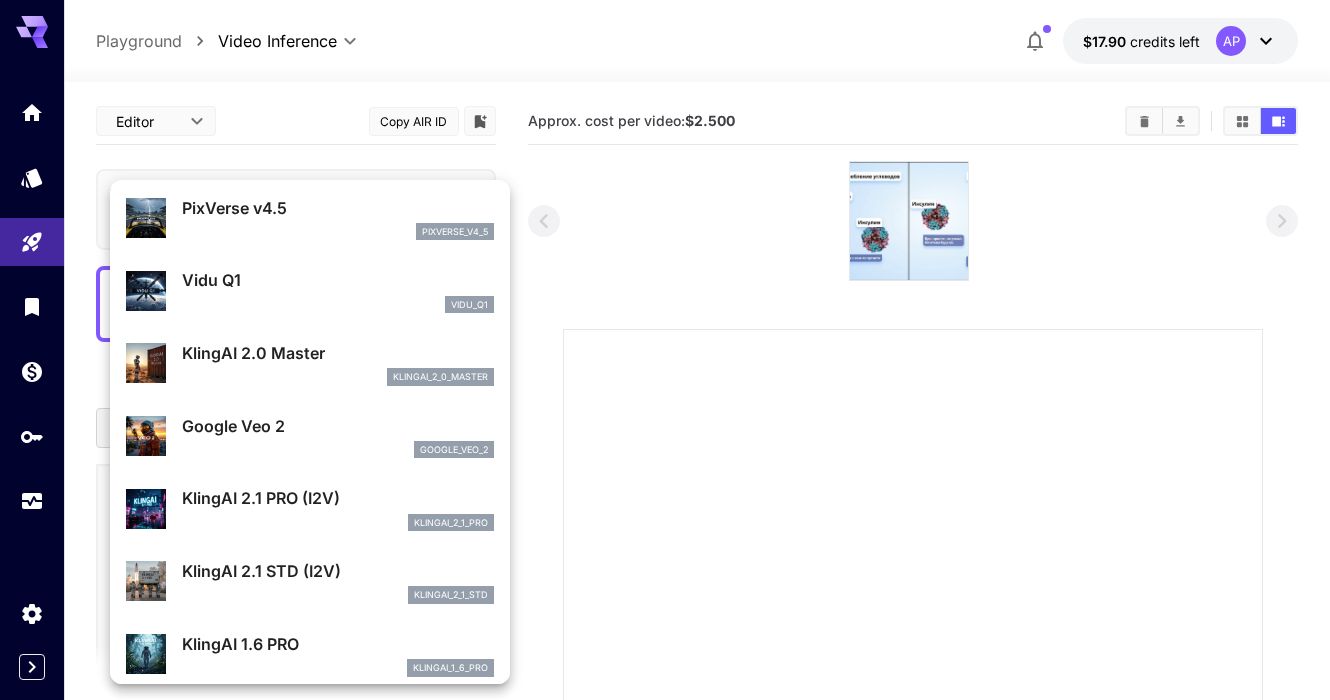 scroll, scrollTop: 385, scrollLeft: 0, axis: vertical 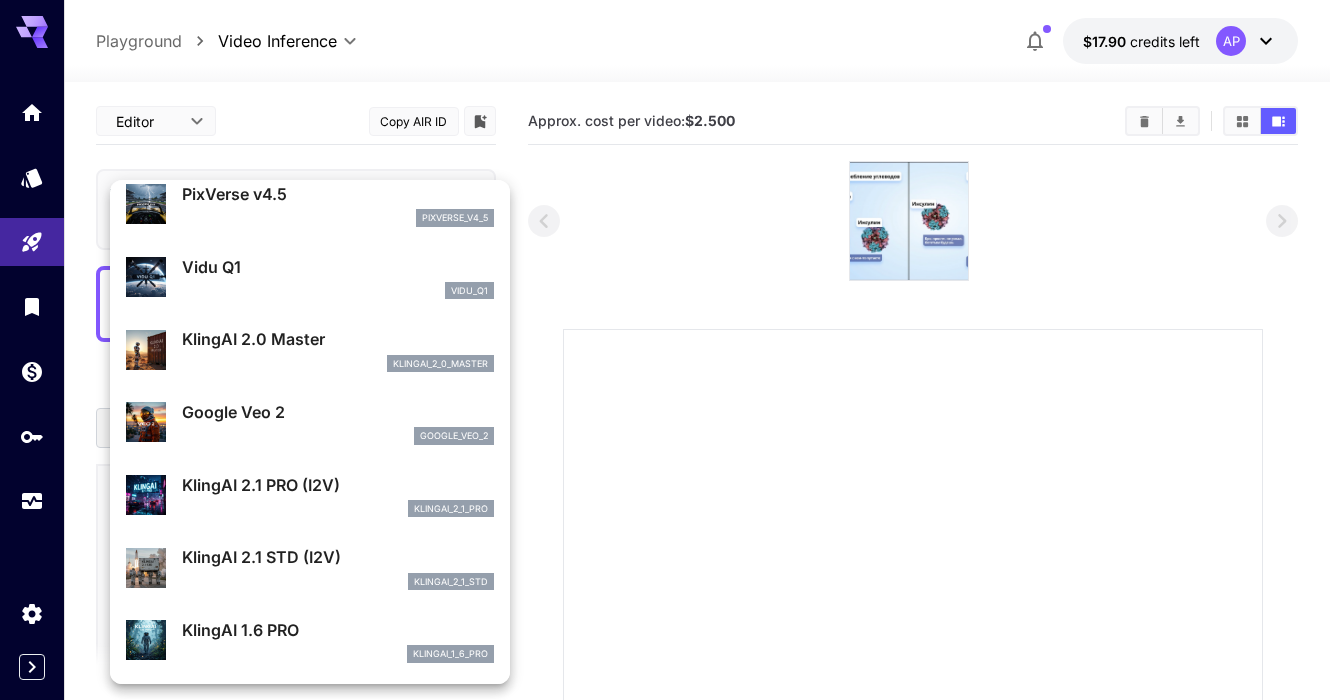 click on "KlingAI 2.1 PRO (I2V)" at bounding box center (338, 485) 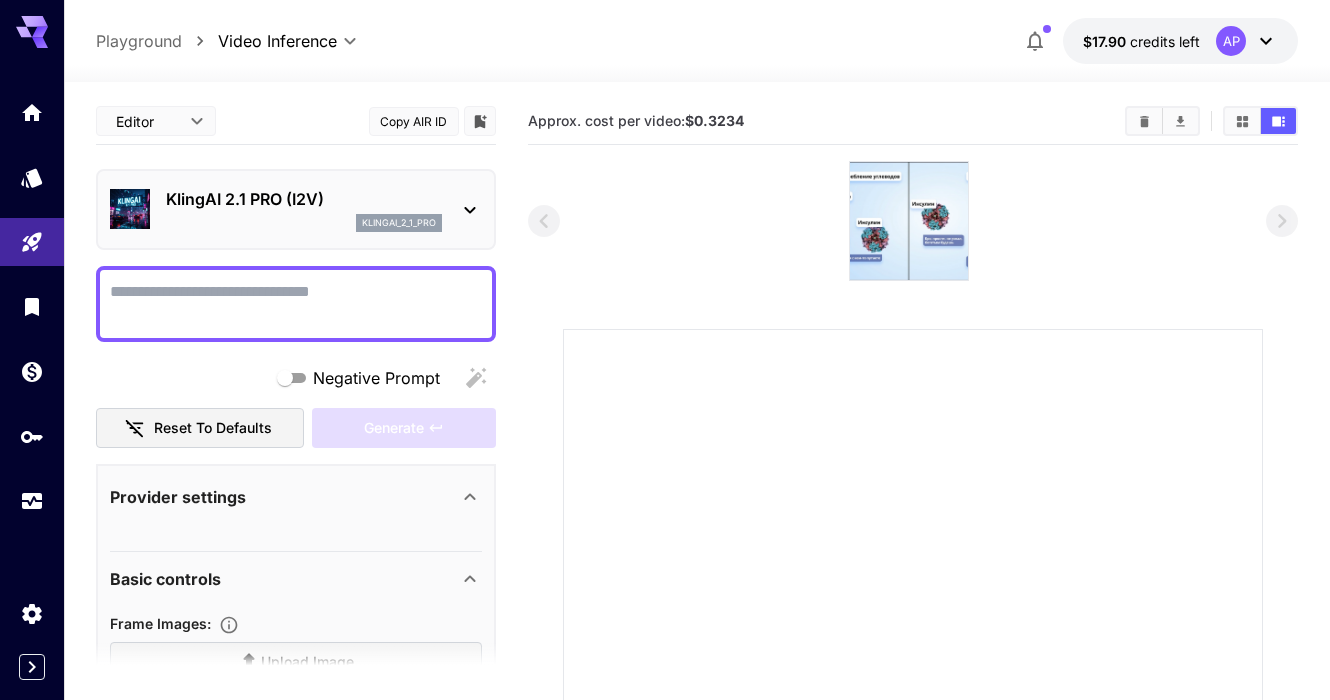 click 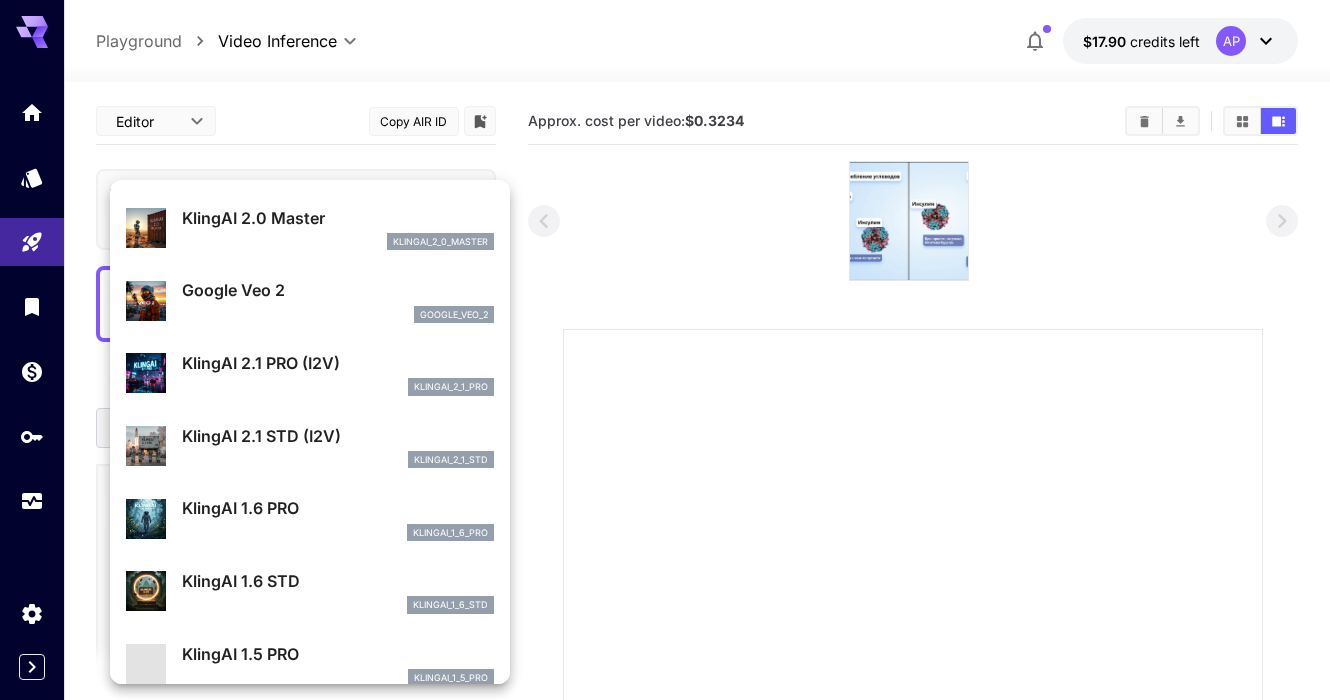 scroll, scrollTop: 511, scrollLeft: 0, axis: vertical 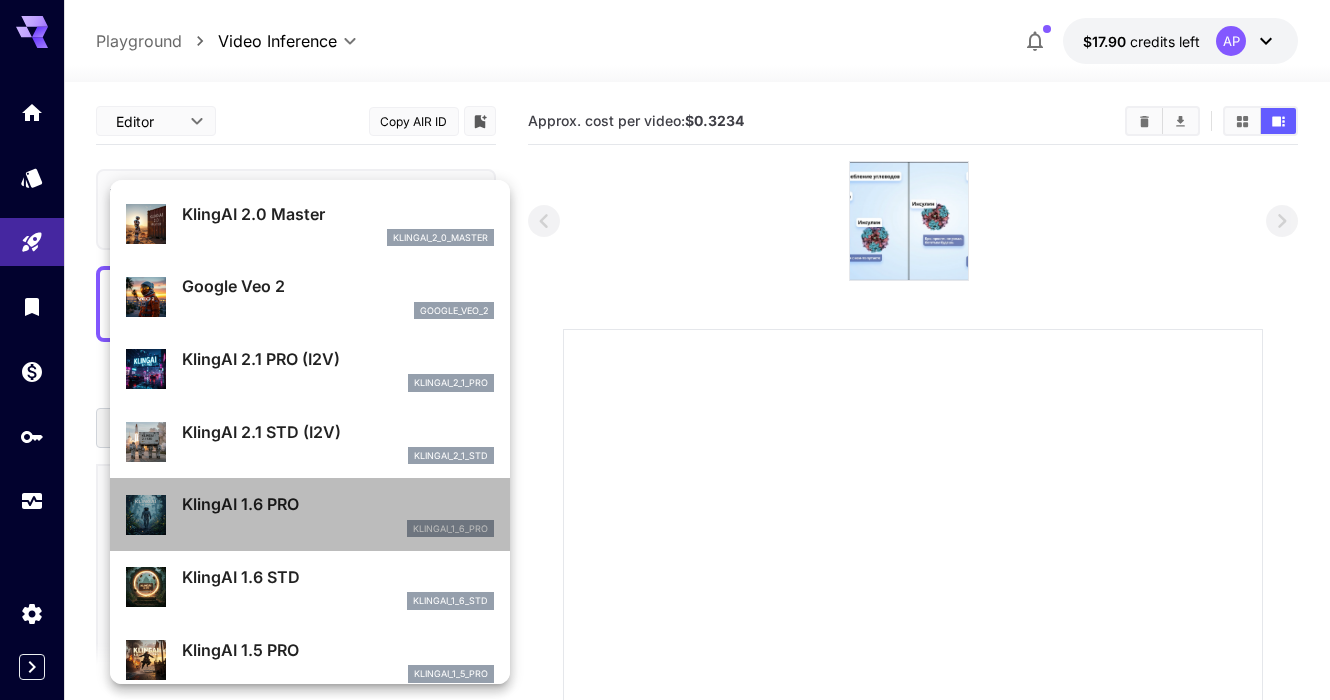 click on "KlingAI 1.6 PRO" at bounding box center [338, 504] 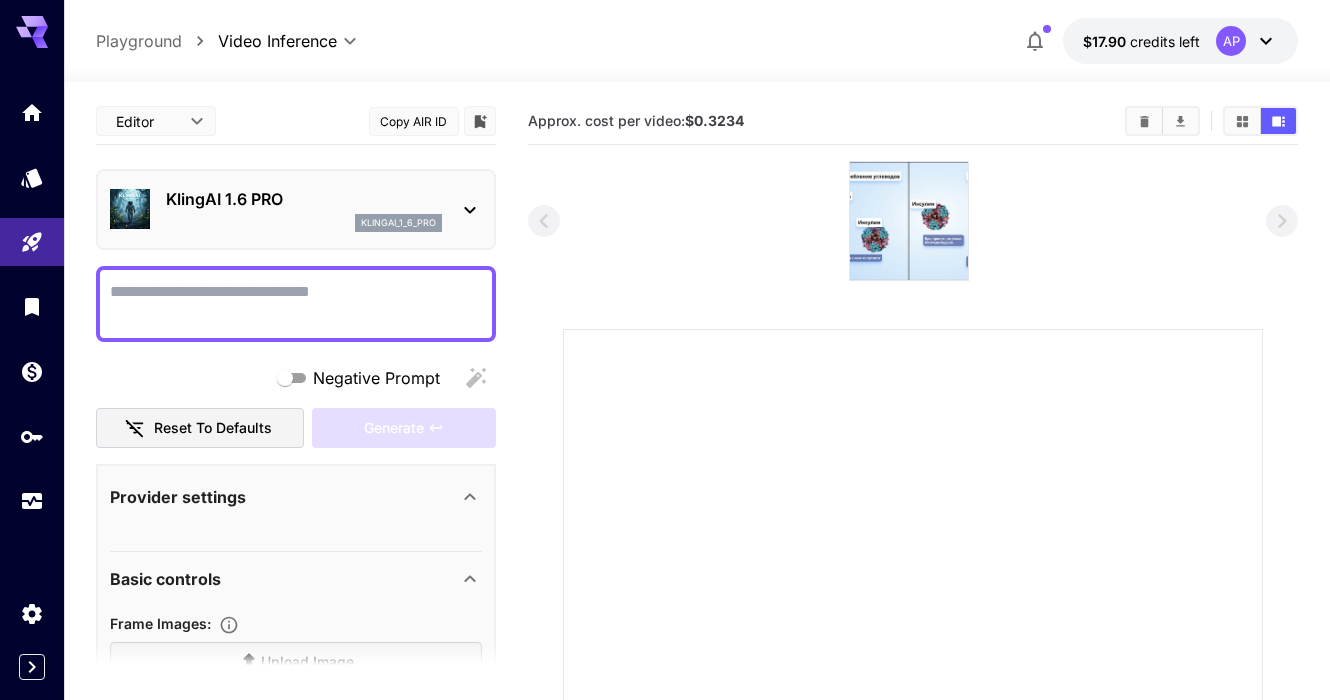 click 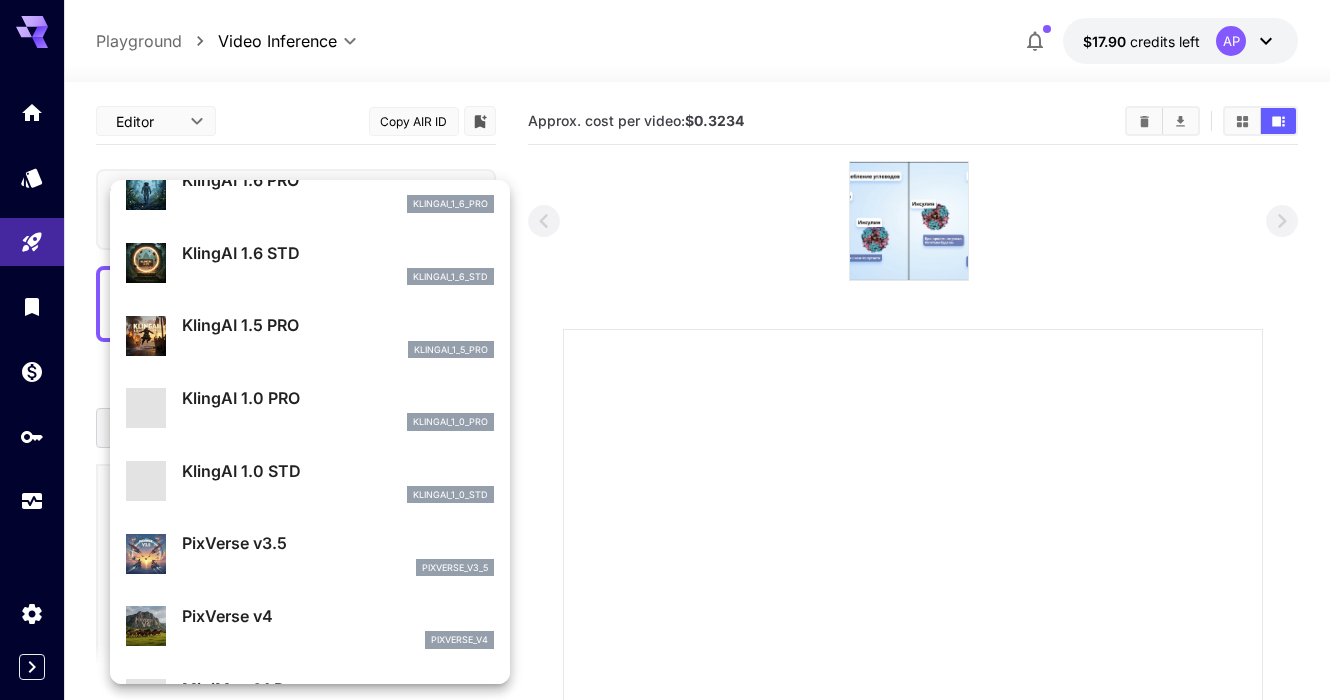 scroll, scrollTop: 839, scrollLeft: 0, axis: vertical 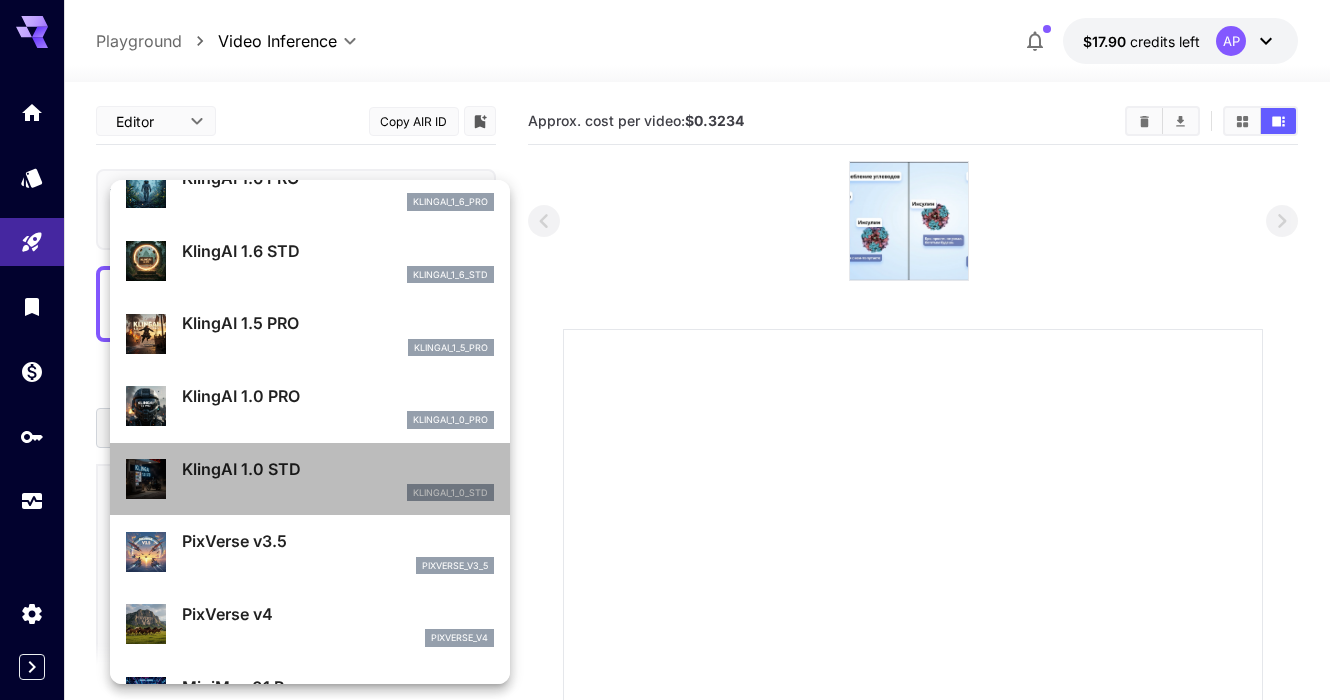 click on "KlingAI 1.0 STD klingai_1_0_std" at bounding box center (338, 479) 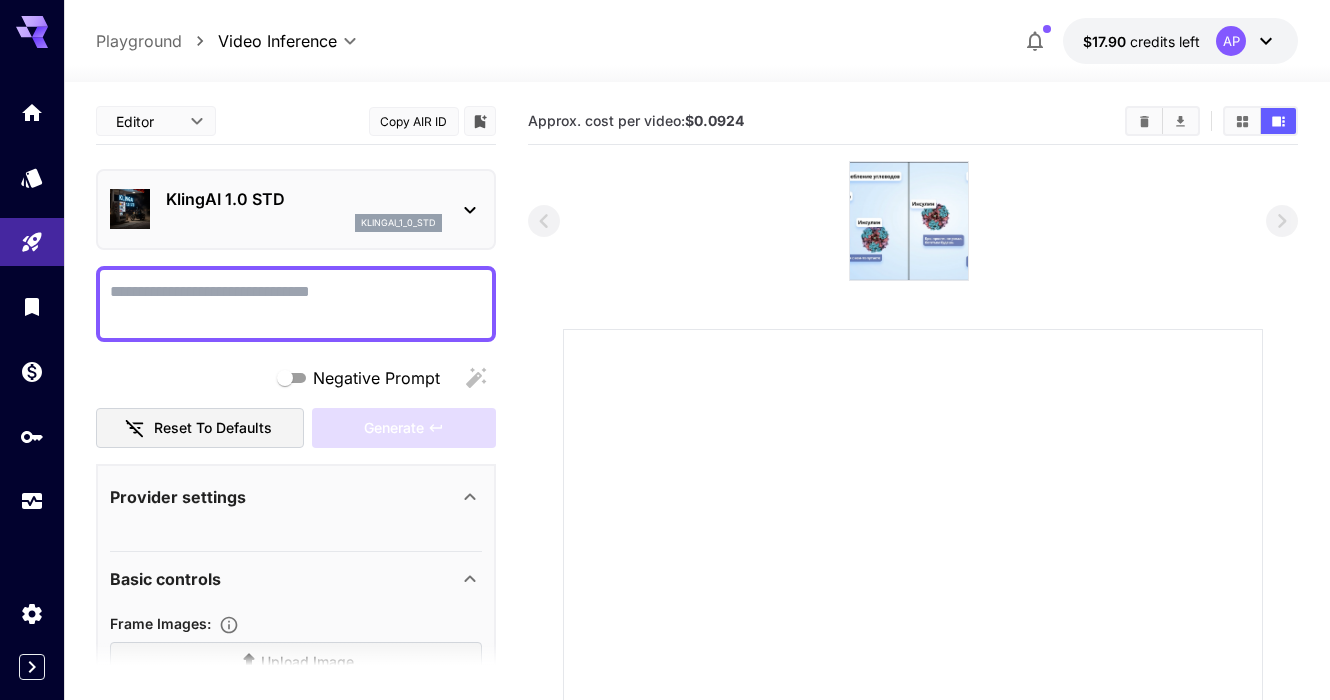 click 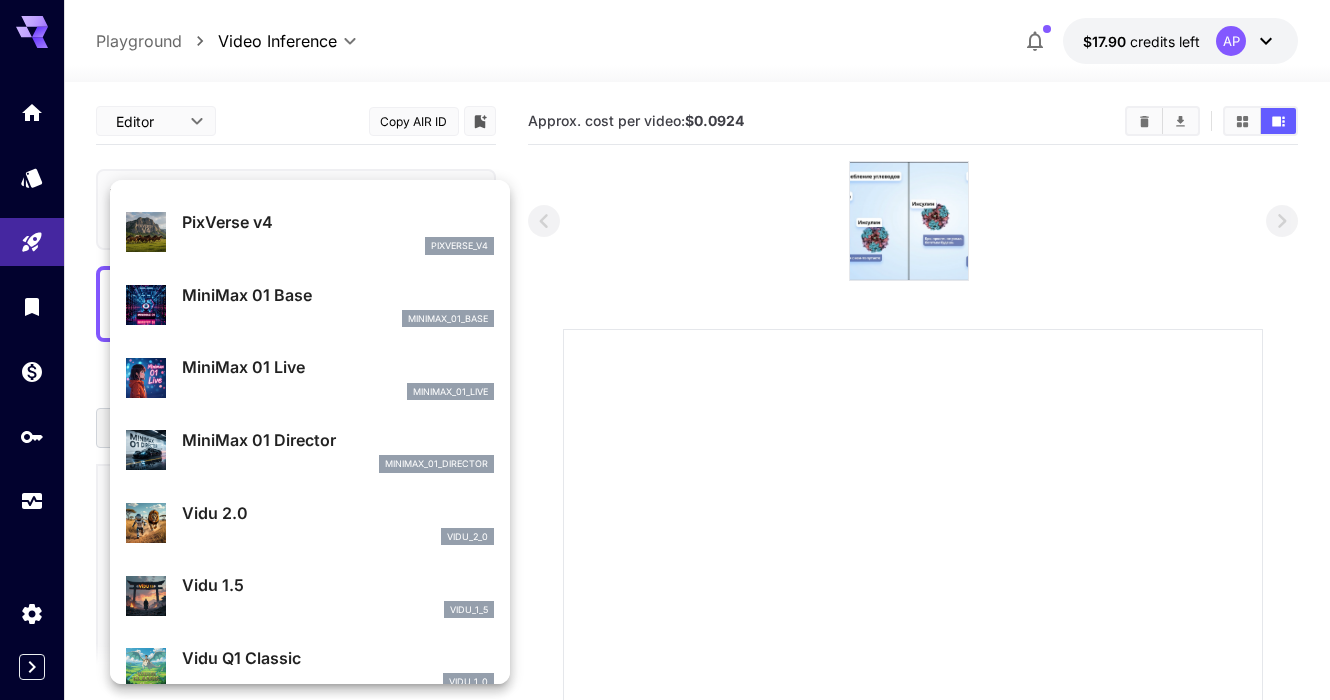 scroll, scrollTop: 1262, scrollLeft: 0, axis: vertical 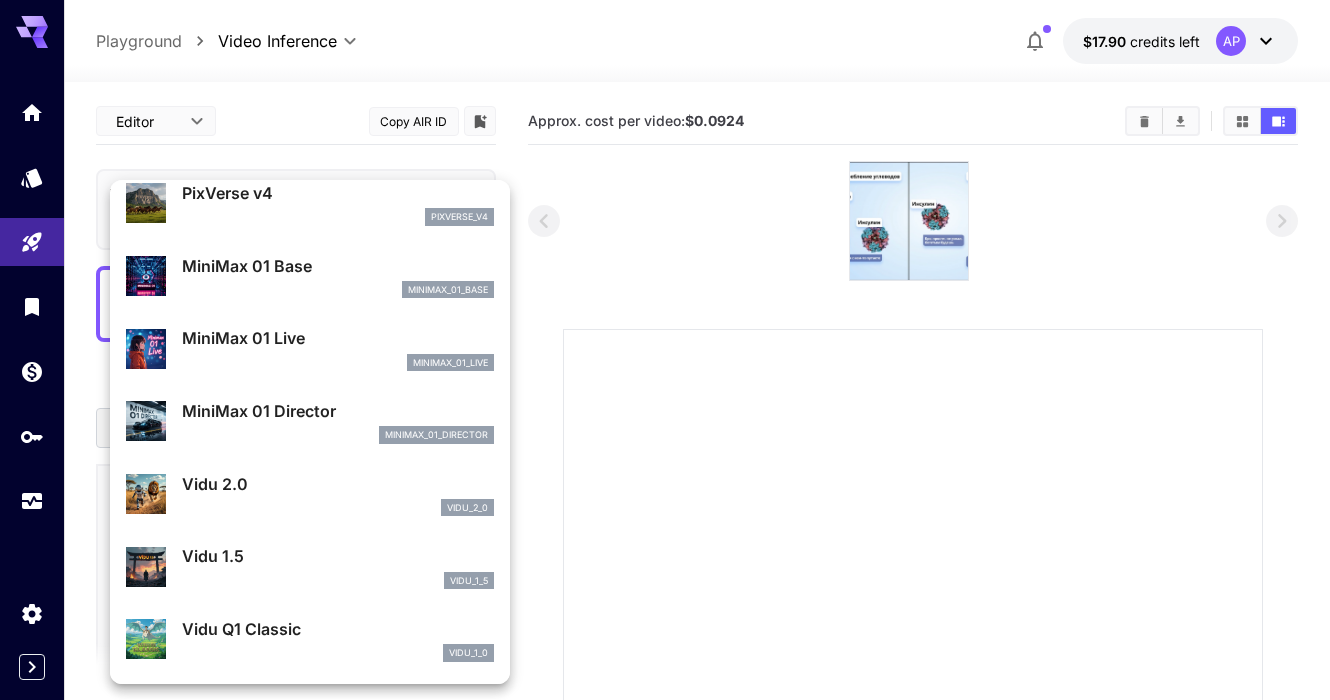 click on "vidu_2_0" at bounding box center (338, 508) 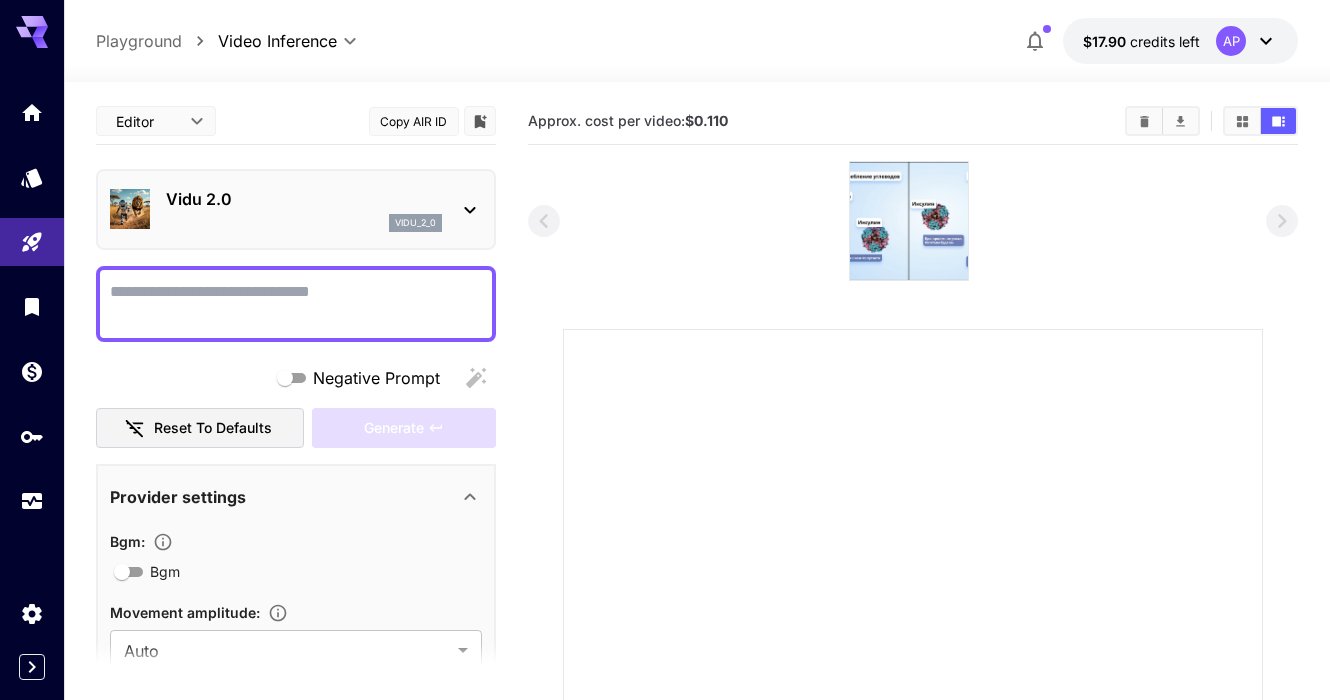 click 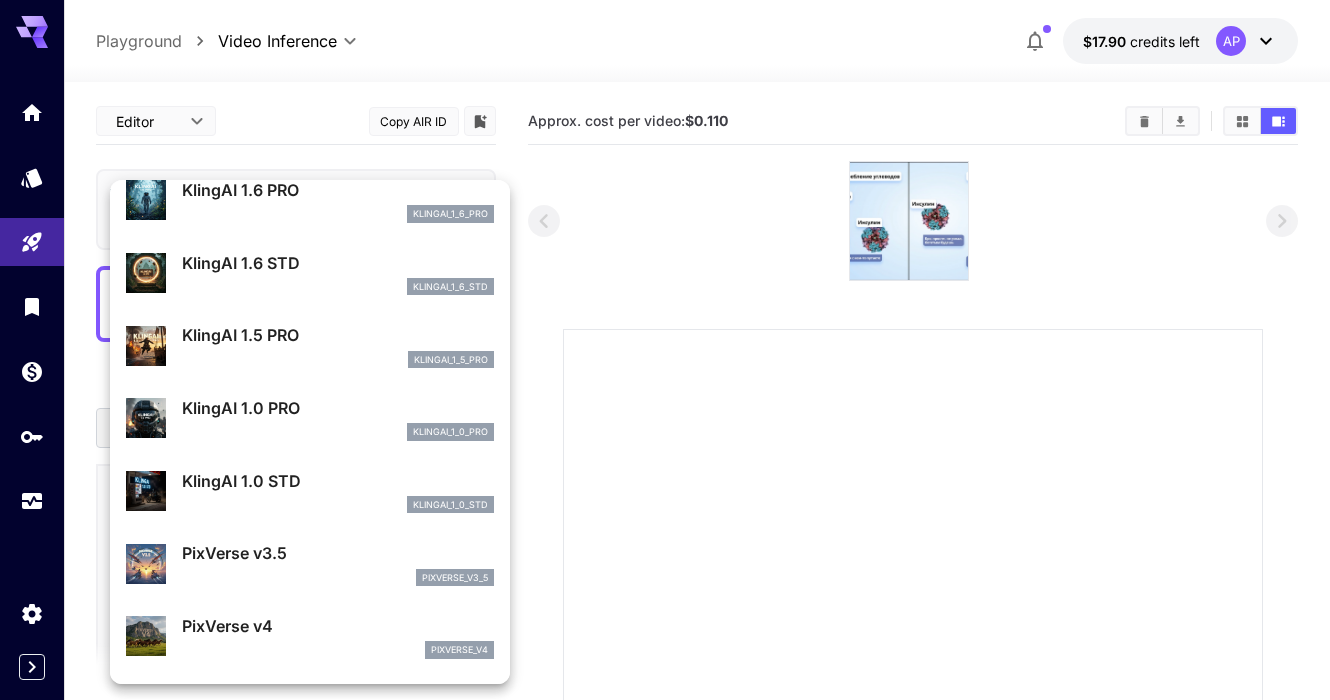 scroll, scrollTop: 838, scrollLeft: 0, axis: vertical 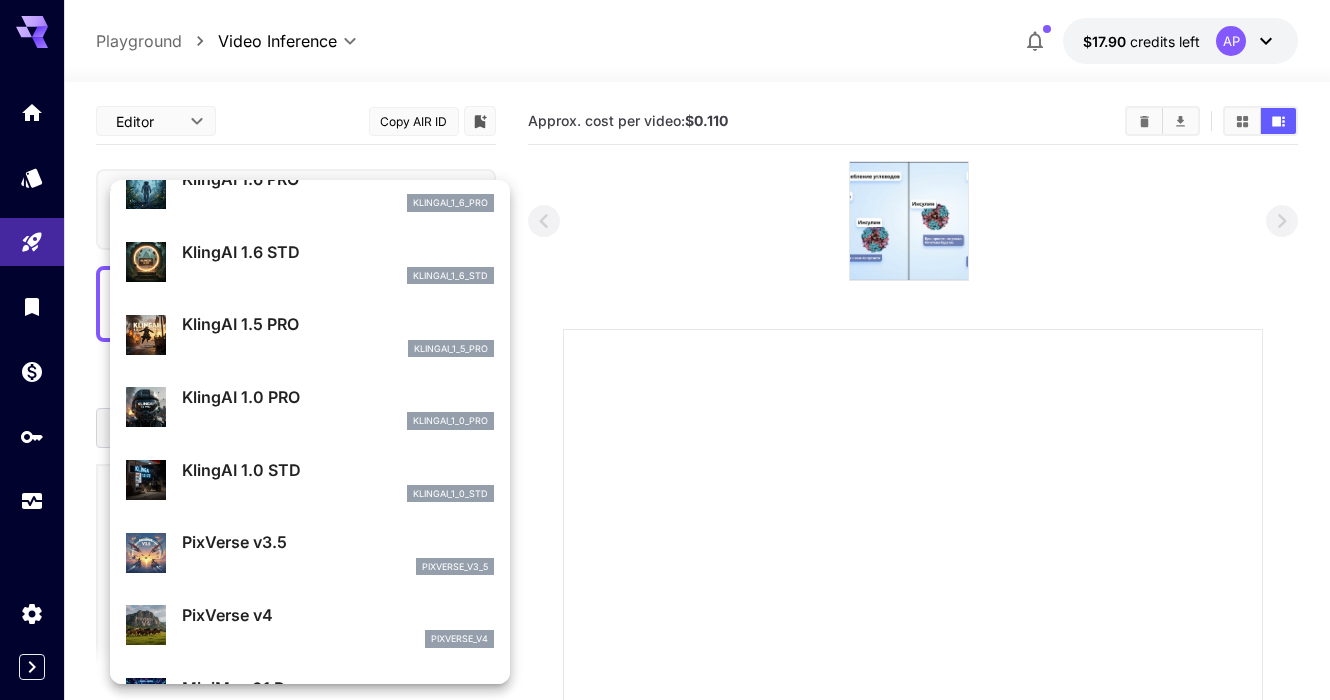 click on "KlingAI 1.0 STD" at bounding box center (338, 470) 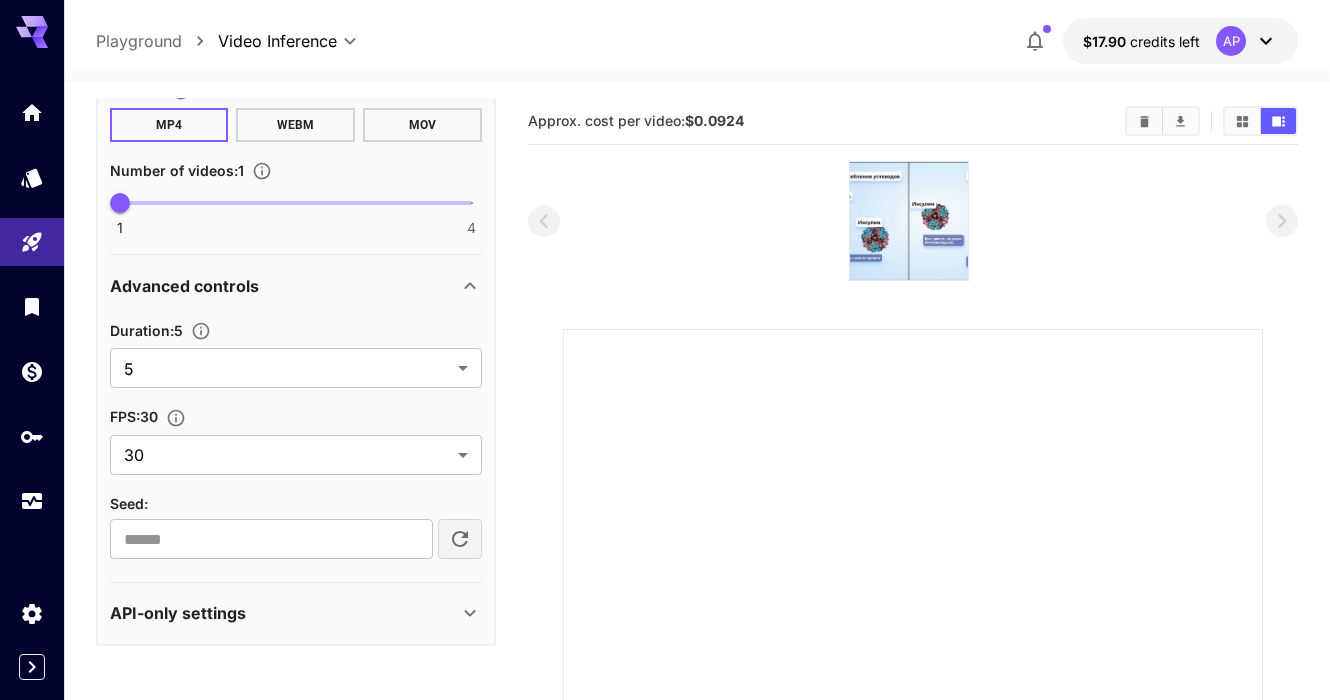 scroll, scrollTop: 821, scrollLeft: 0, axis: vertical 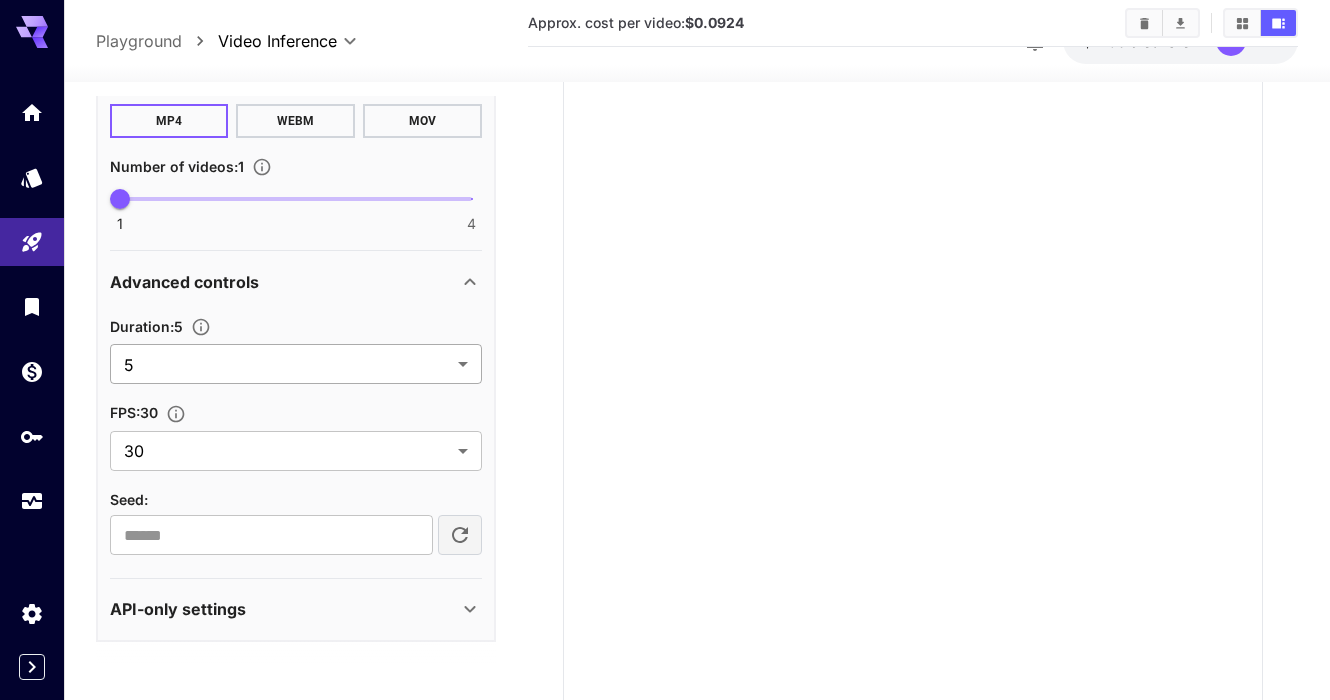 click on "**********" at bounding box center (665, 277) 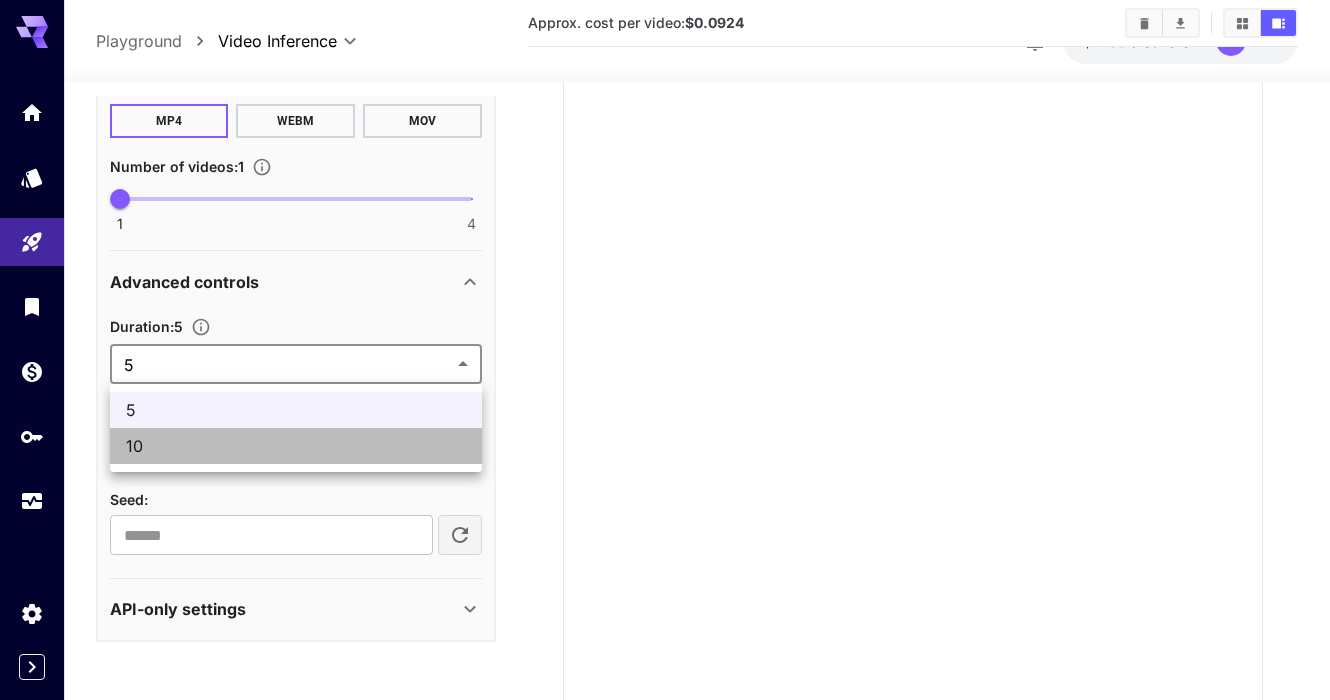 click on "10" at bounding box center (296, 446) 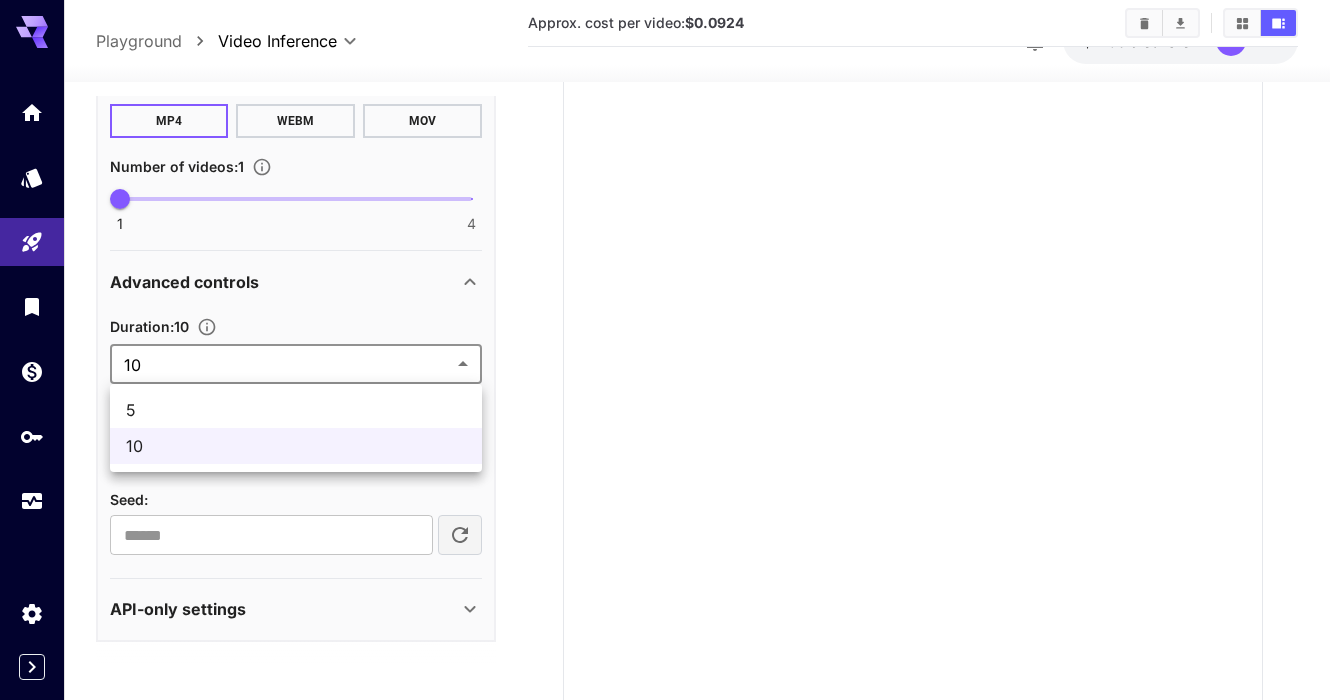 click on "**********" at bounding box center [665, 277] 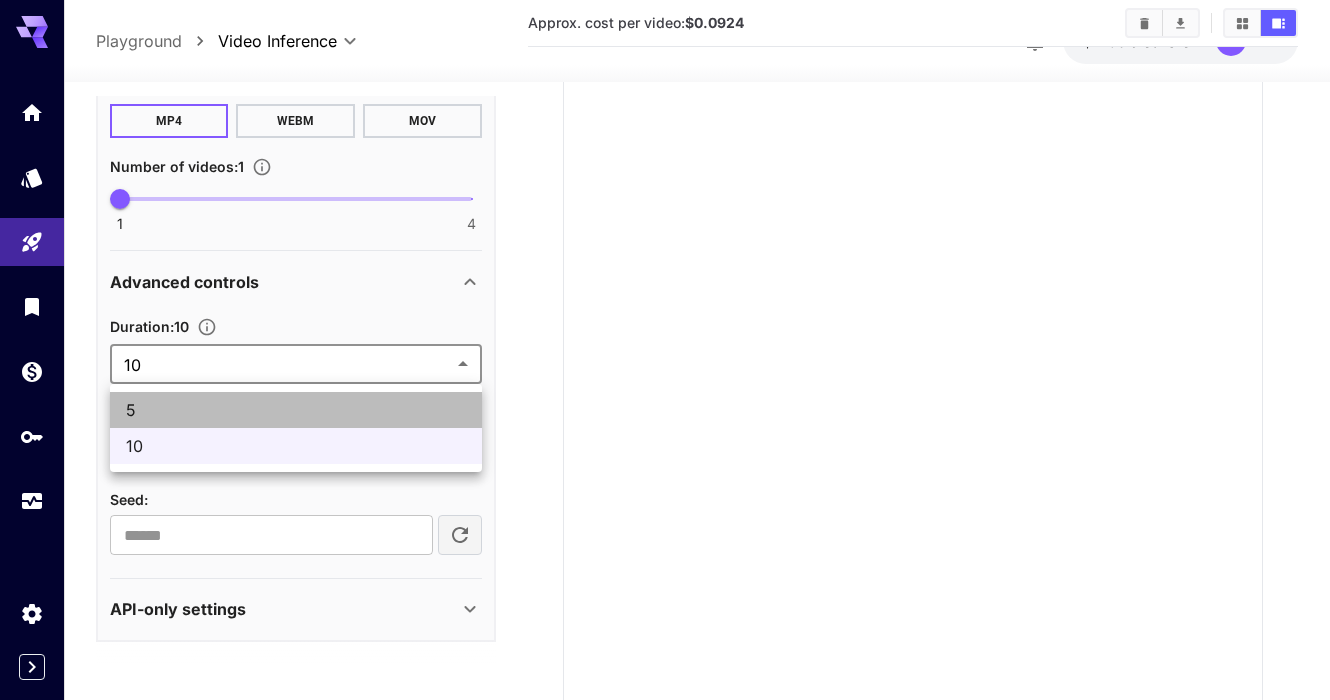 click on "5" at bounding box center (296, 410) 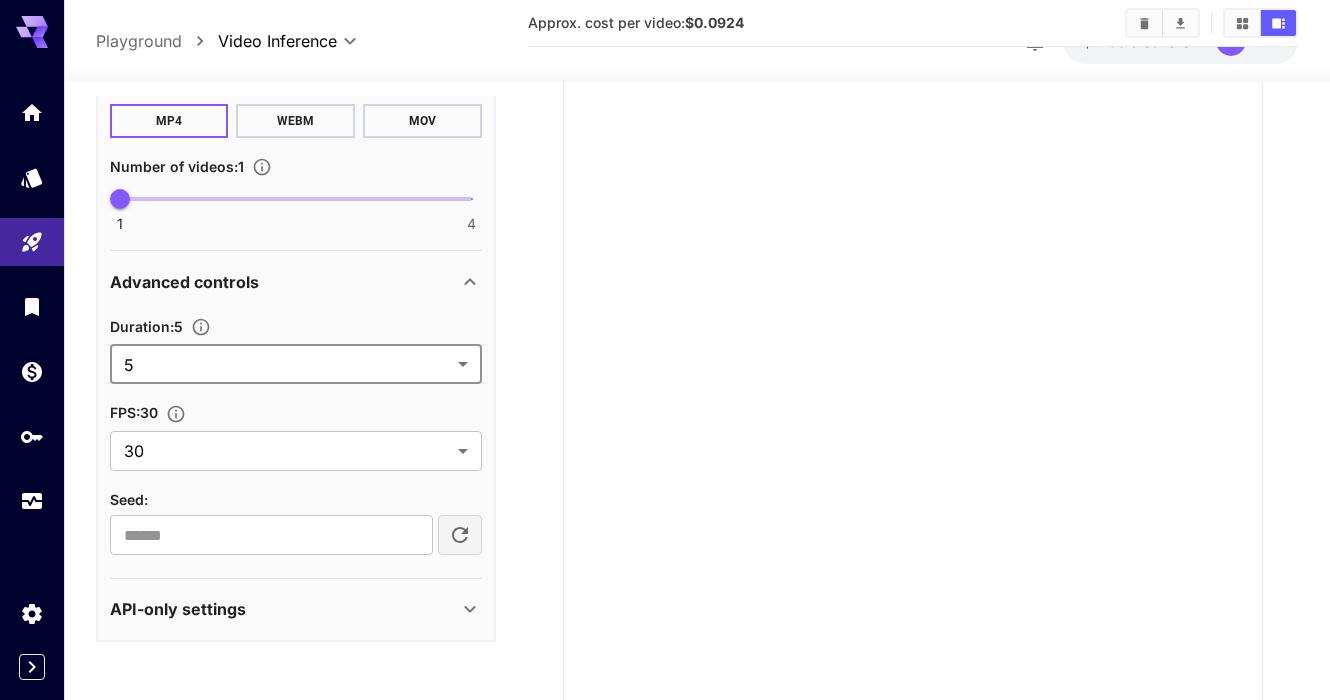 scroll, scrollTop: 389, scrollLeft: 0, axis: vertical 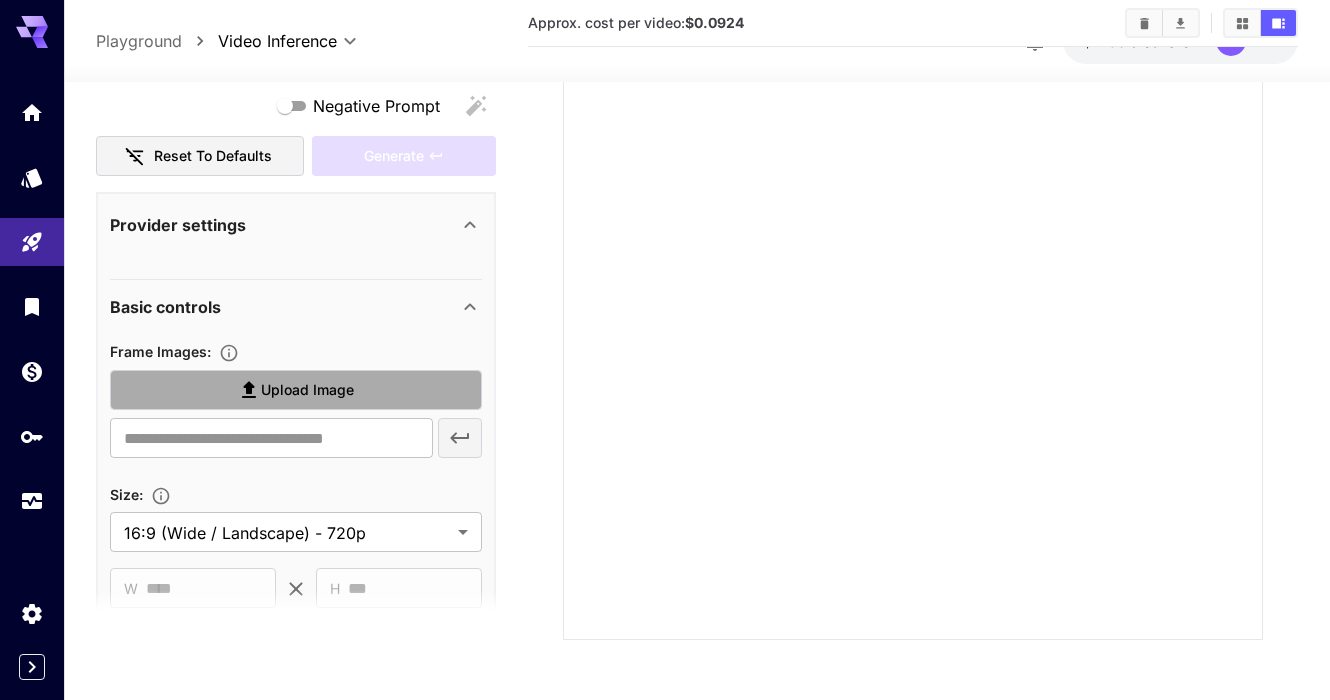 click on "Upload Image" at bounding box center (307, 390) 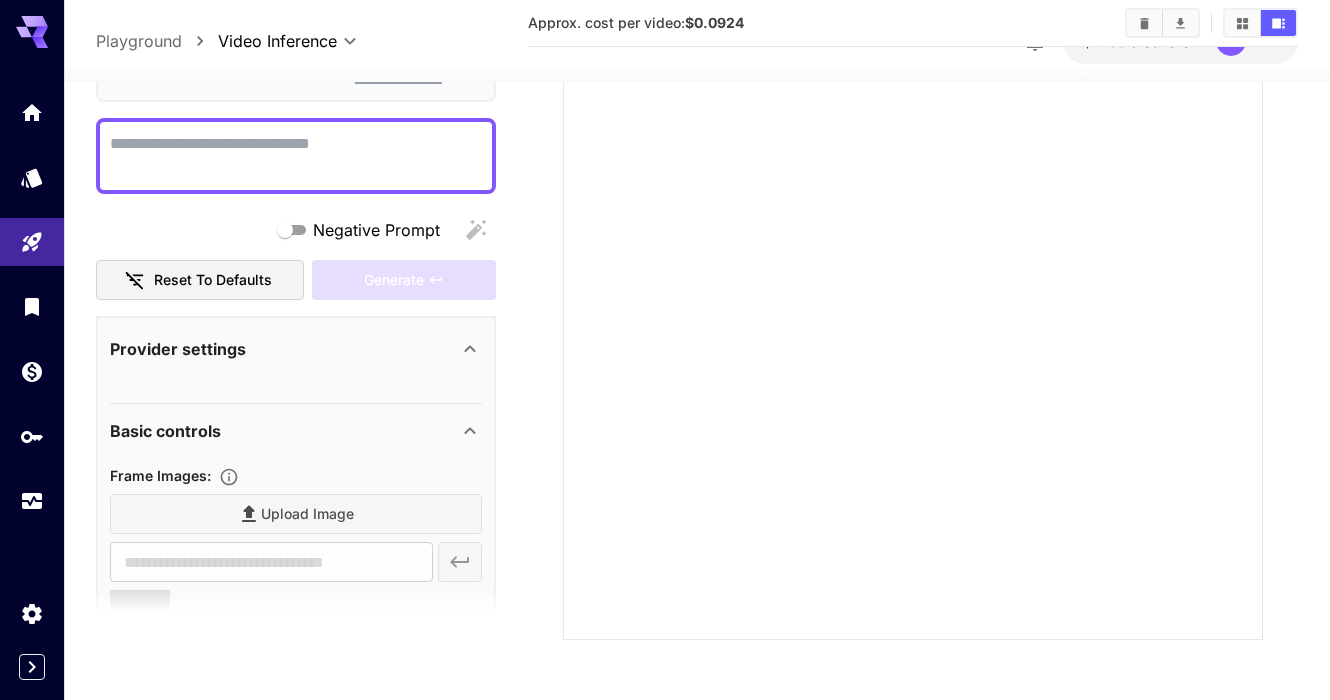 scroll, scrollTop: 0, scrollLeft: 0, axis: both 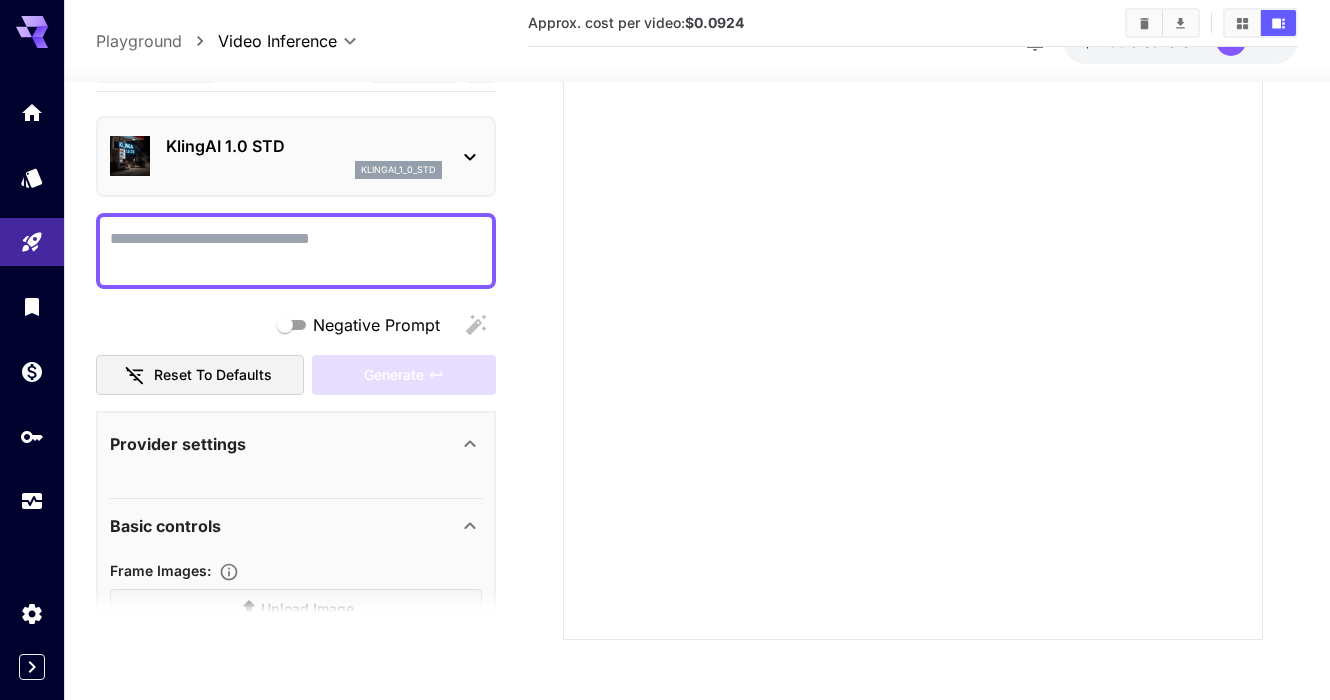click on "Negative Prompt" at bounding box center (296, 251) 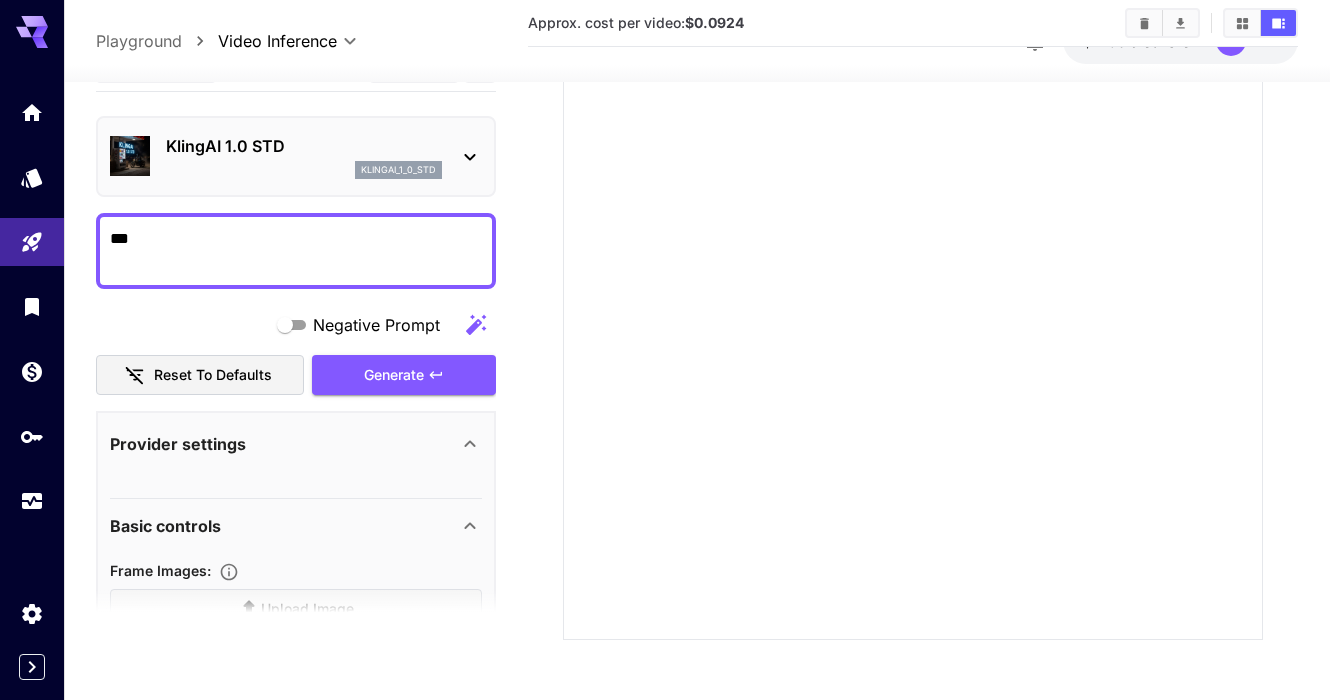 type on "****" 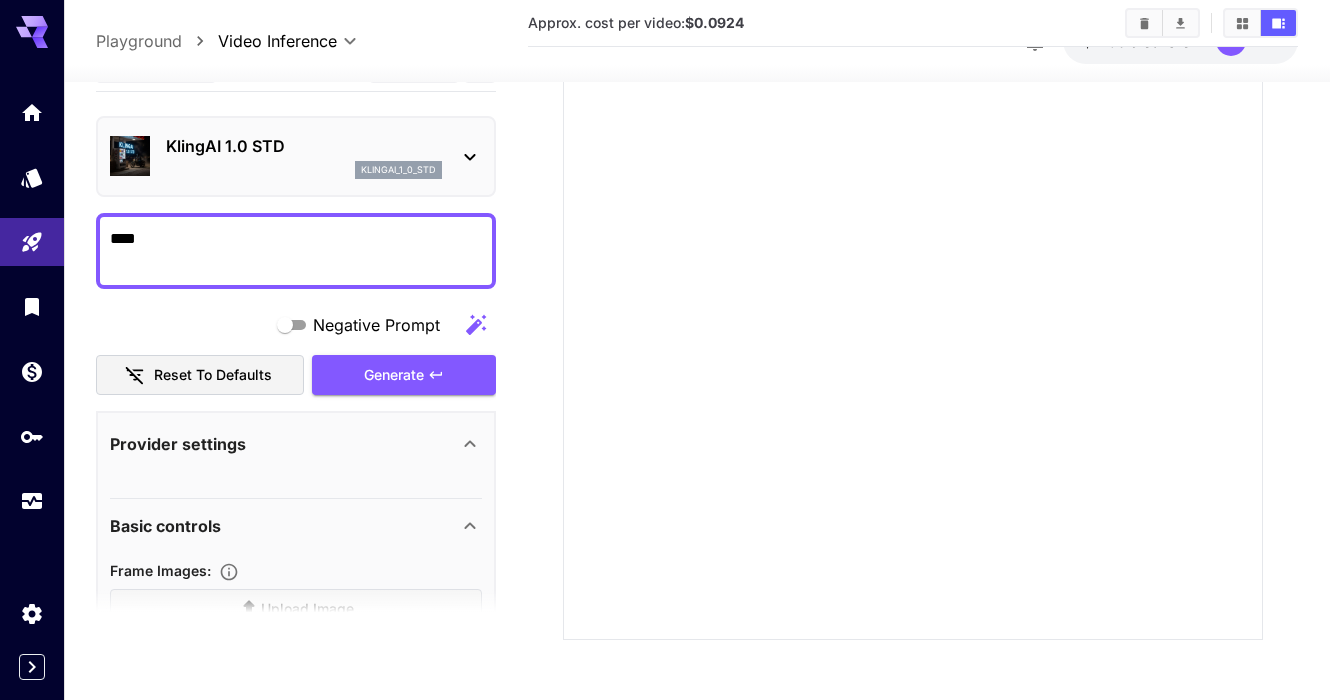 type on "**********" 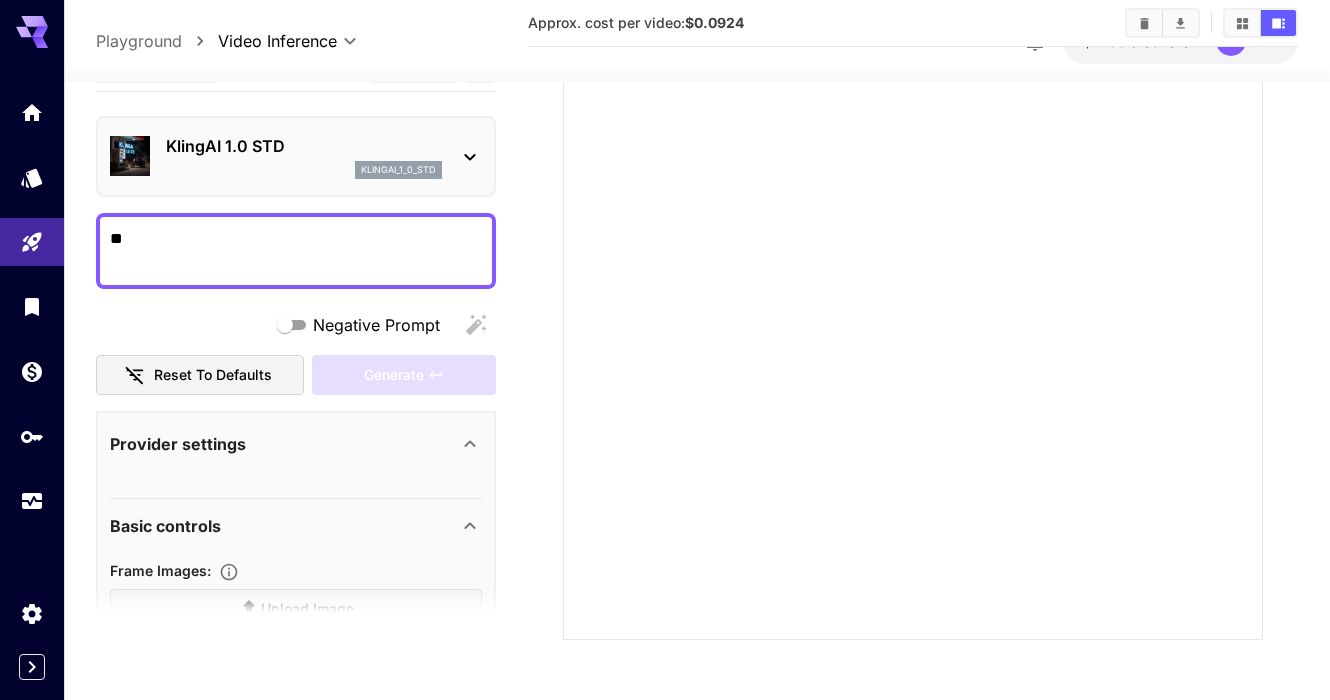 type on "*" 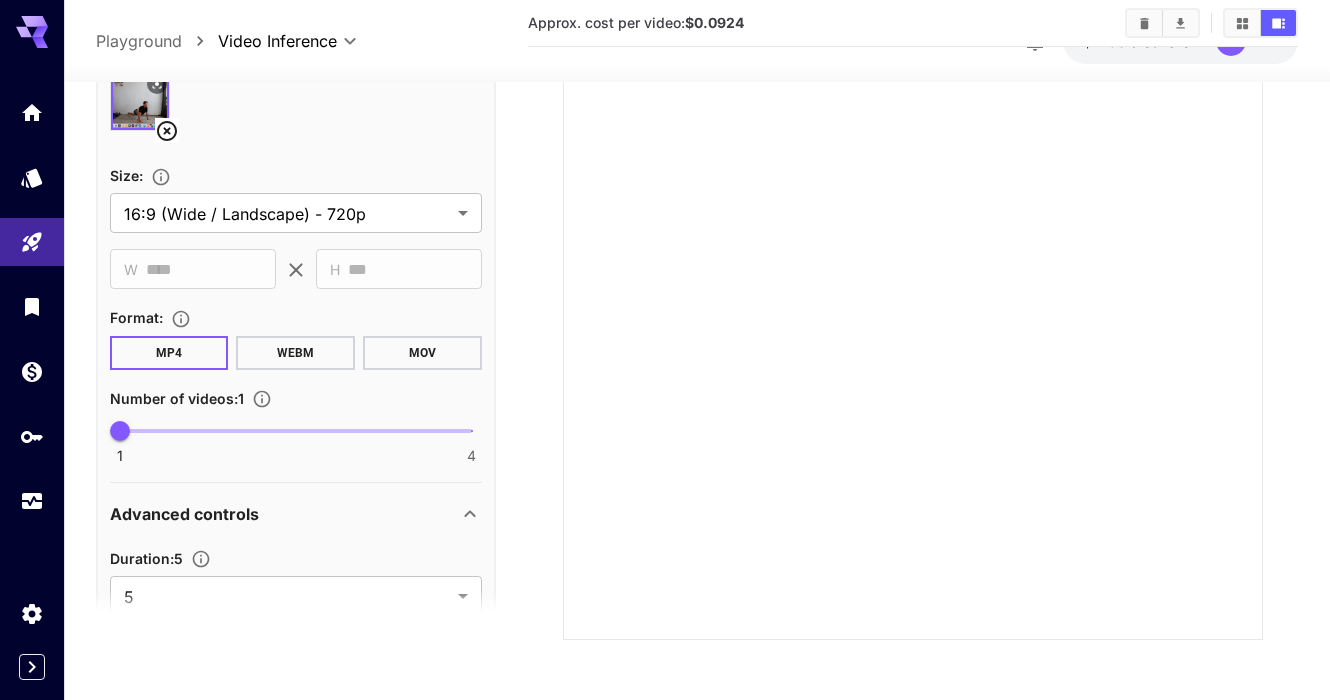 scroll, scrollTop: 0, scrollLeft: 0, axis: both 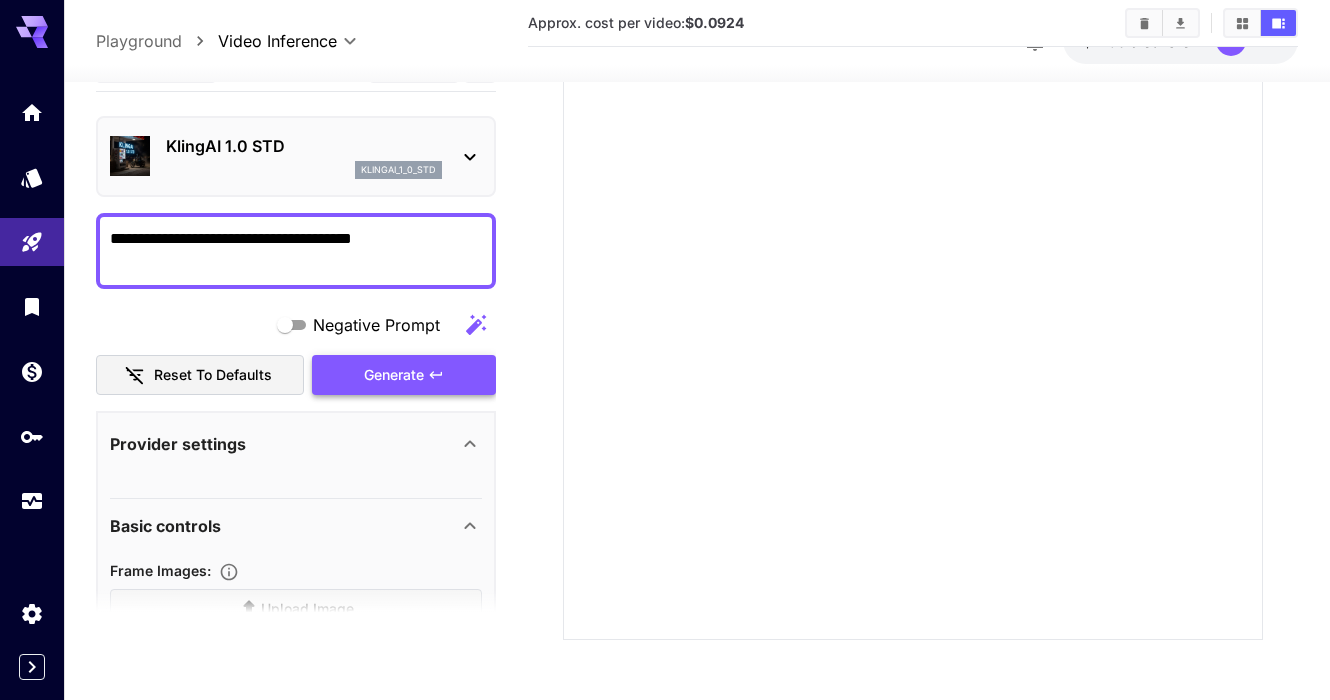 type on "**********" 